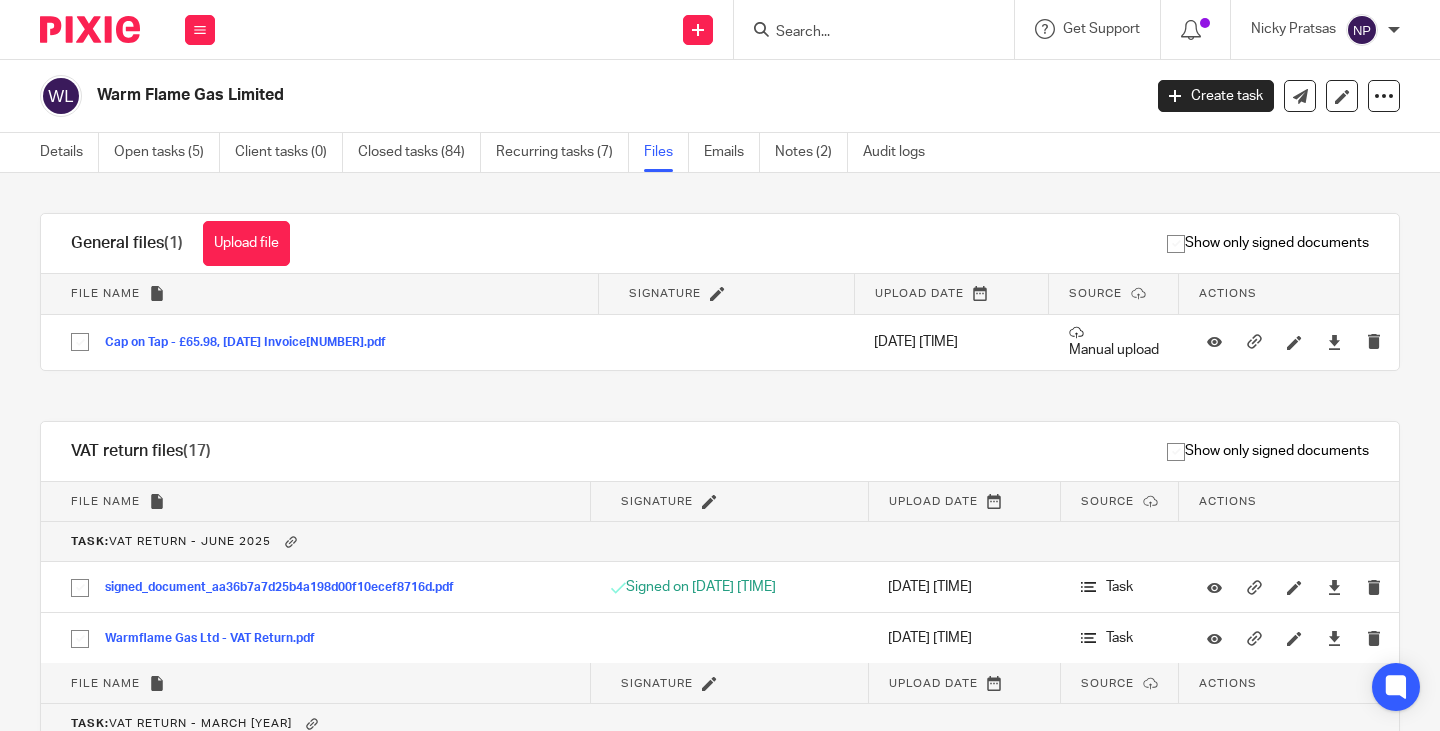 scroll, scrollTop: 0, scrollLeft: 0, axis: both 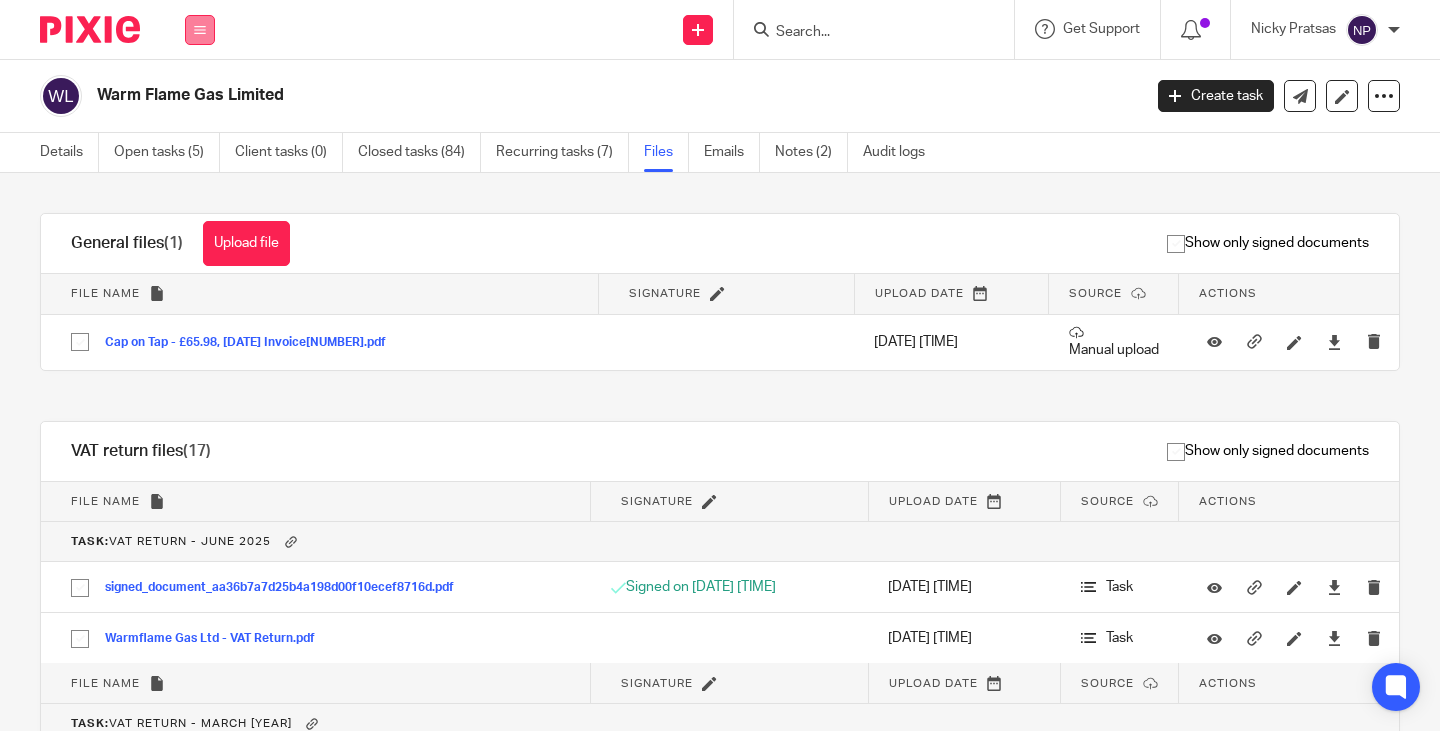 click at bounding box center (200, 30) 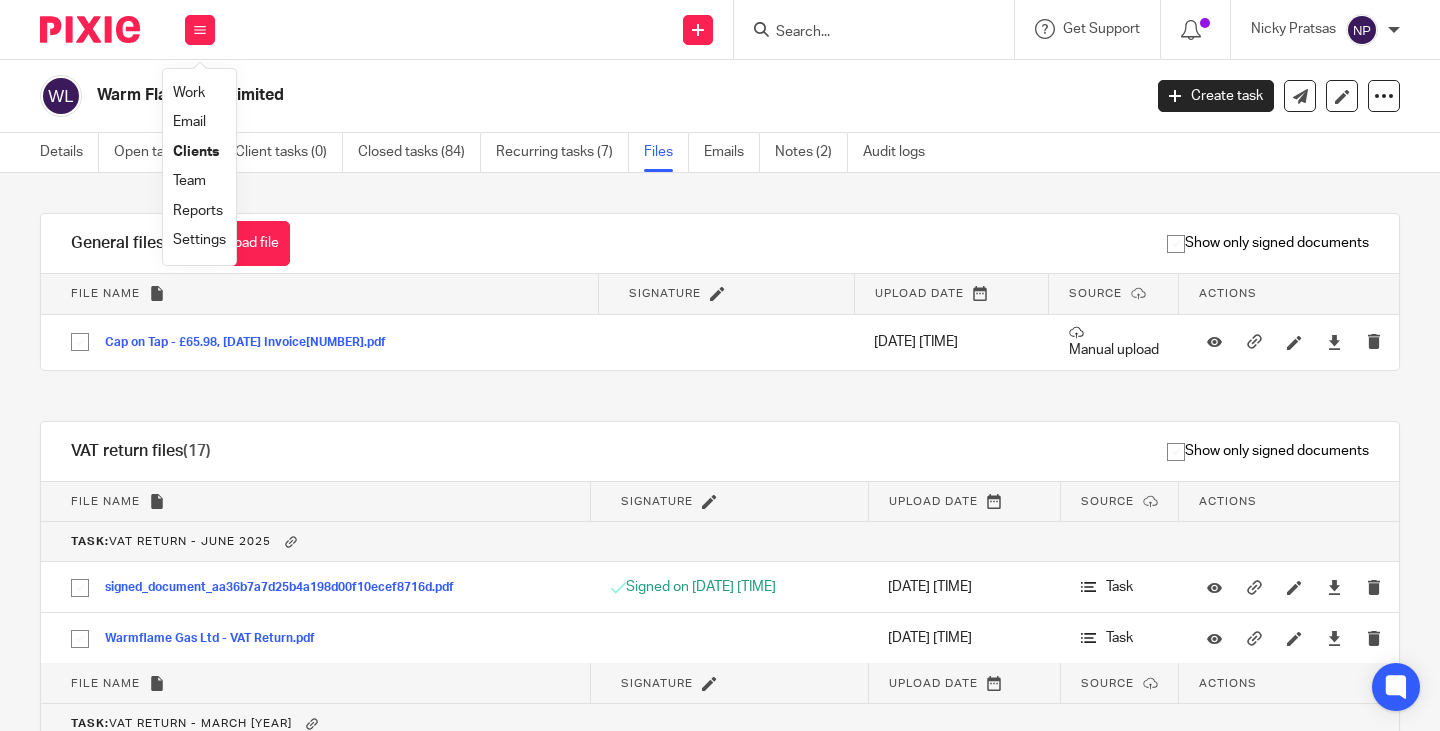 click on "Work" at bounding box center [189, 93] 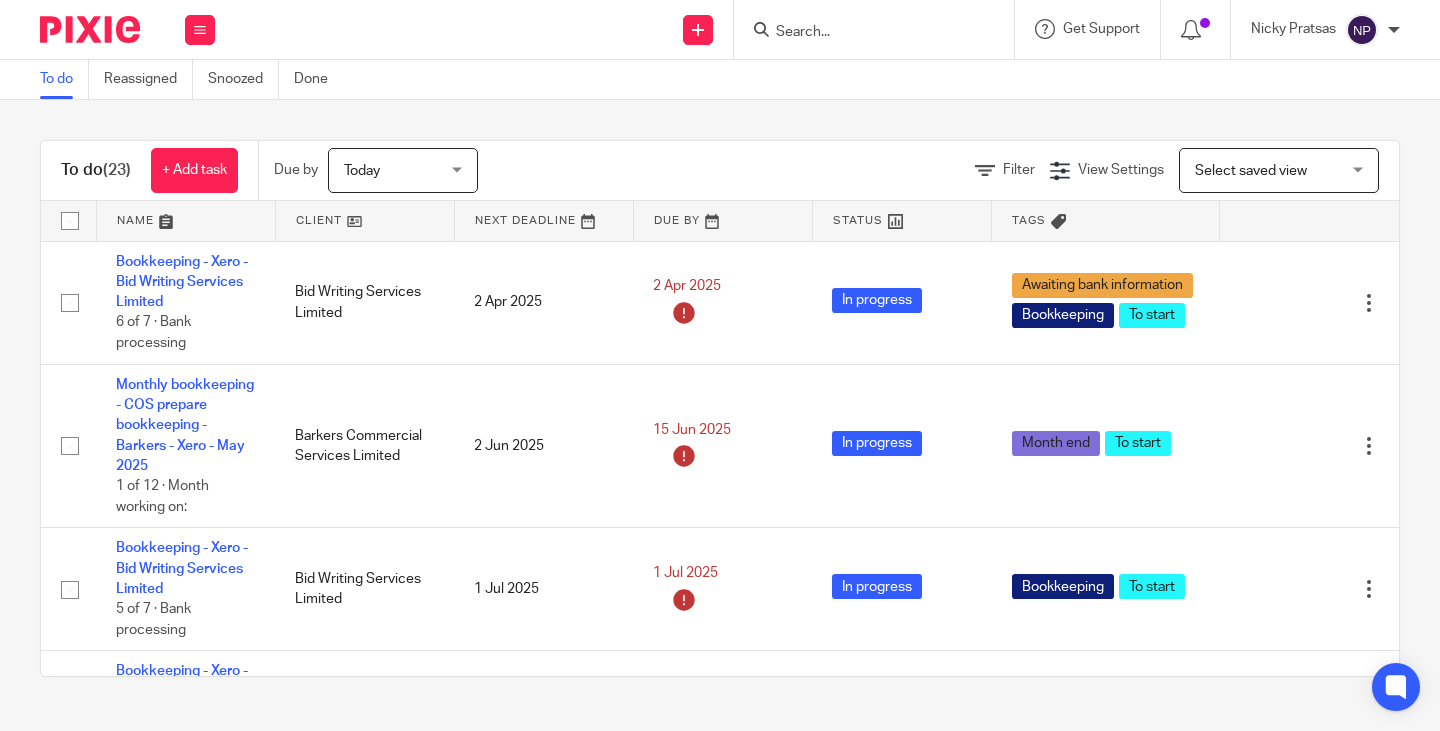 scroll, scrollTop: 0, scrollLeft: 0, axis: both 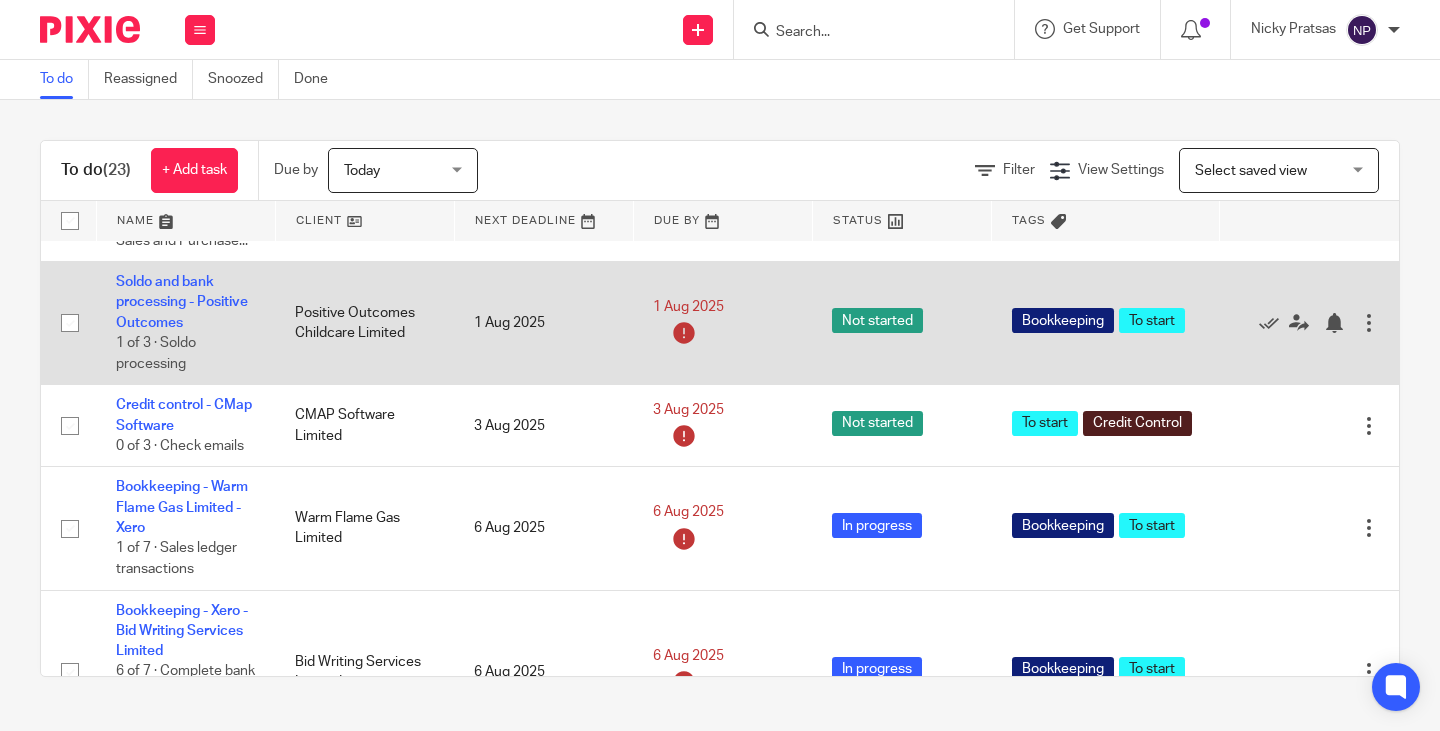 click at bounding box center [1369, 323] 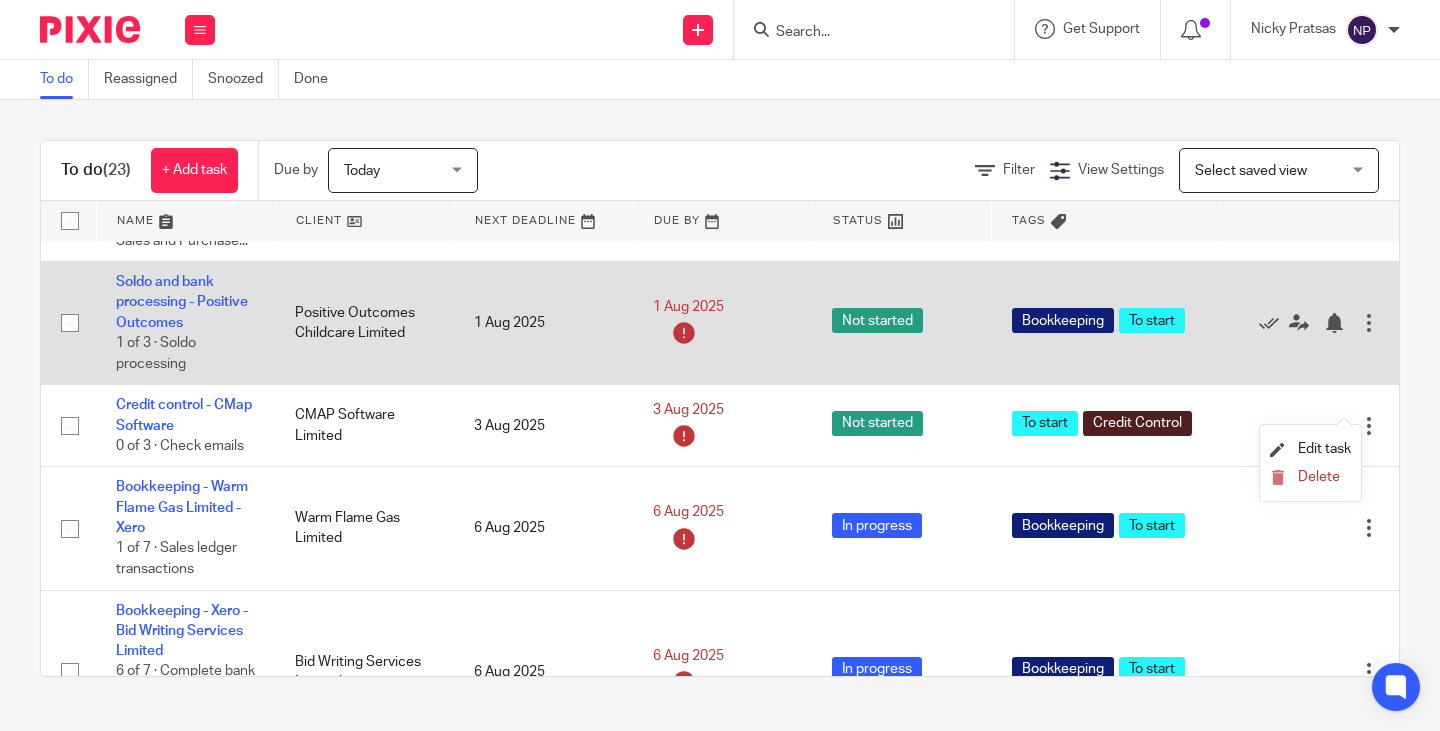 click on "Not started" at bounding box center [877, 320] 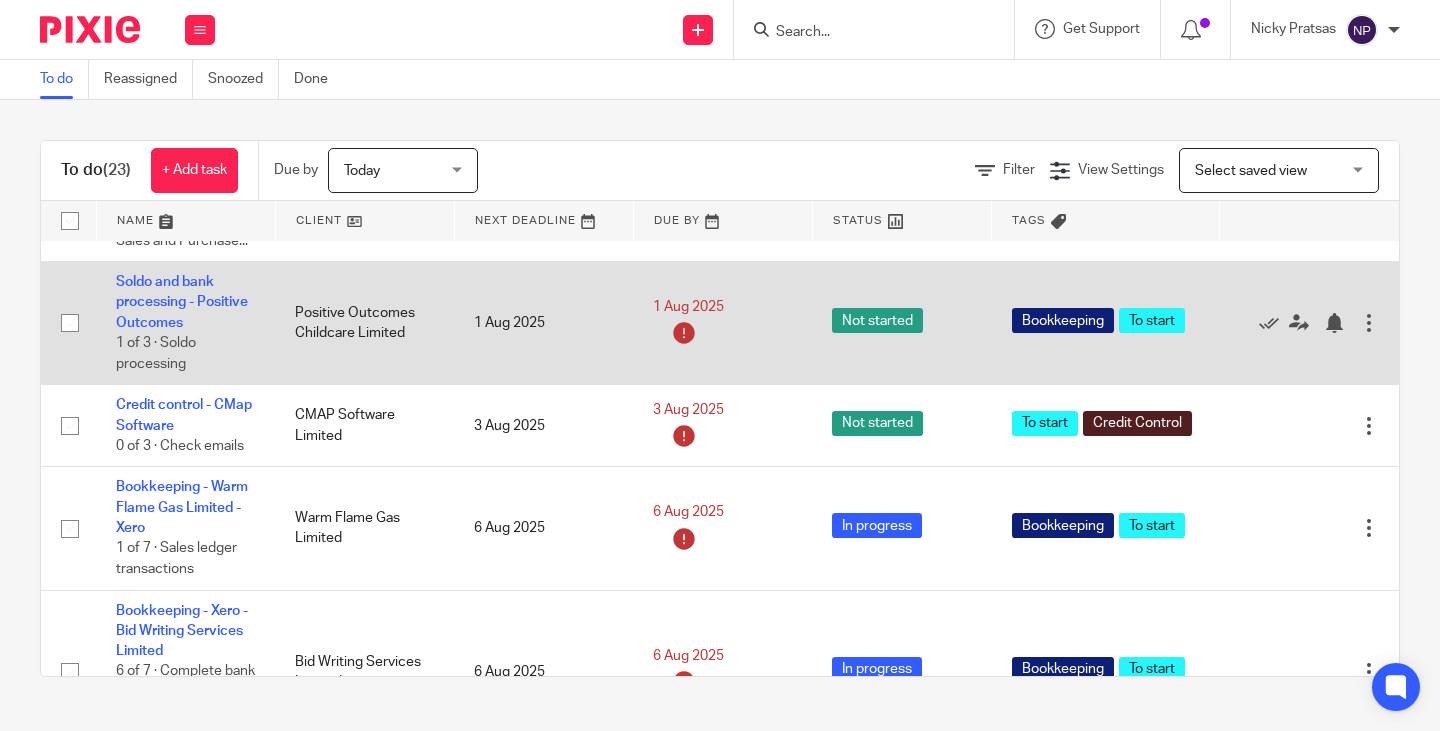 click at bounding box center [70, 323] 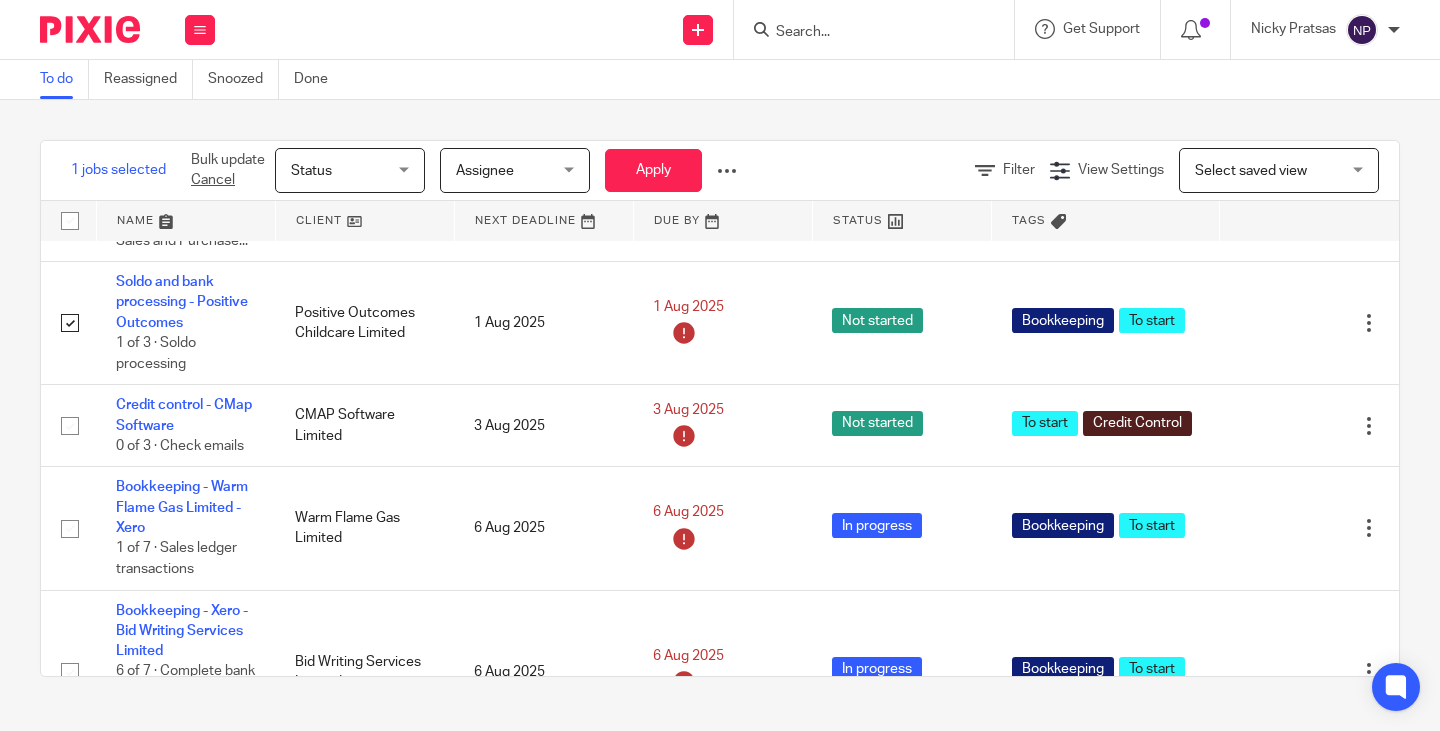 click on "Status
Status" at bounding box center [350, 170] 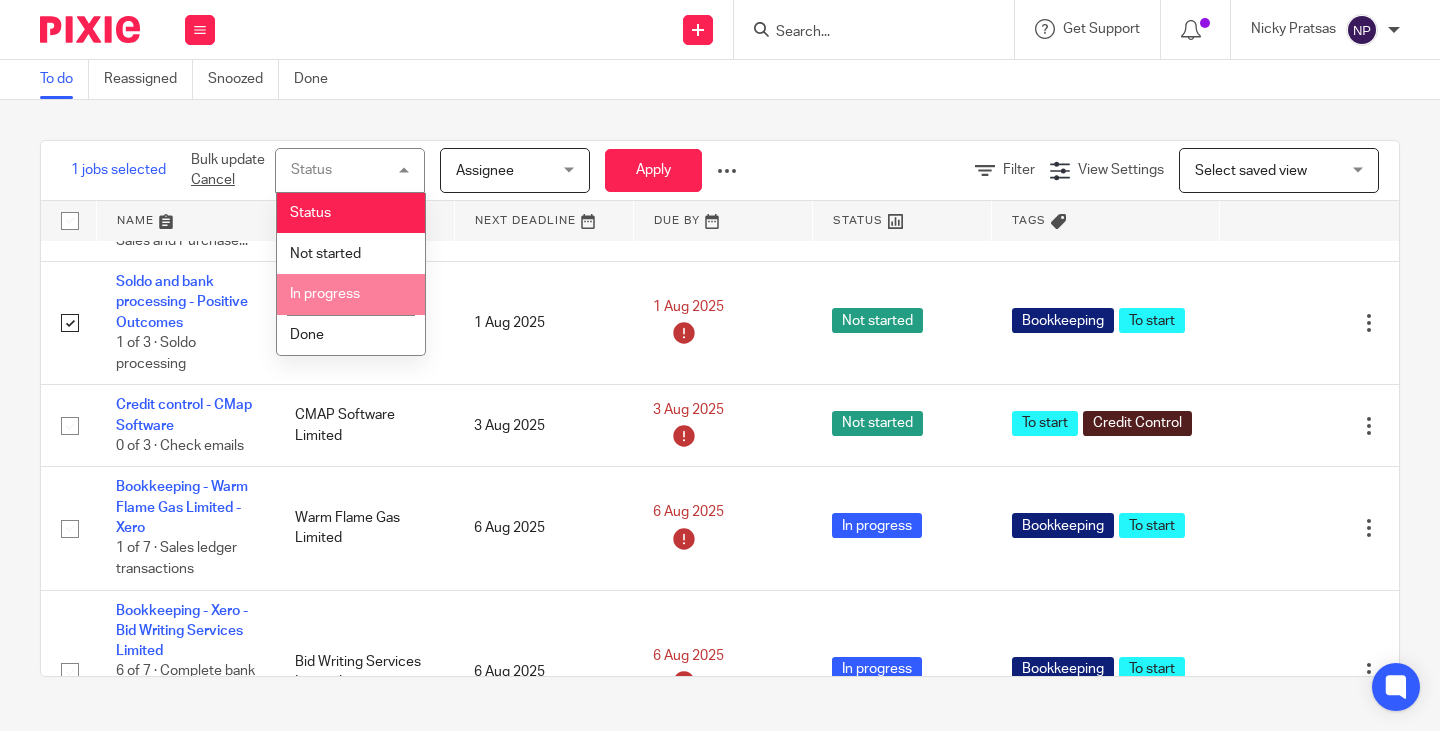 click on "In progress" at bounding box center [325, 294] 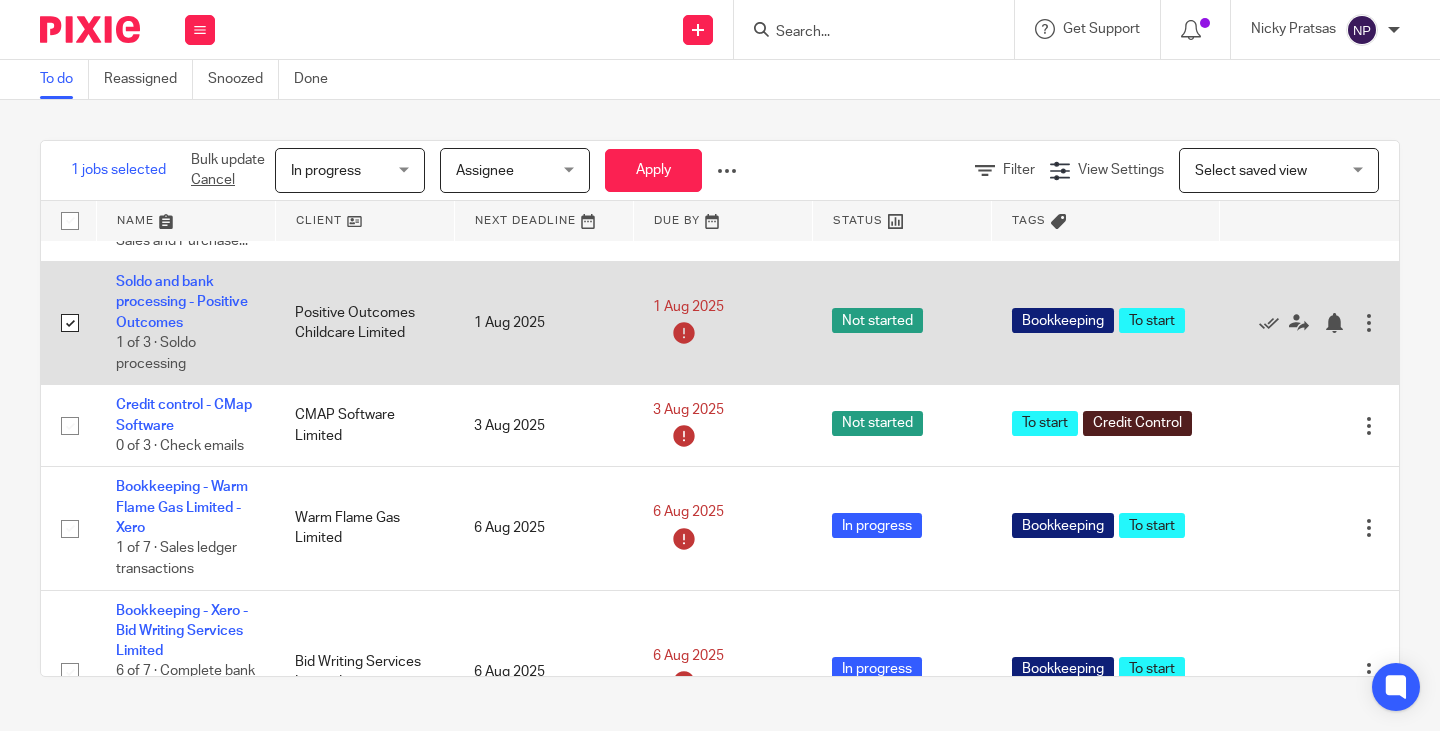click at bounding box center [70, 323] 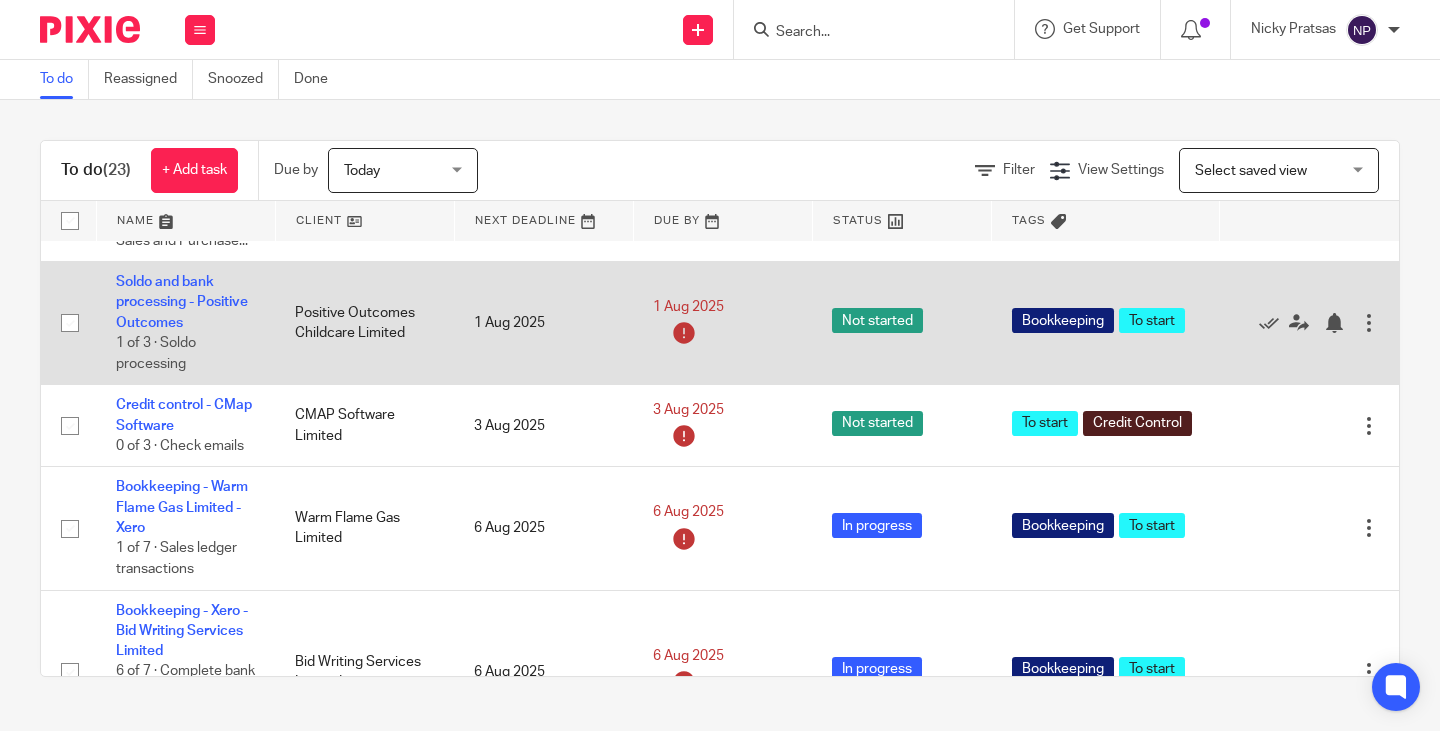 click at bounding box center (70, 323) 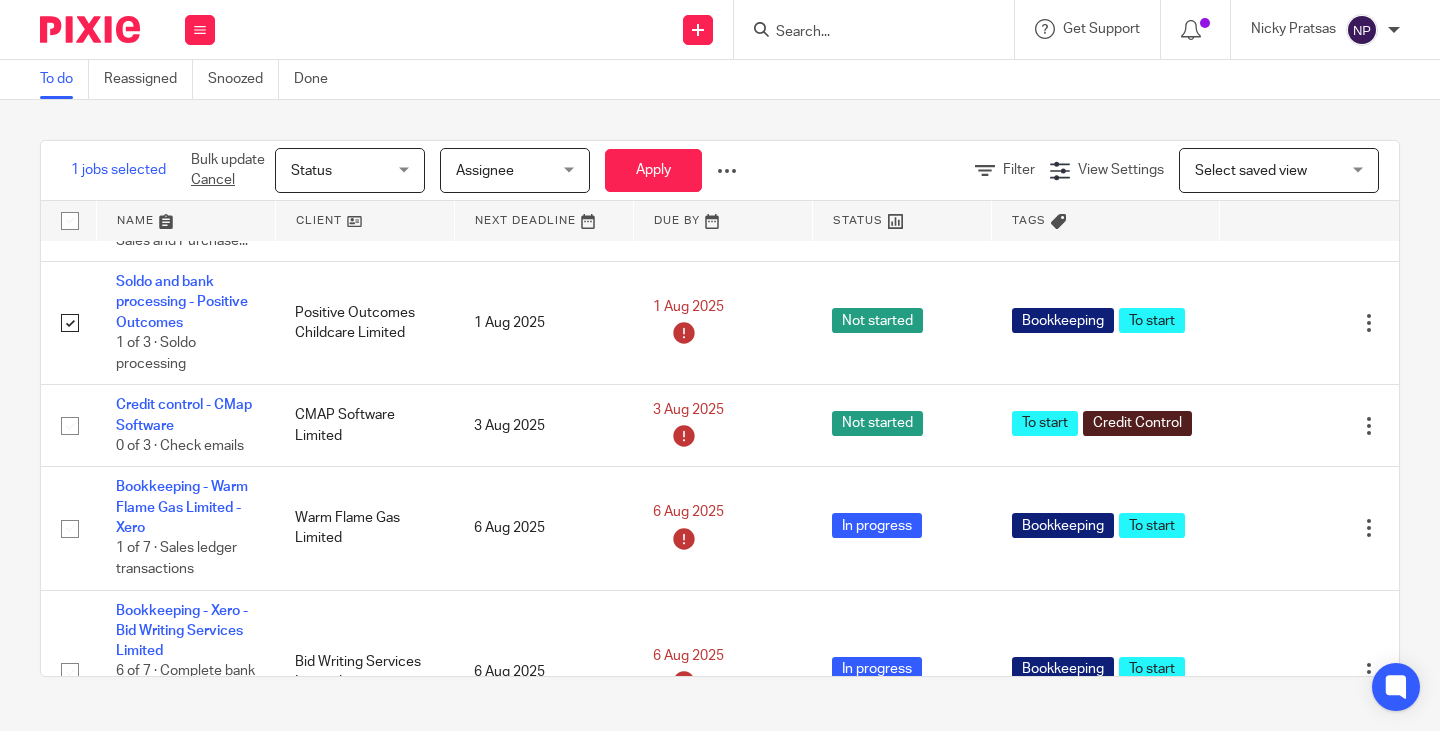 click on "Status
Status" at bounding box center (350, 170) 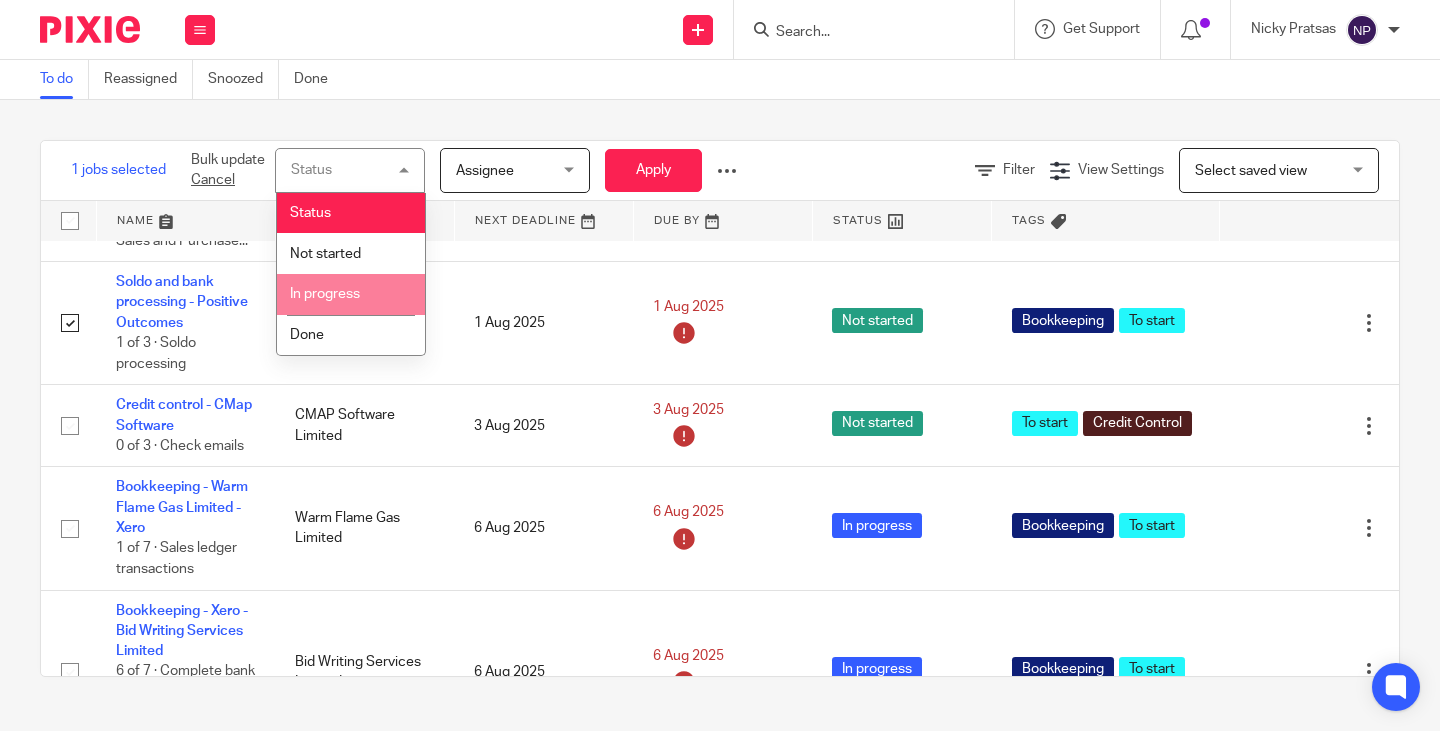 click on "In progress" at bounding box center [325, 294] 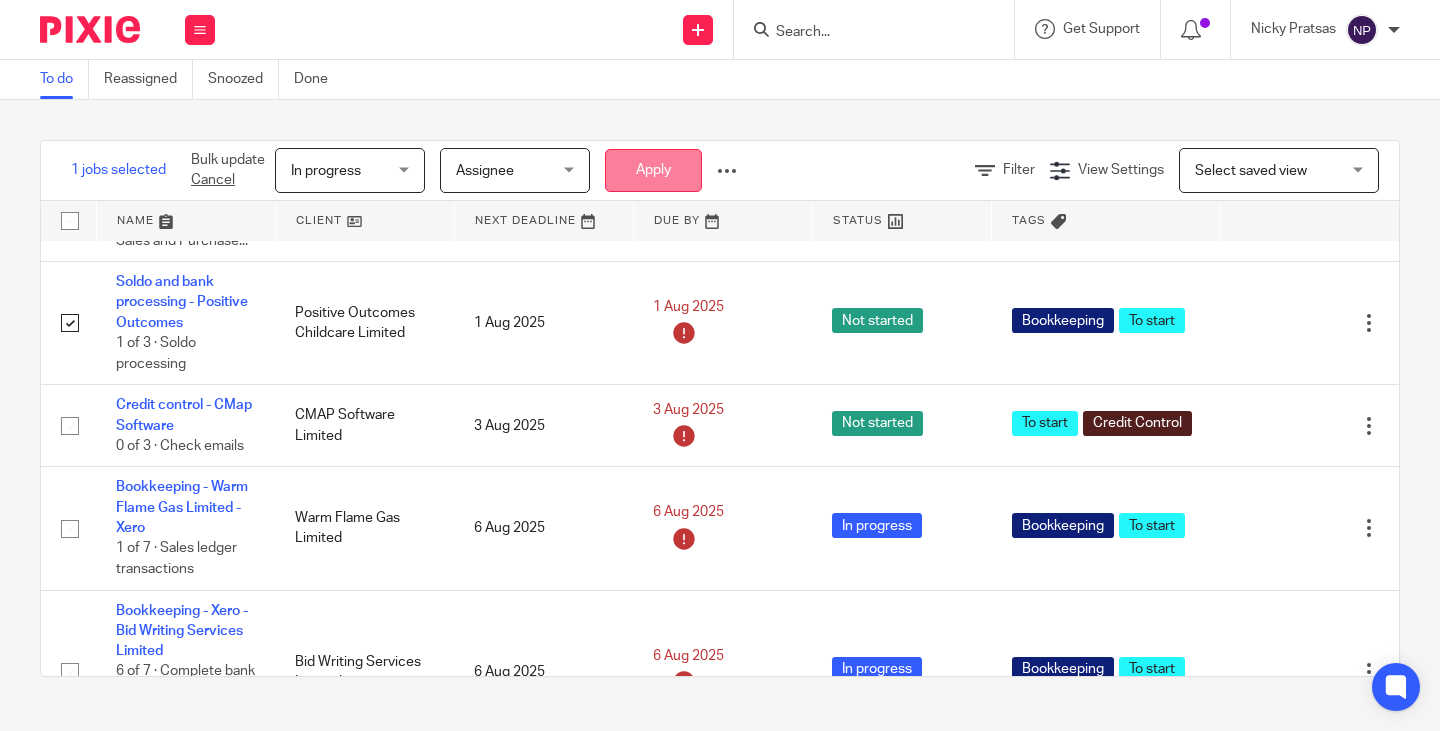 click on "Apply" at bounding box center (653, 170) 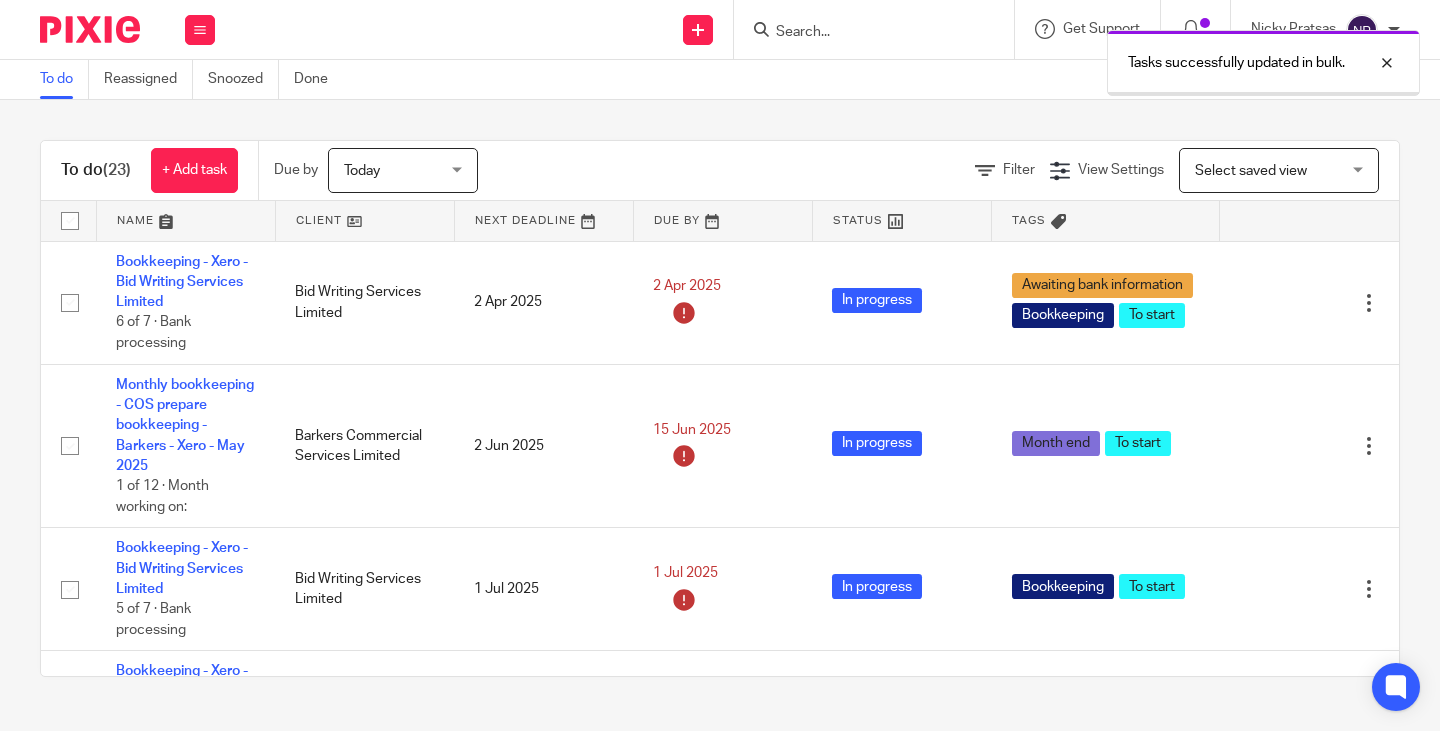 scroll, scrollTop: 0, scrollLeft: 0, axis: both 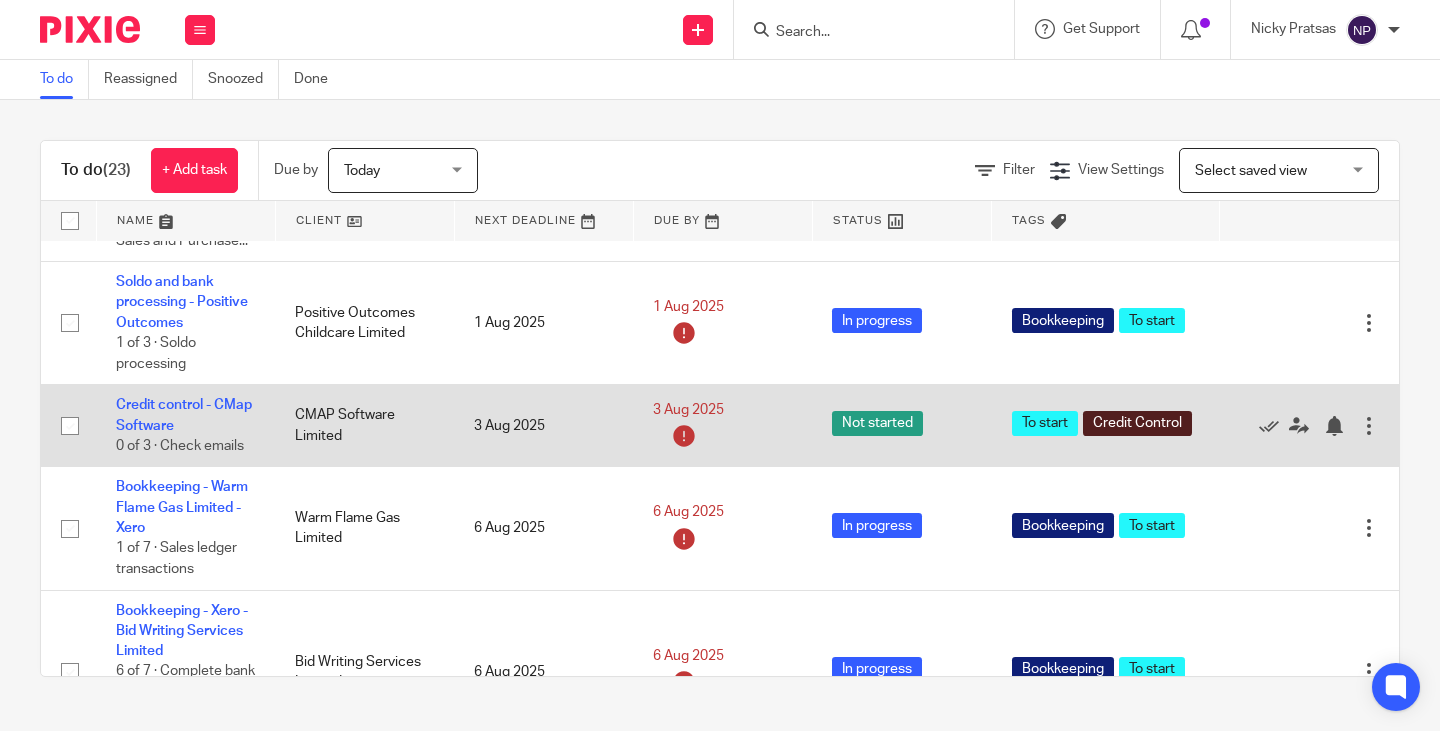 click at bounding box center (70, 426) 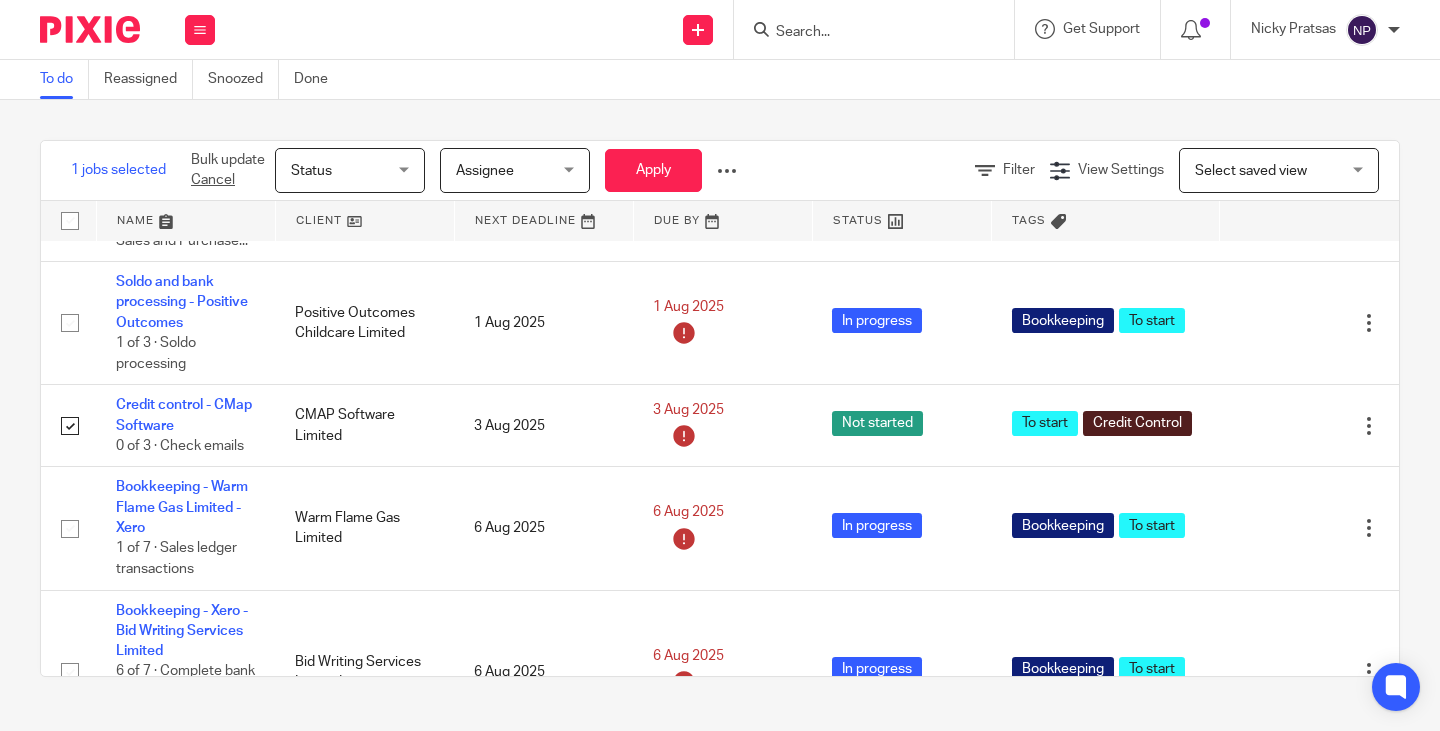 click on "Status
Status" at bounding box center [350, 170] 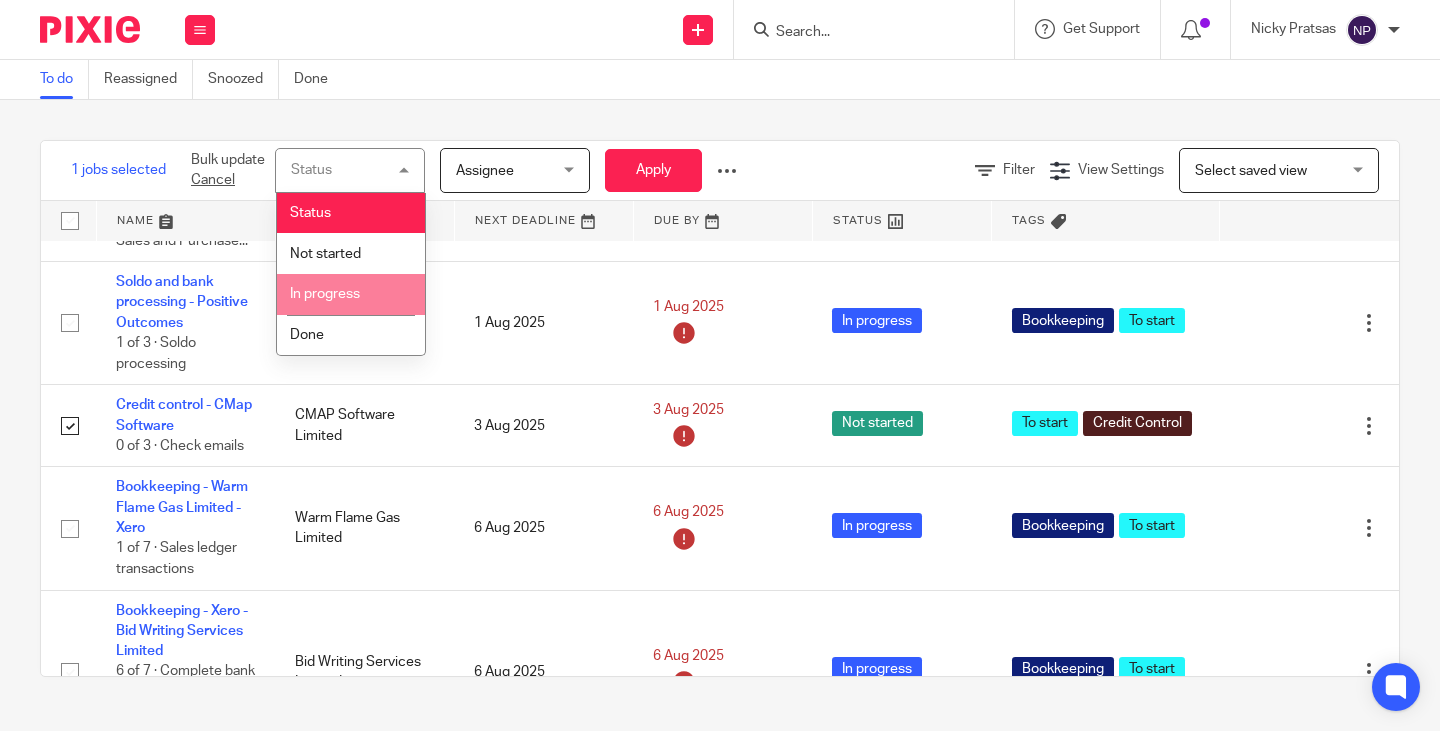 click on "In progress" at bounding box center [325, 294] 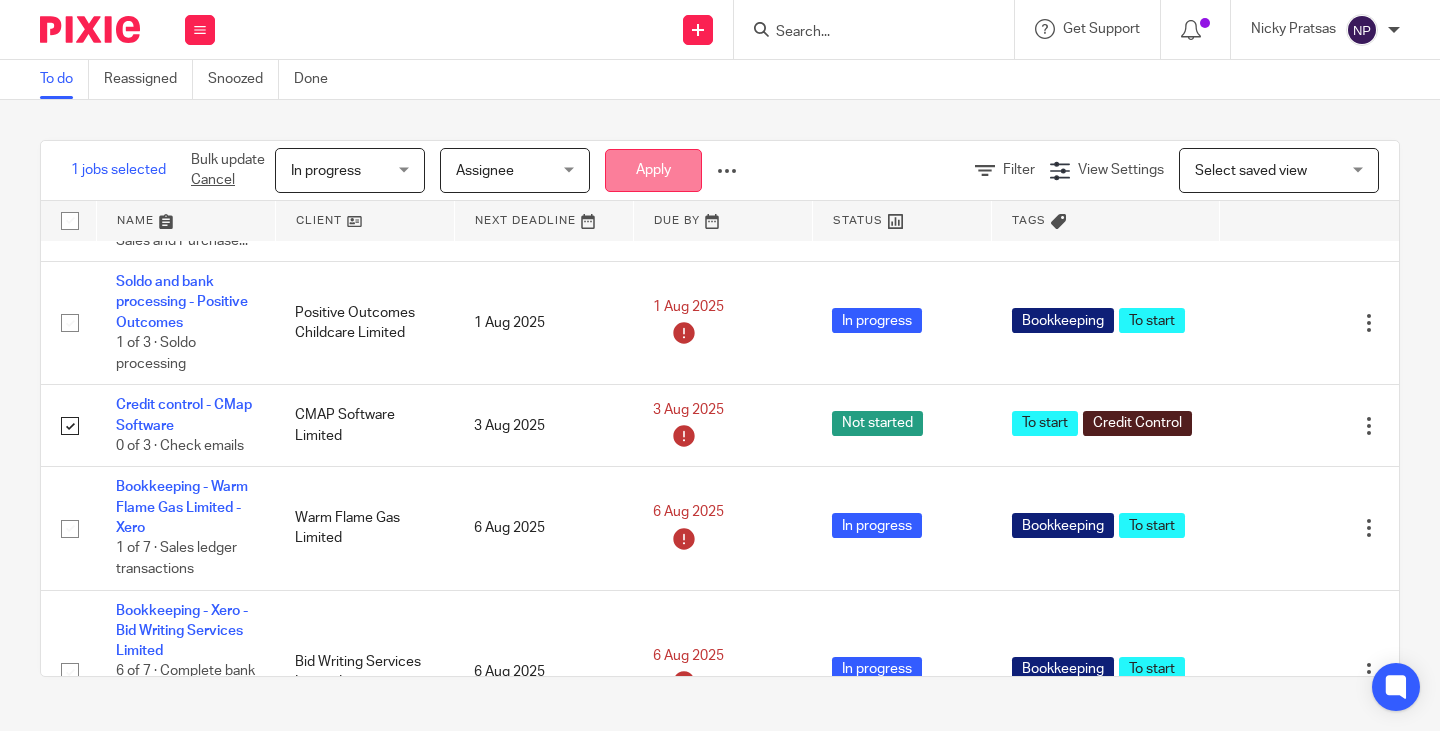 click on "Apply" at bounding box center [653, 170] 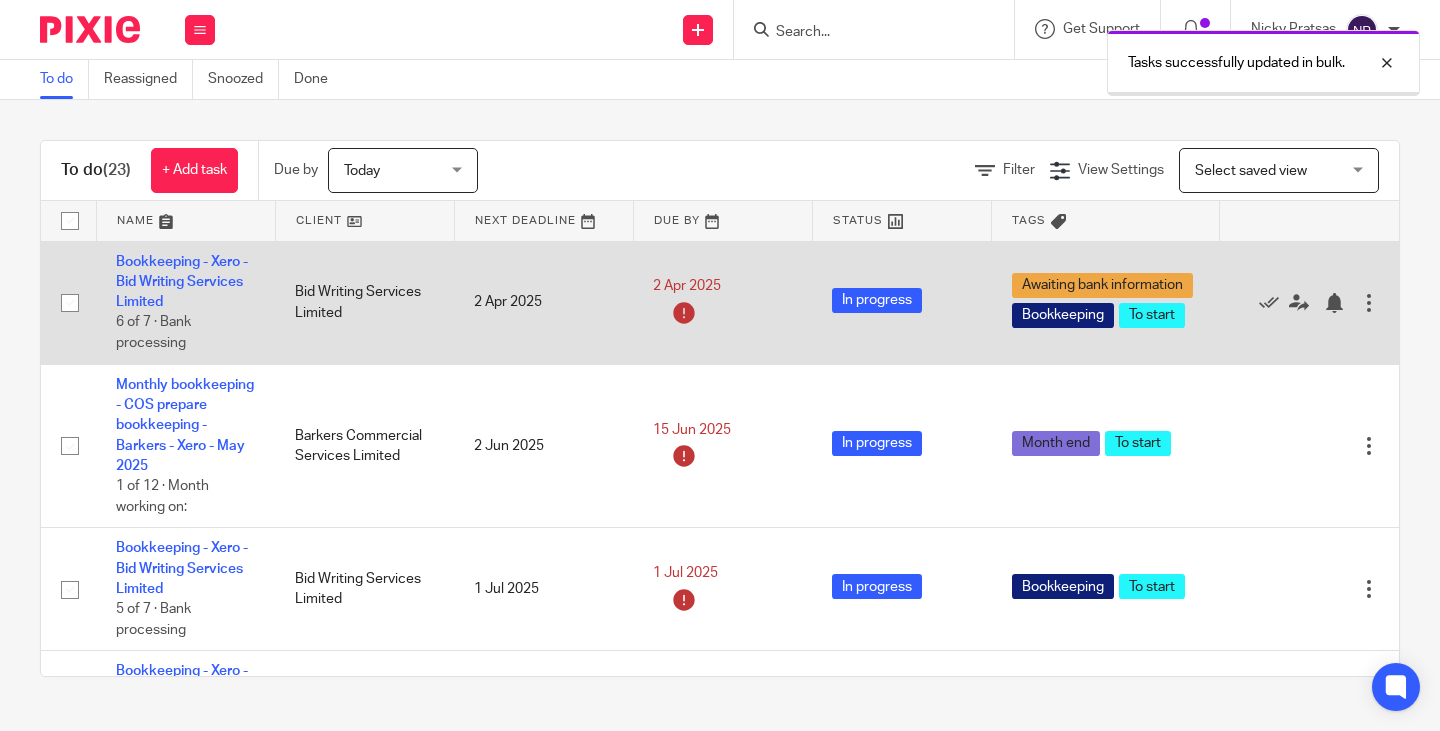 scroll, scrollTop: 0, scrollLeft: 0, axis: both 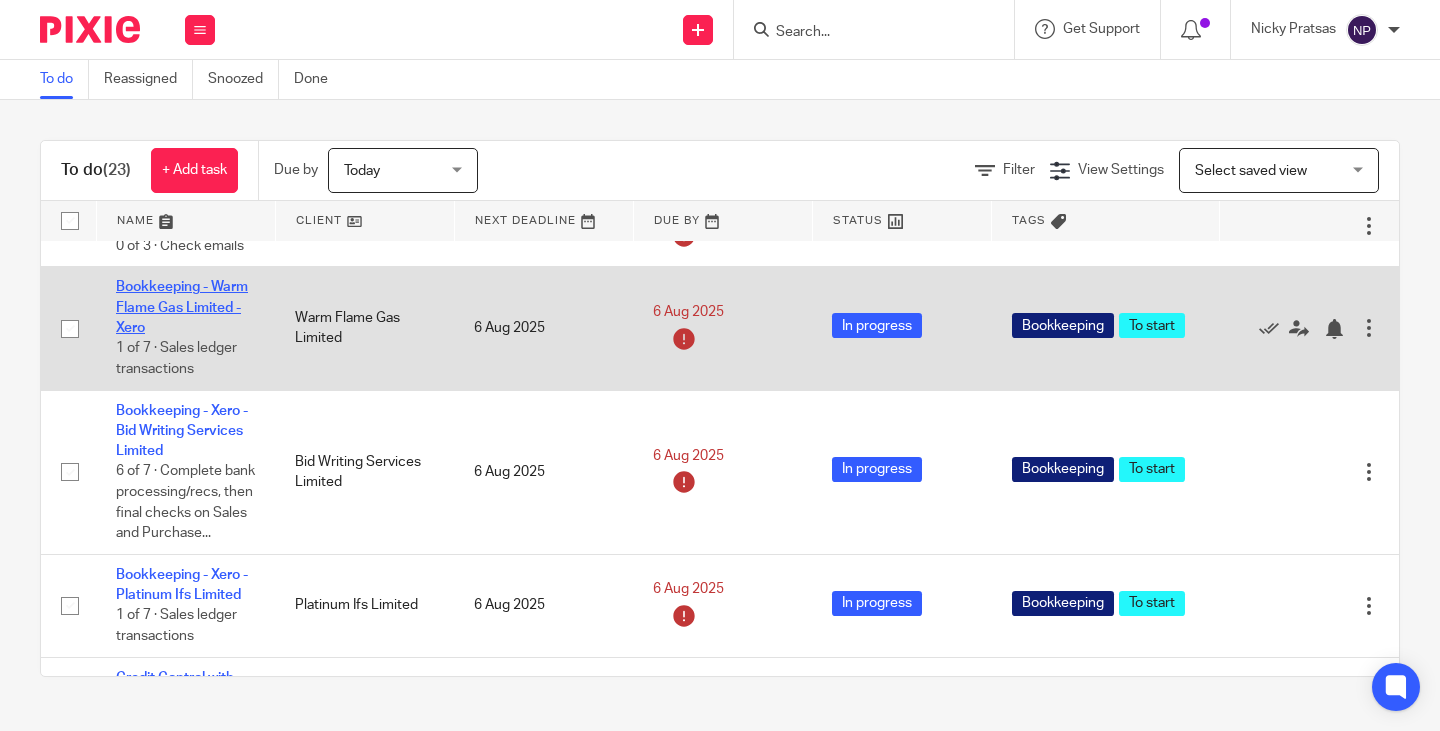 click on "Bookkeeping - Warm Flame Gas Limited - Xero" at bounding box center (182, 307) 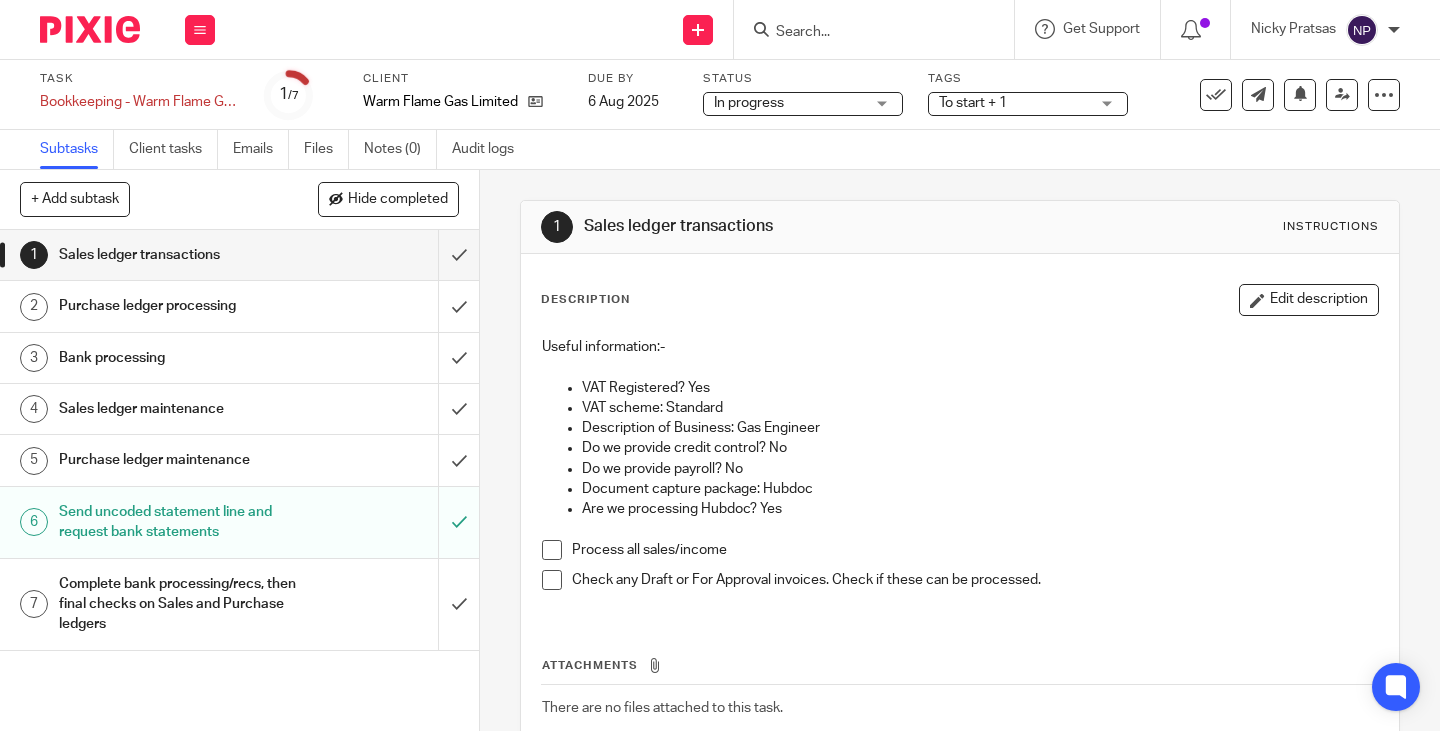 scroll, scrollTop: 0, scrollLeft: 0, axis: both 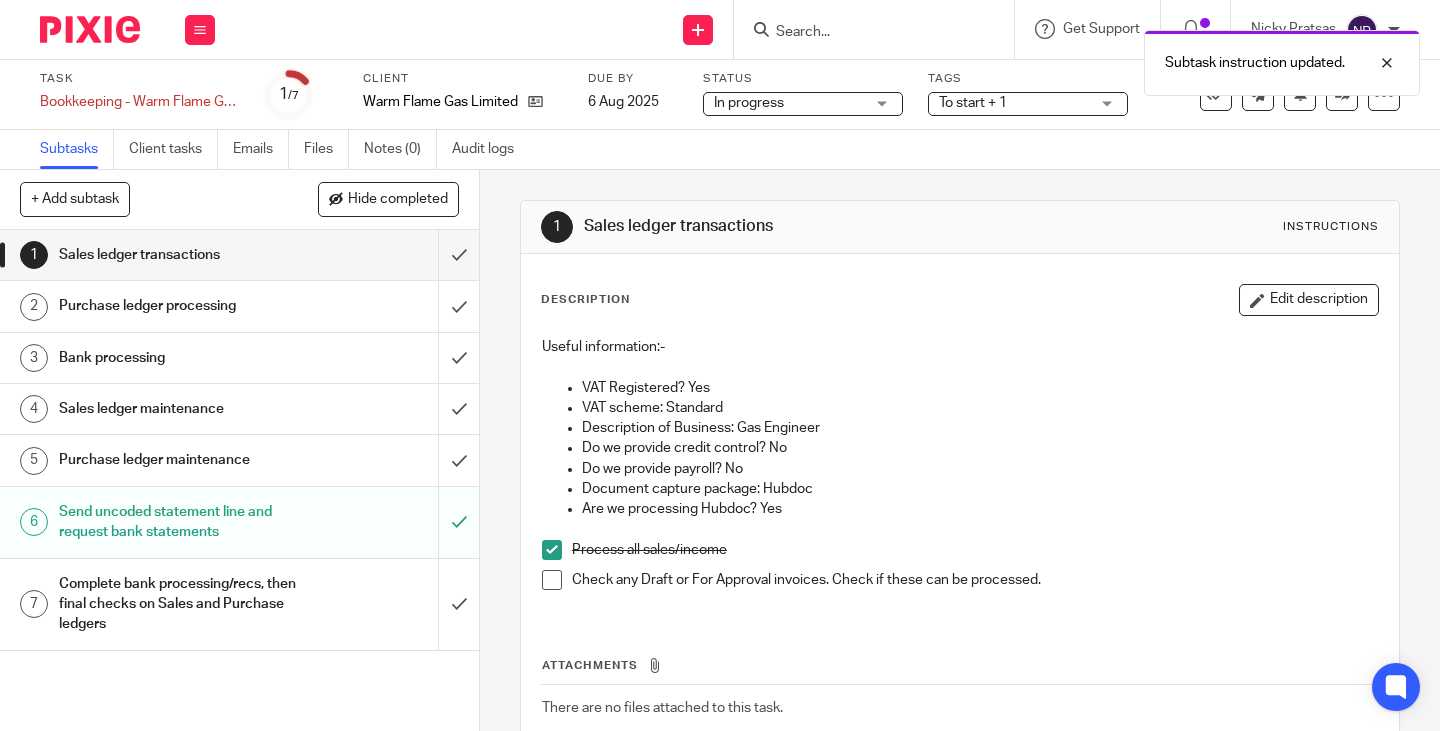 click at bounding box center (552, 580) 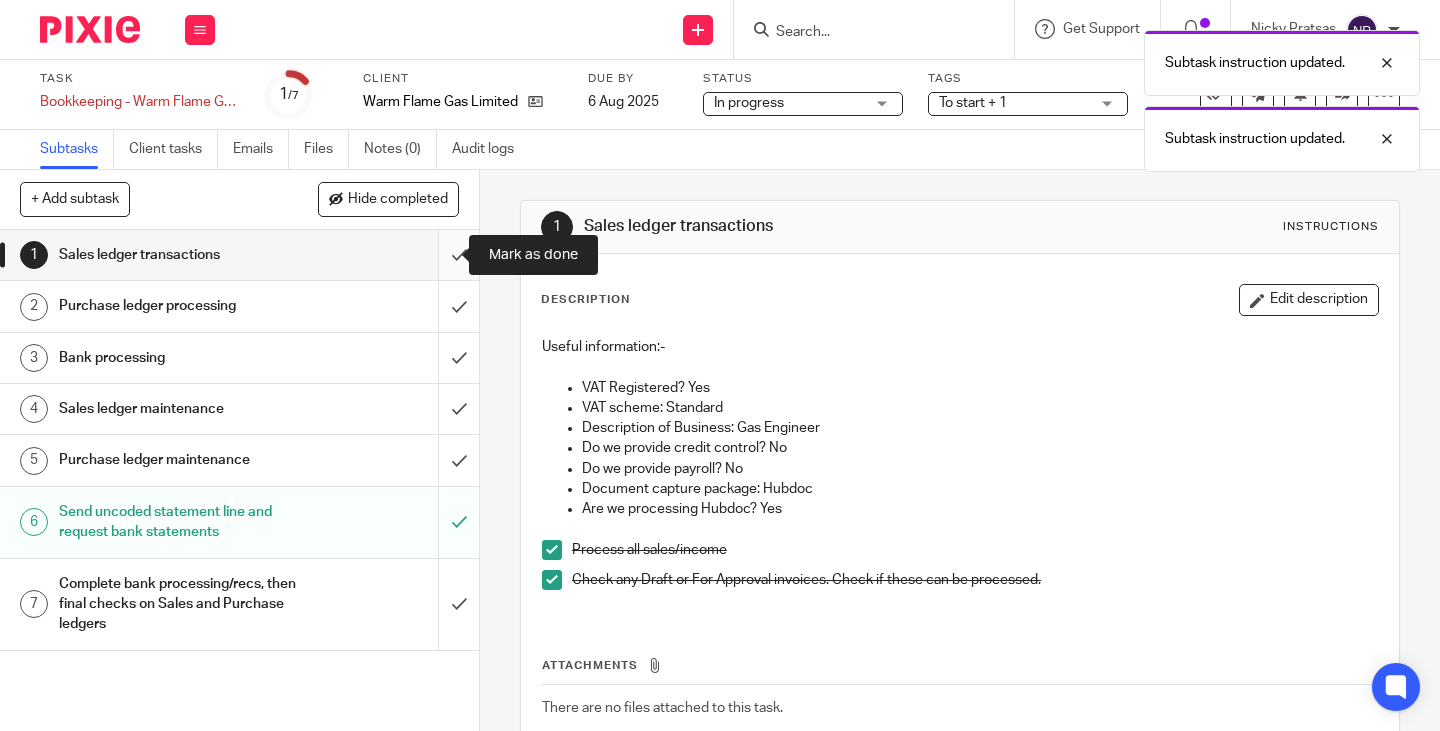 click at bounding box center [239, 255] 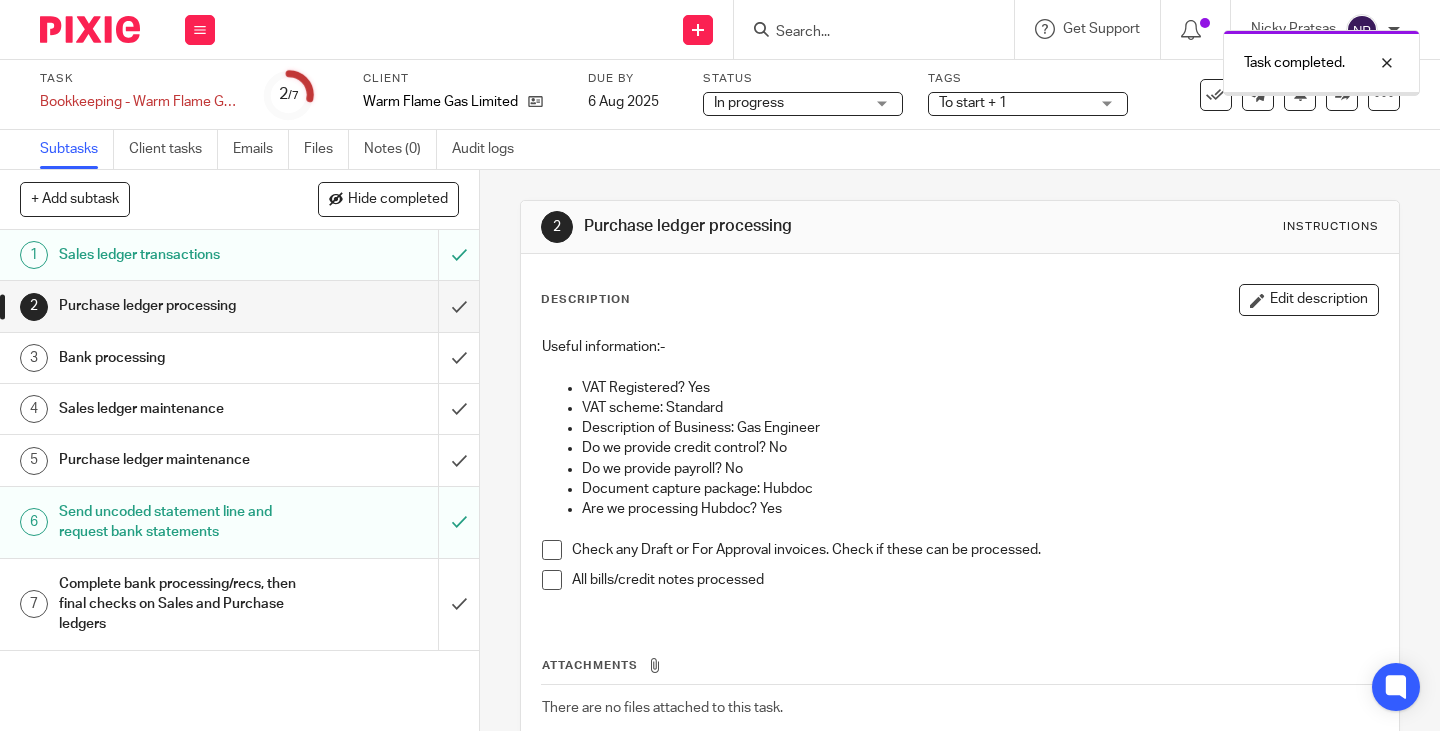 scroll, scrollTop: 0, scrollLeft: 0, axis: both 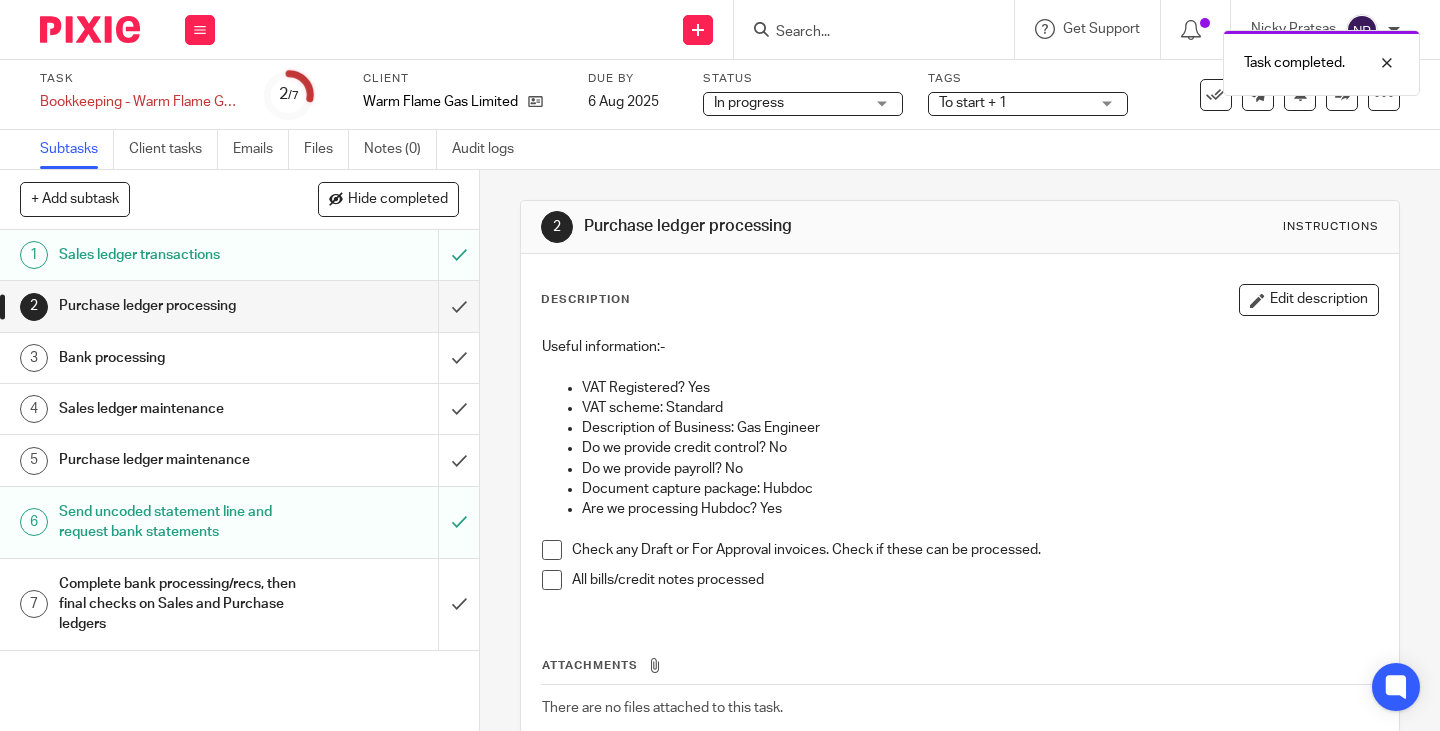 click at bounding box center [552, 550] 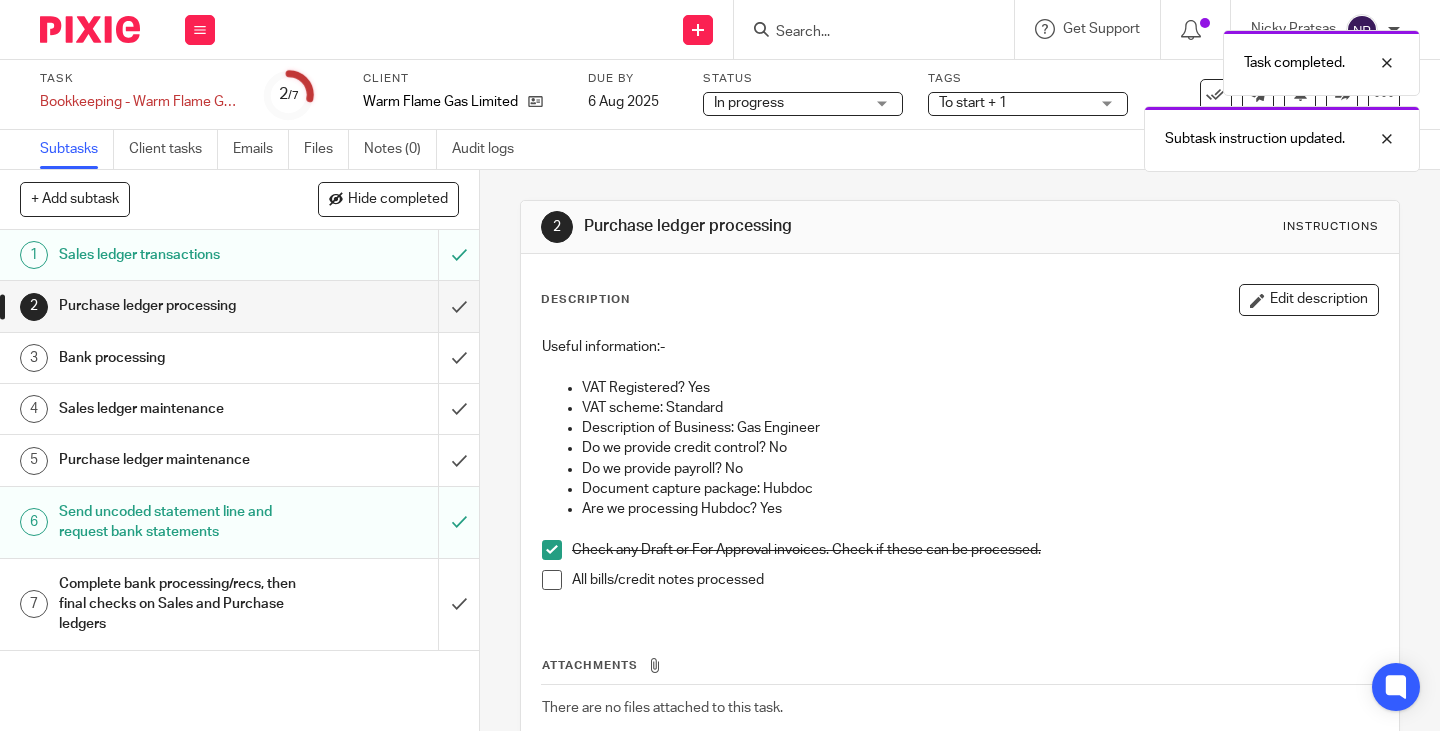 click at bounding box center (552, 580) 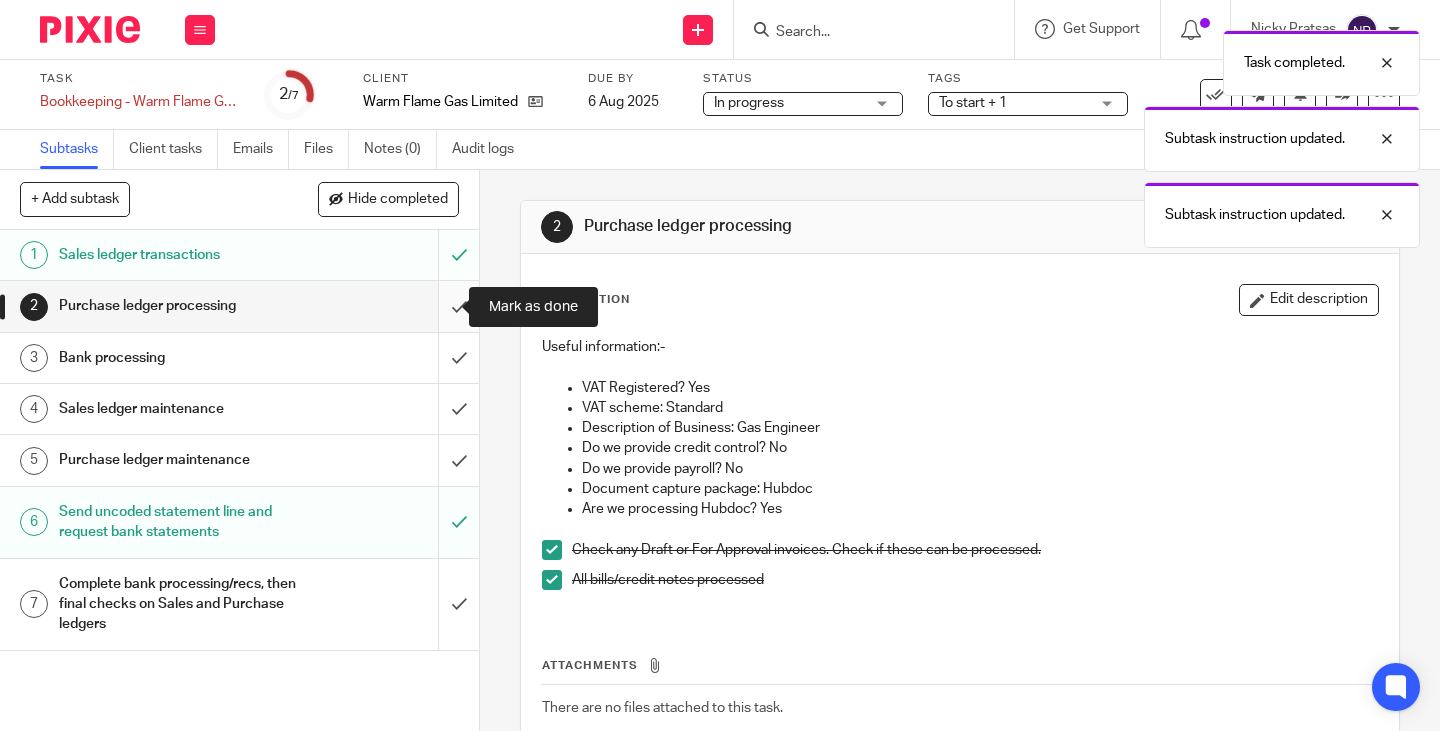 click at bounding box center (239, 306) 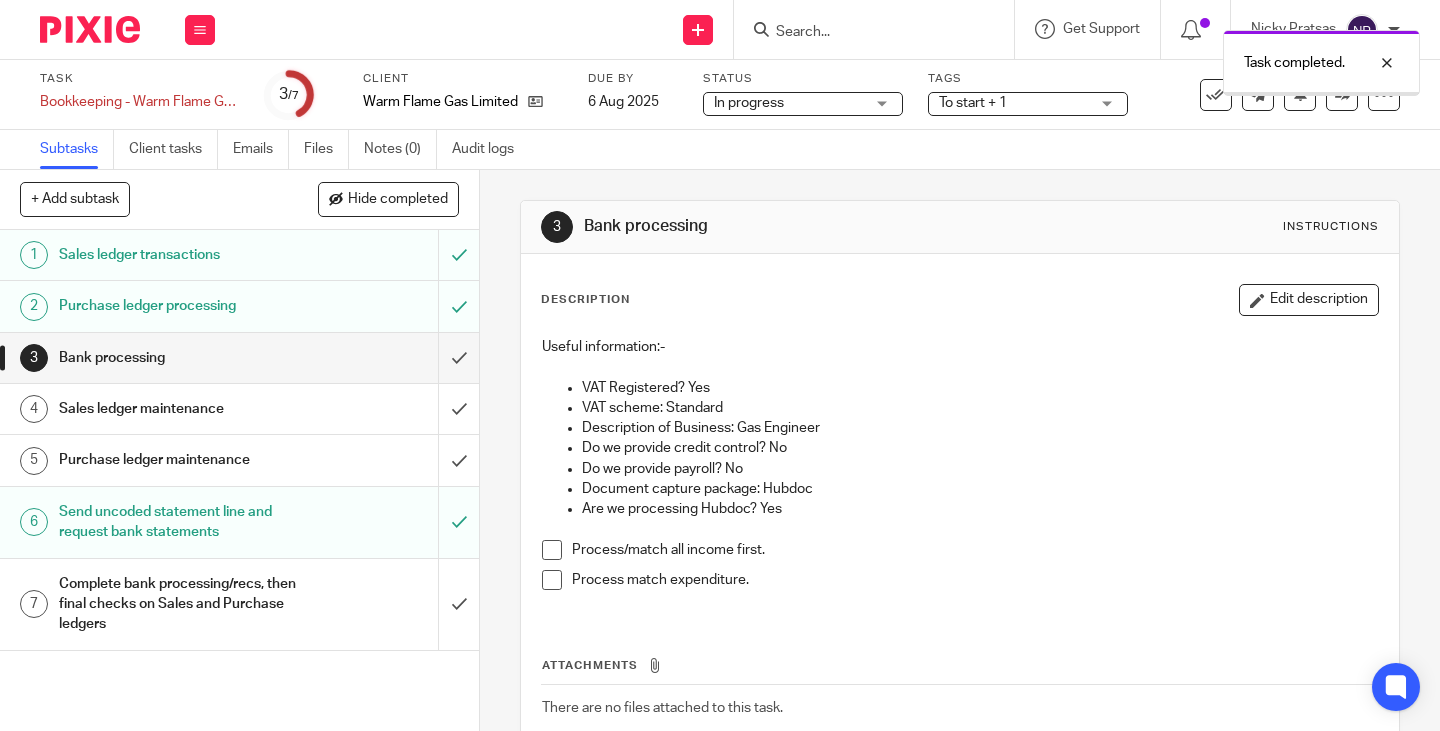 scroll, scrollTop: 0, scrollLeft: 0, axis: both 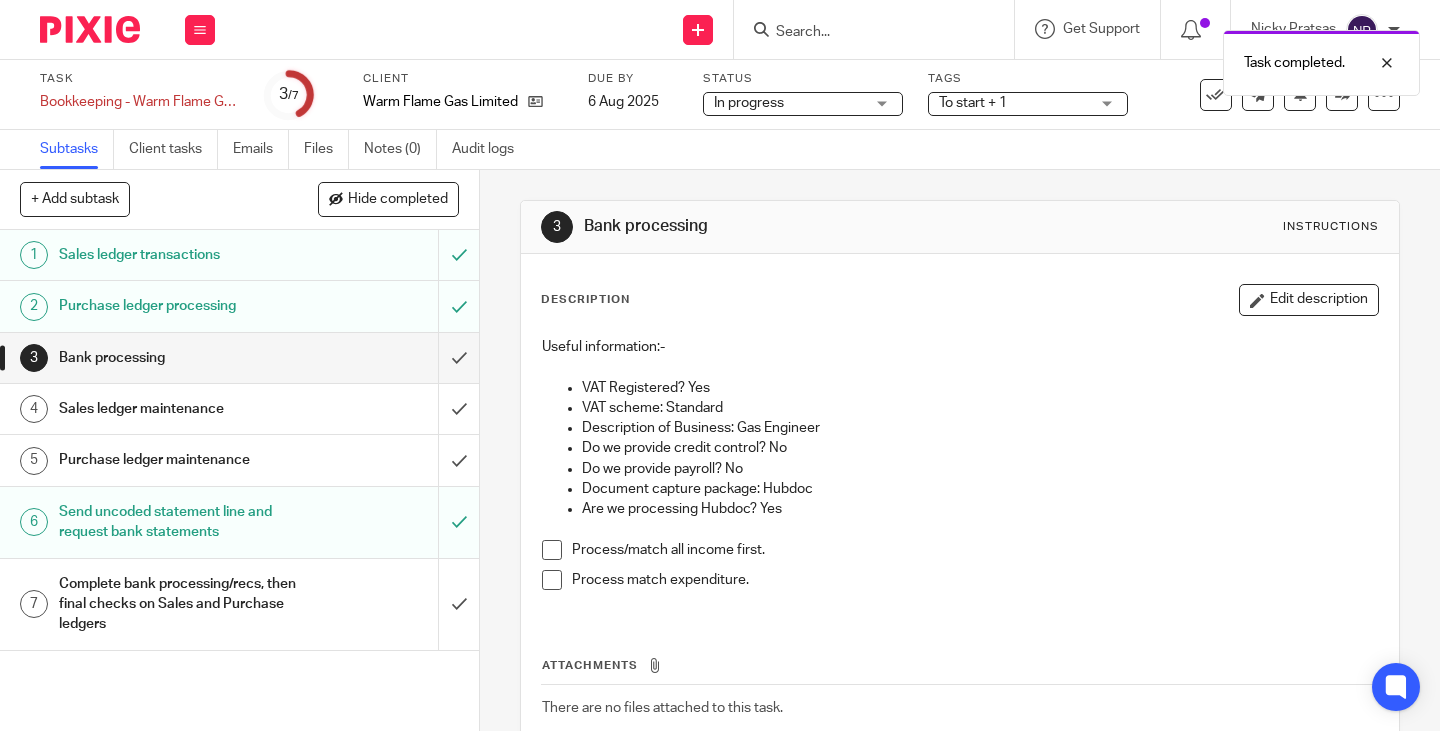 click at bounding box center (552, 550) 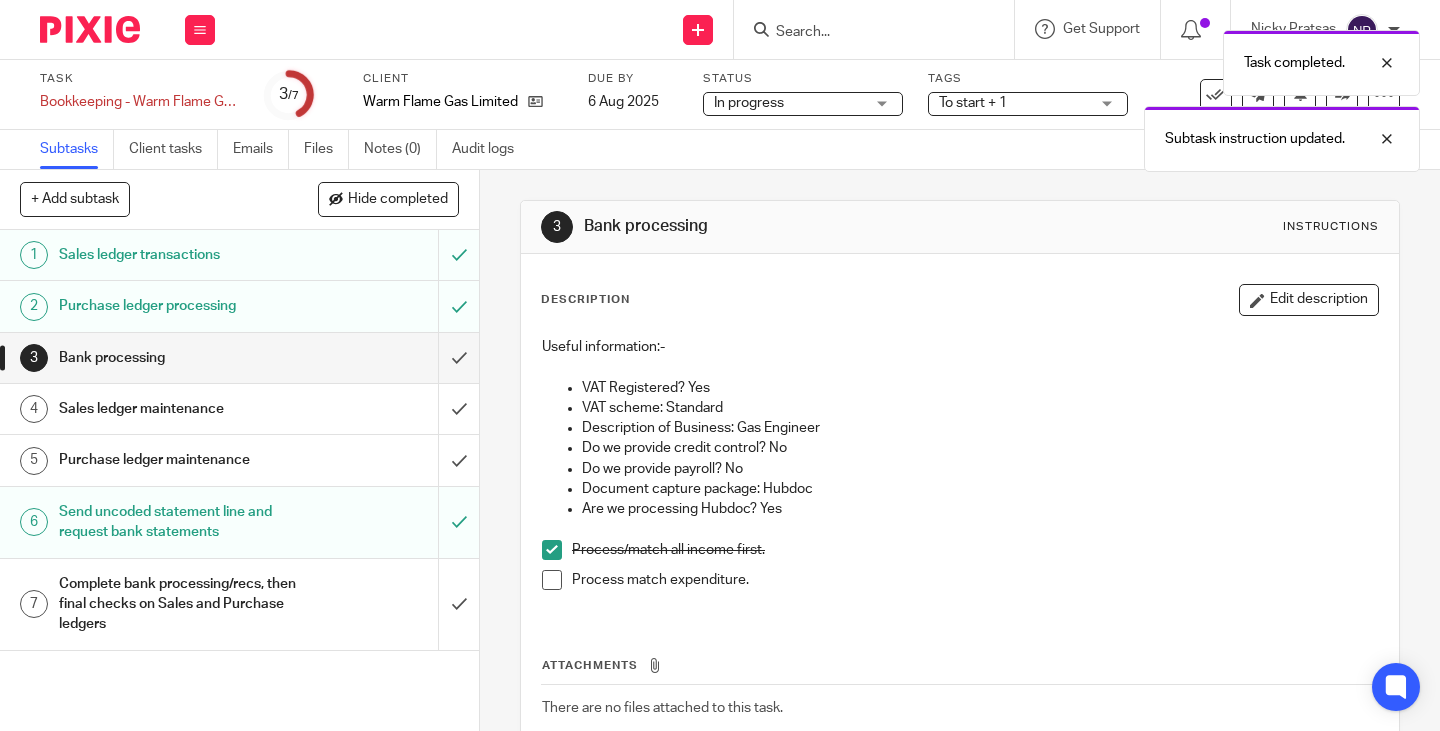 click on "Sales ledger maintenance" at bounding box center [179, 409] 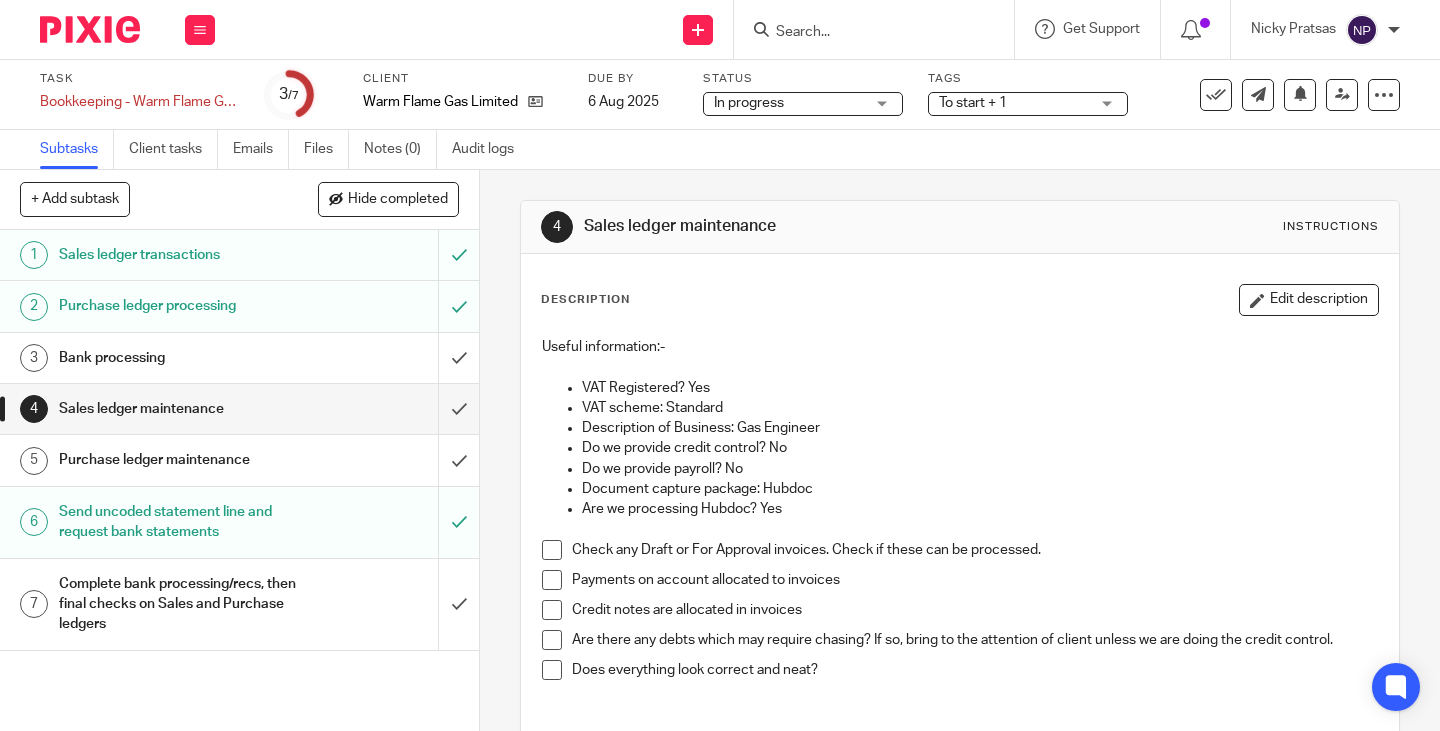 scroll, scrollTop: 0, scrollLeft: 0, axis: both 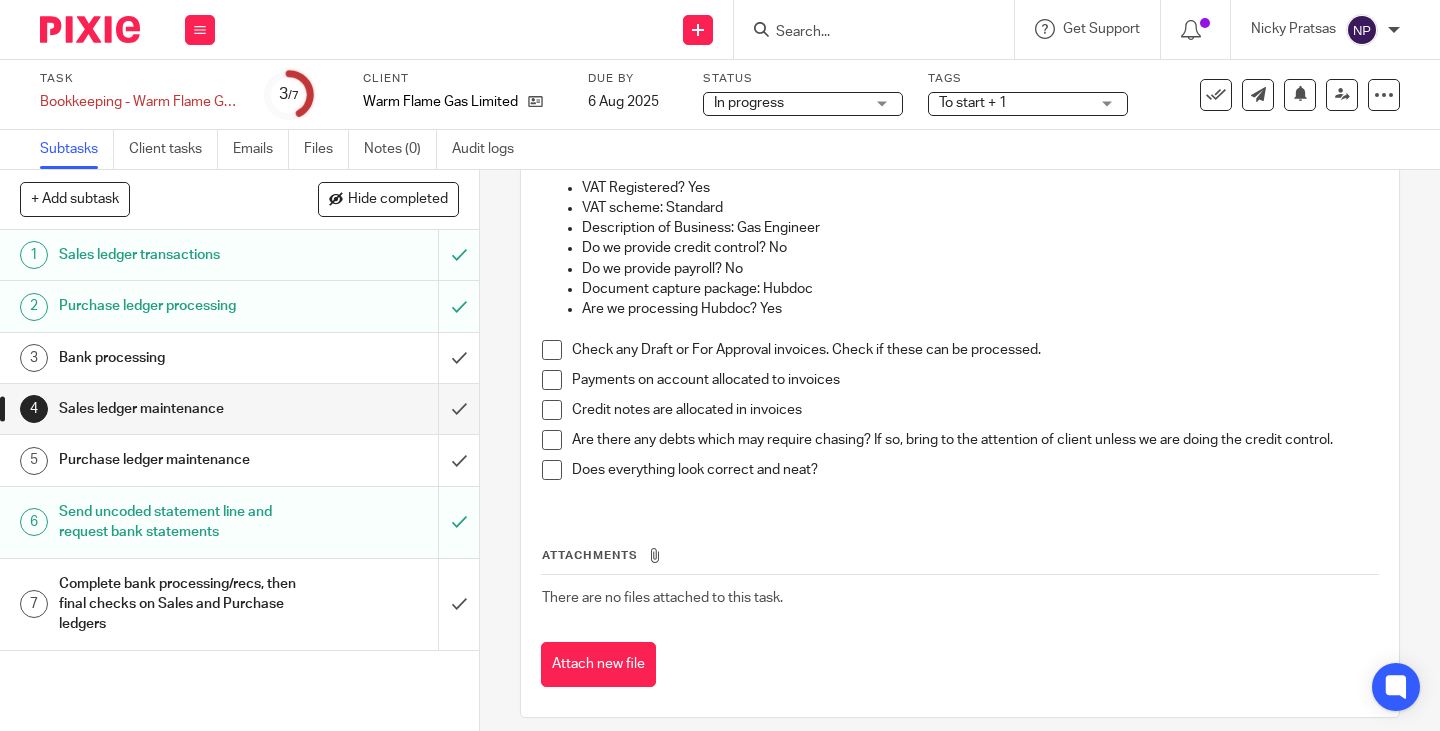 click at bounding box center [552, 350] 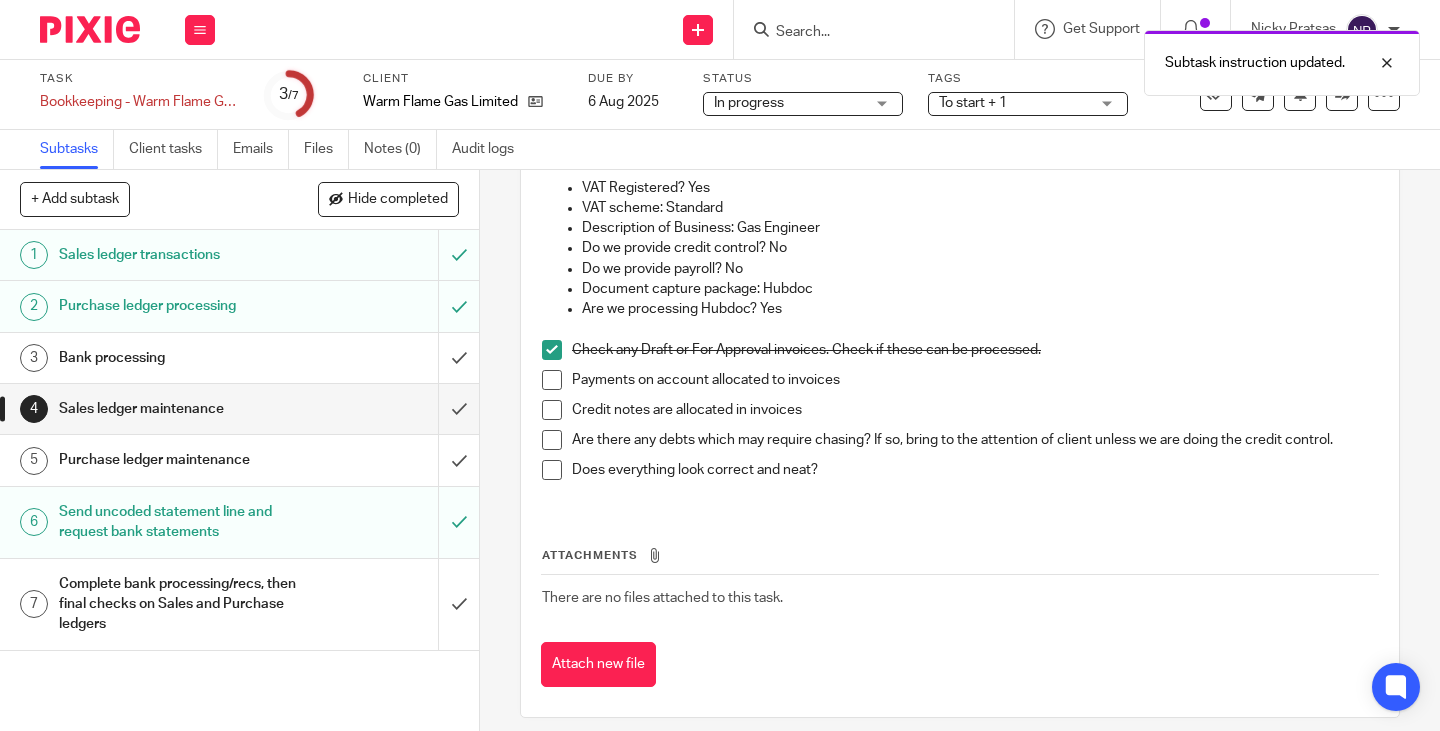 click at bounding box center [552, 380] 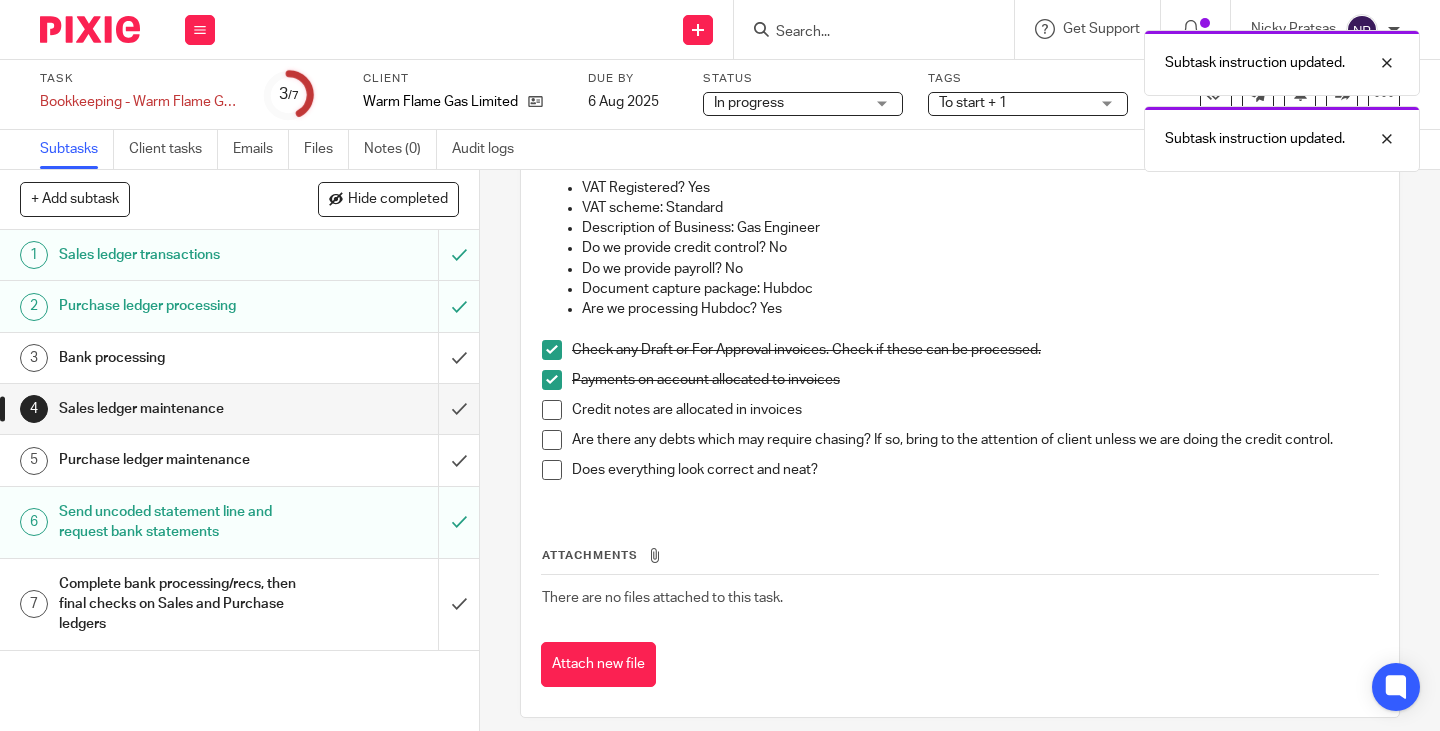 click at bounding box center [552, 410] 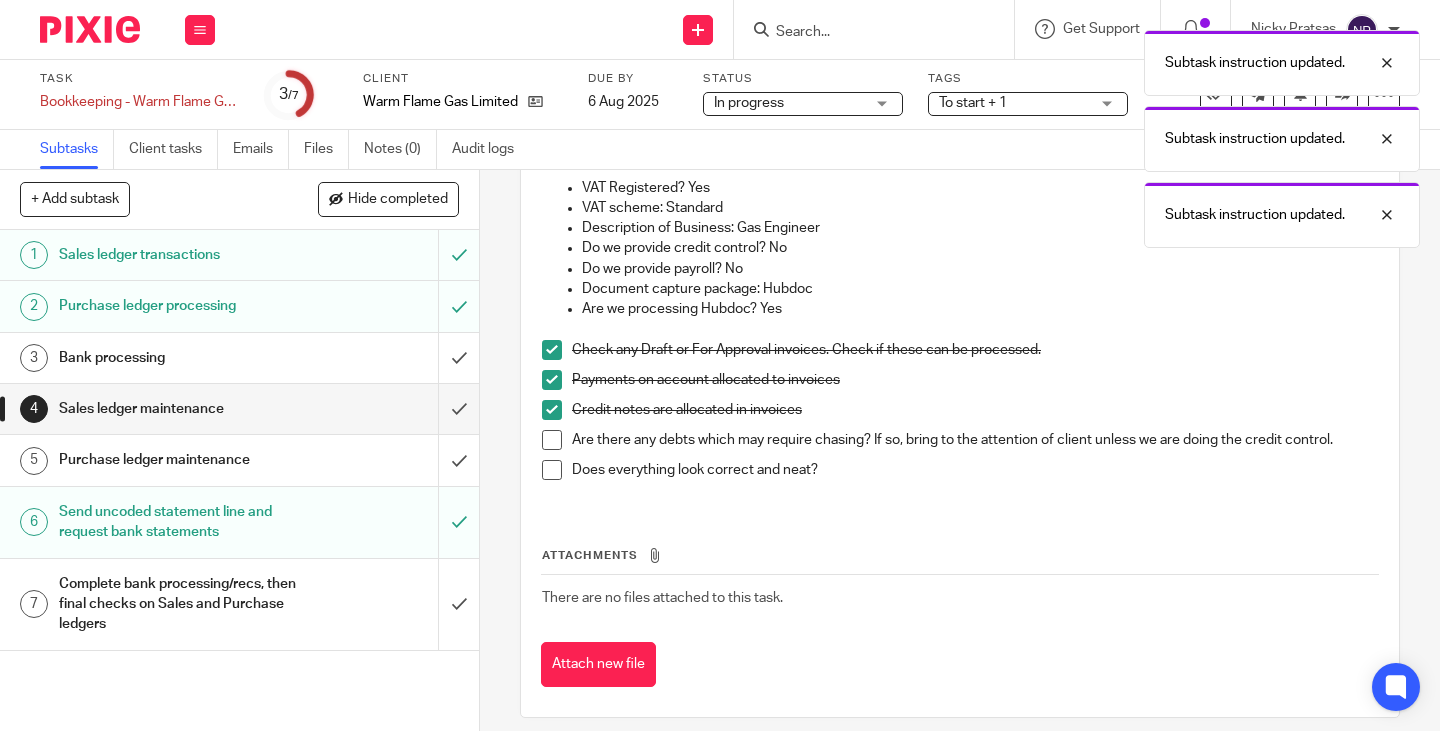 click at bounding box center [552, 440] 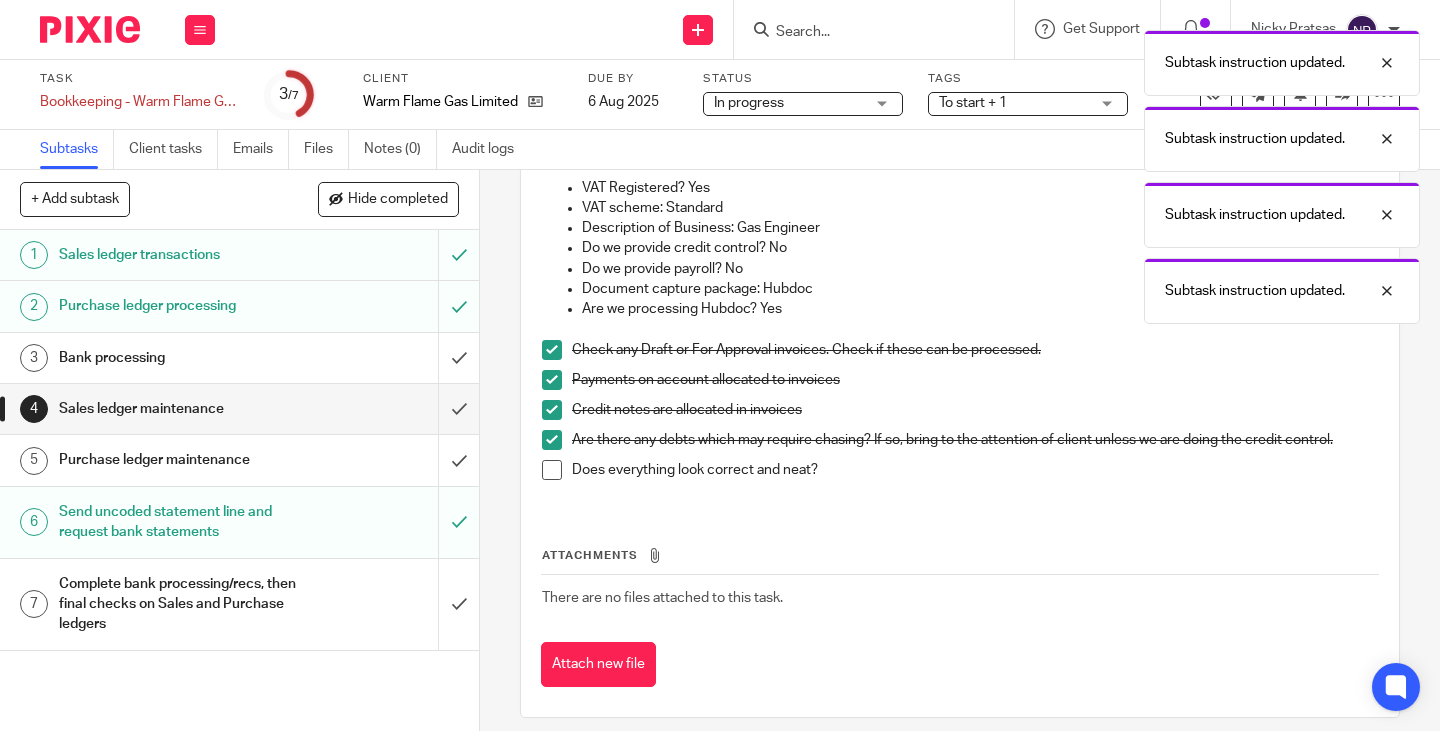 click at bounding box center (552, 470) 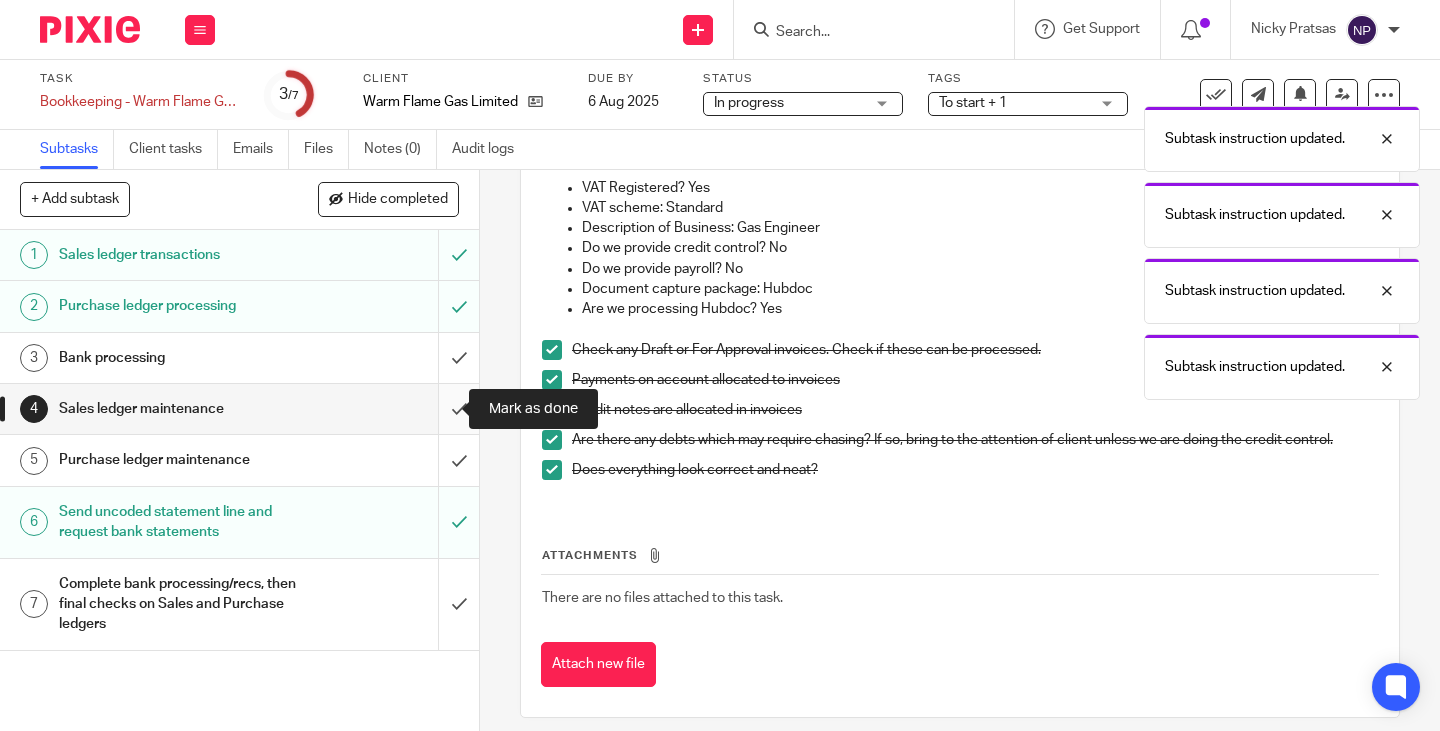 click at bounding box center (239, 409) 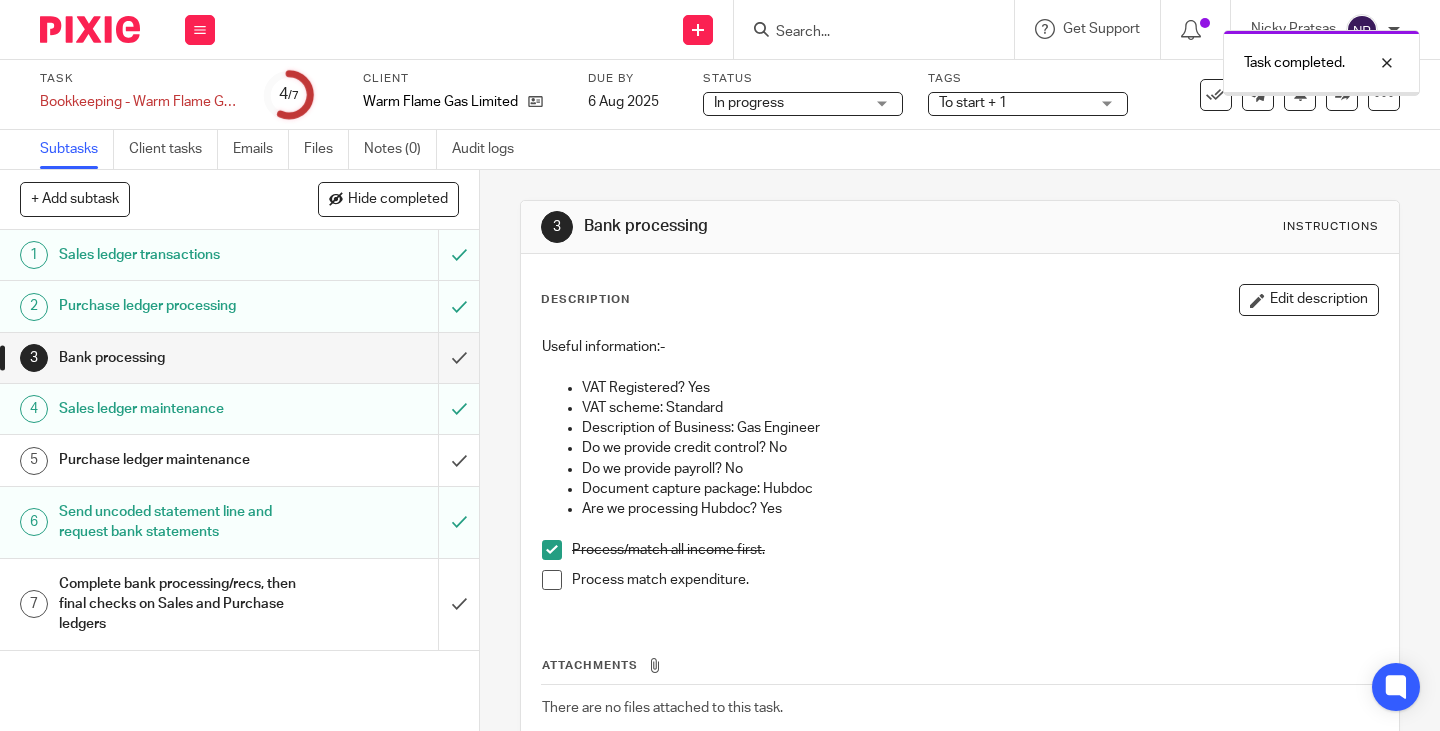 scroll, scrollTop: 0, scrollLeft: 0, axis: both 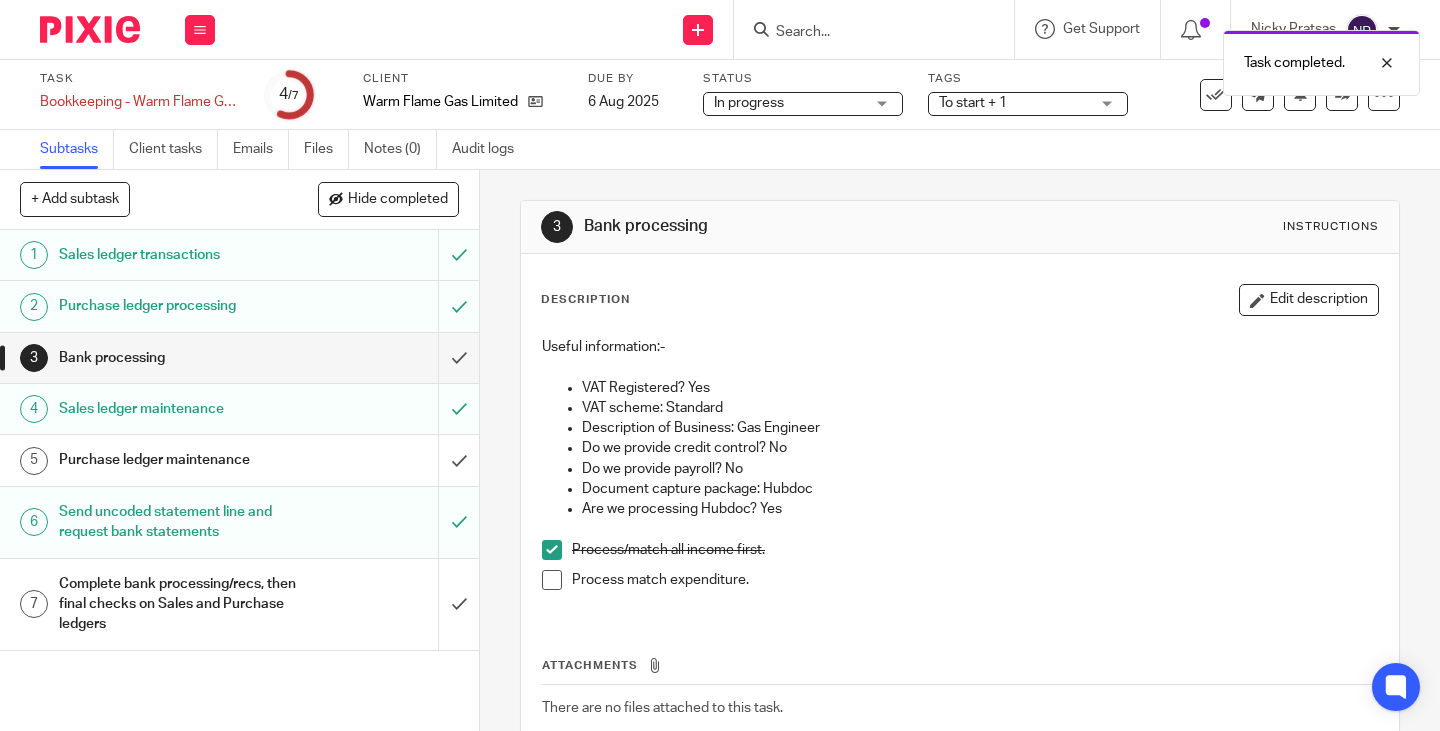 click on "Purchase ledger maintenance" at bounding box center [179, 460] 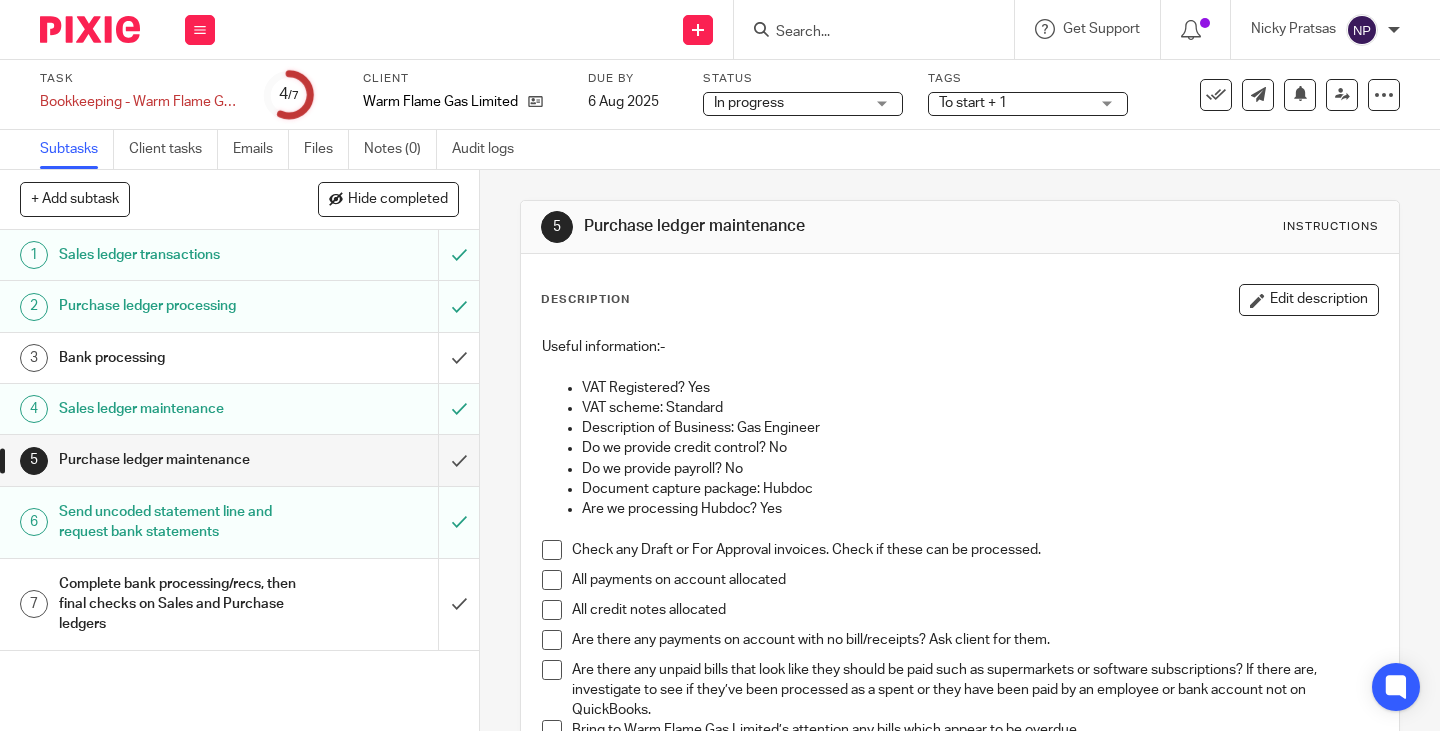 scroll, scrollTop: 0, scrollLeft: 0, axis: both 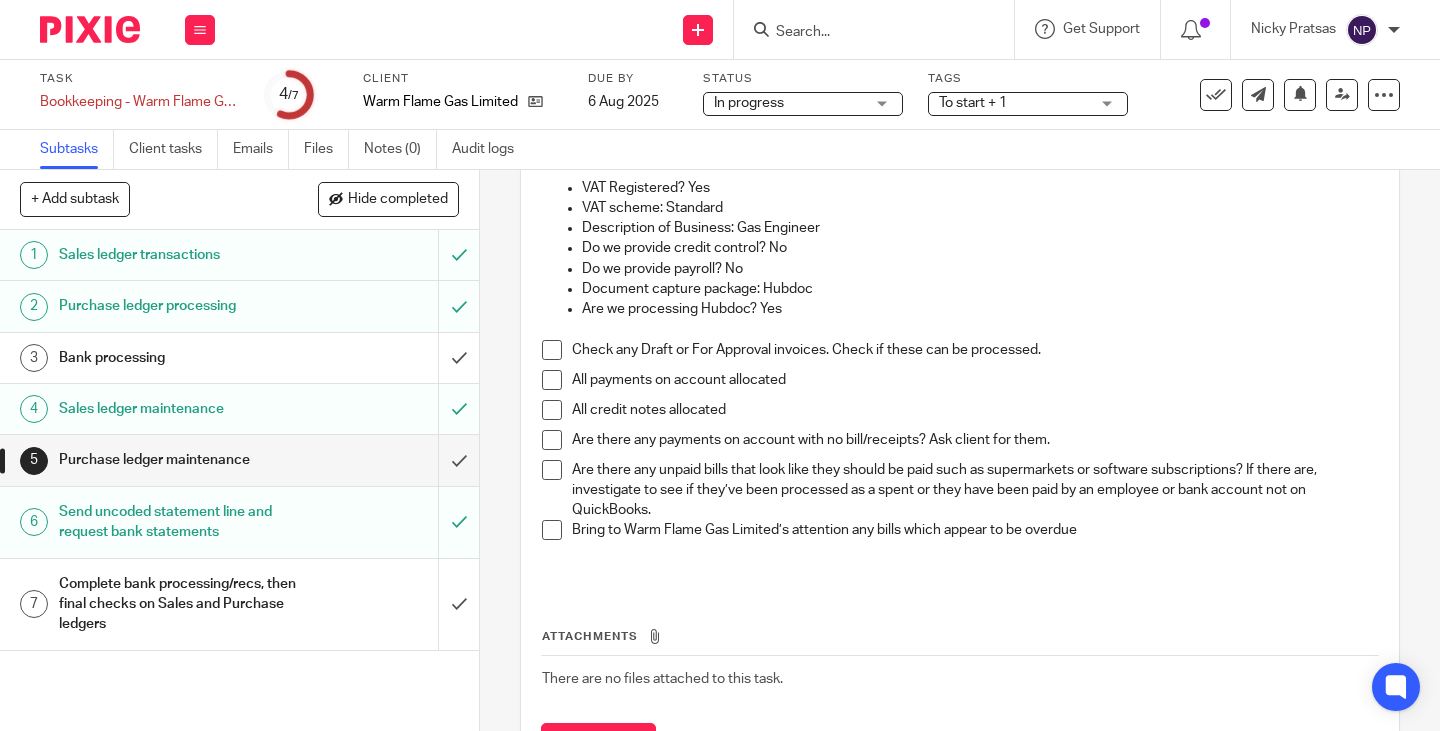 click at bounding box center (552, 350) 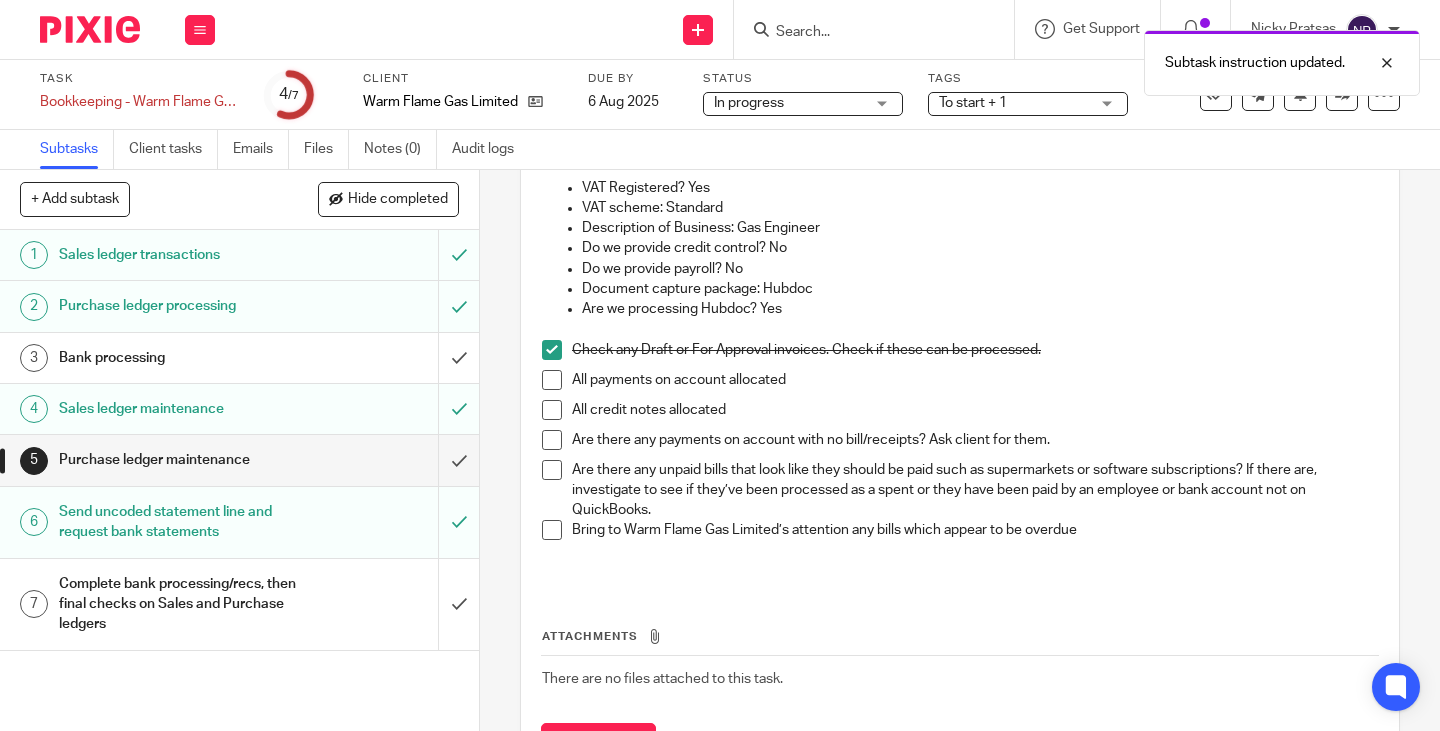 click at bounding box center (552, 380) 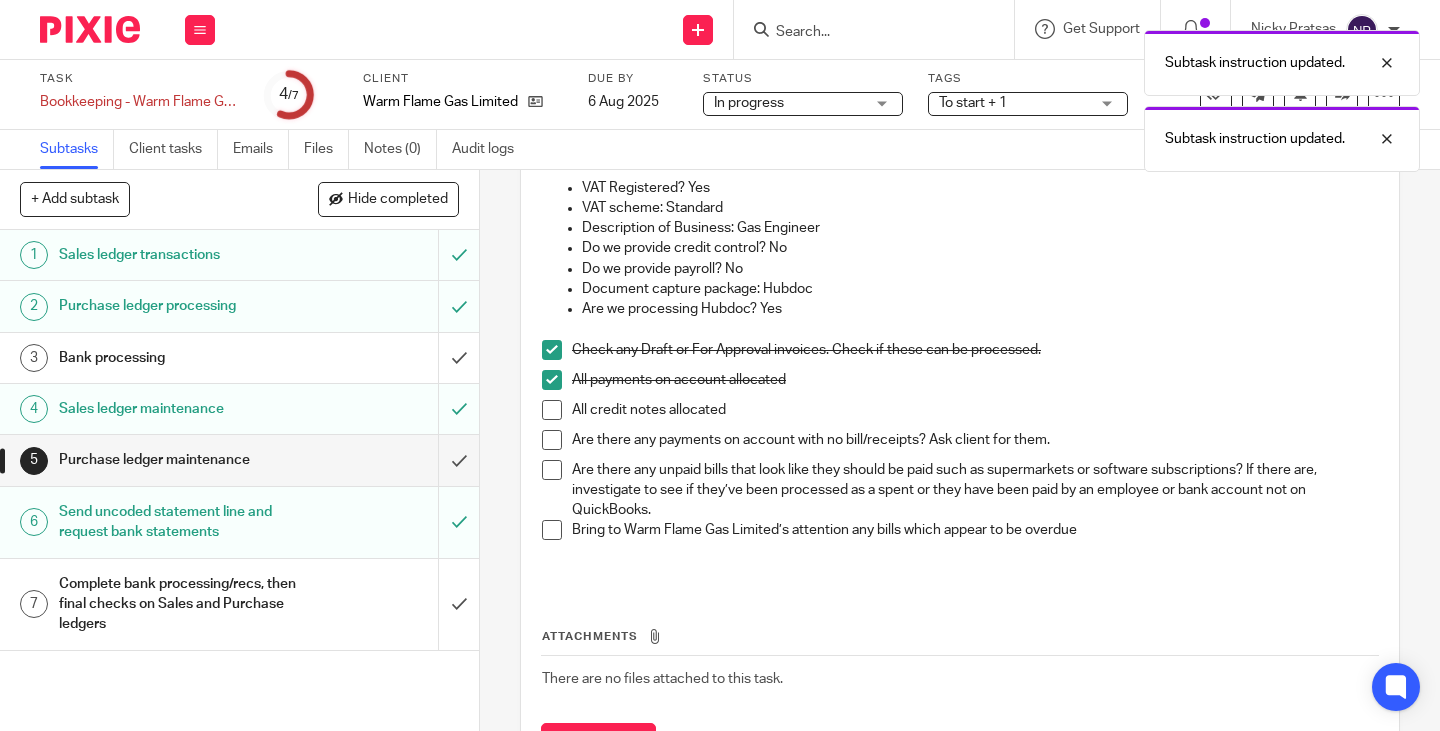 click at bounding box center (552, 410) 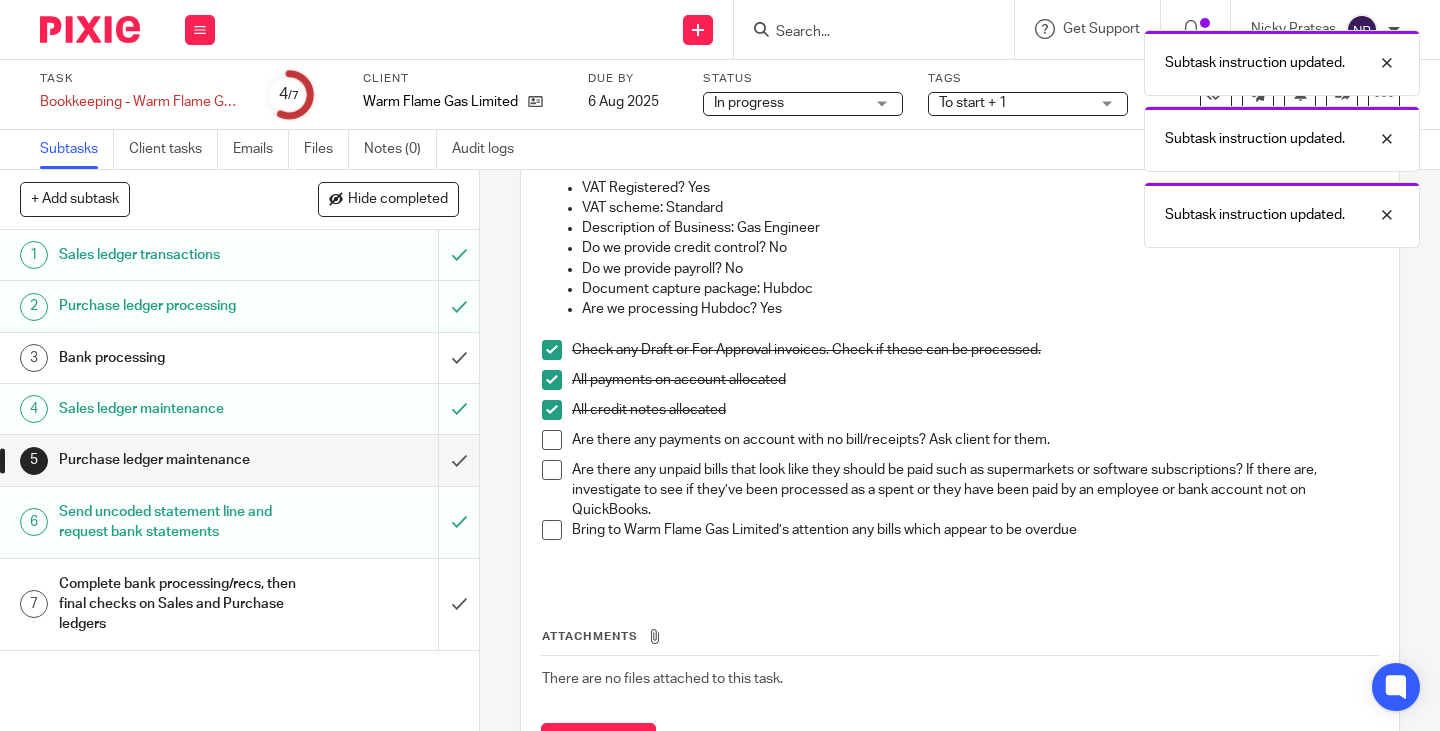 click at bounding box center (552, 440) 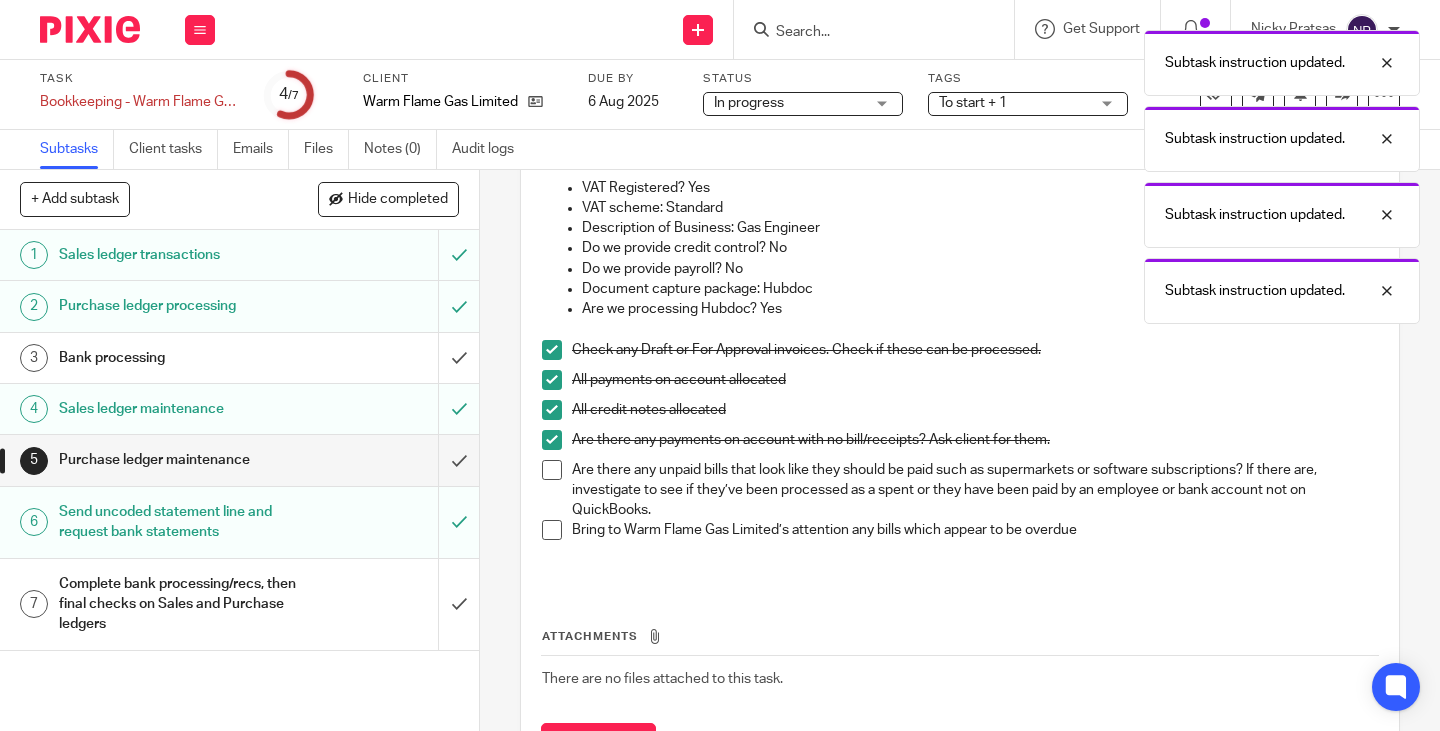 click at bounding box center (552, 470) 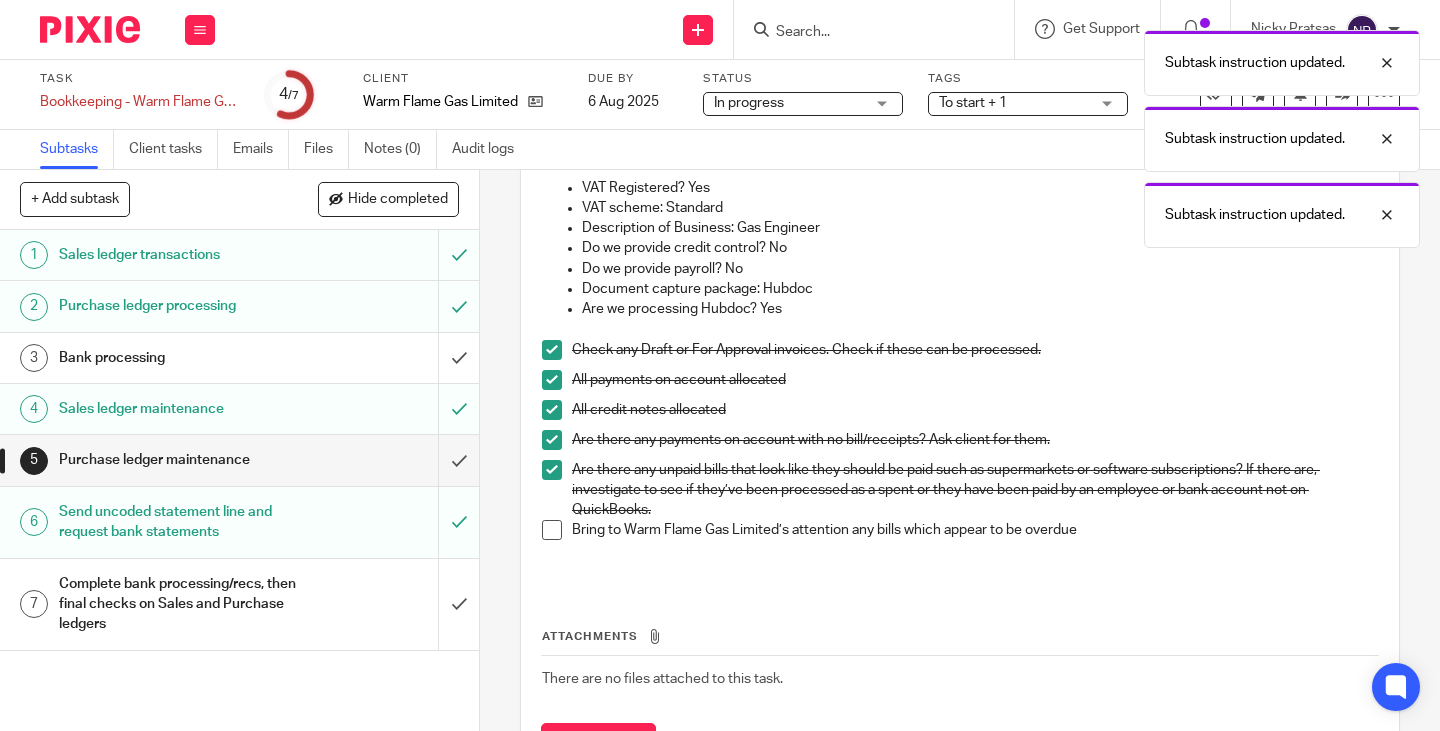 click at bounding box center [552, 530] 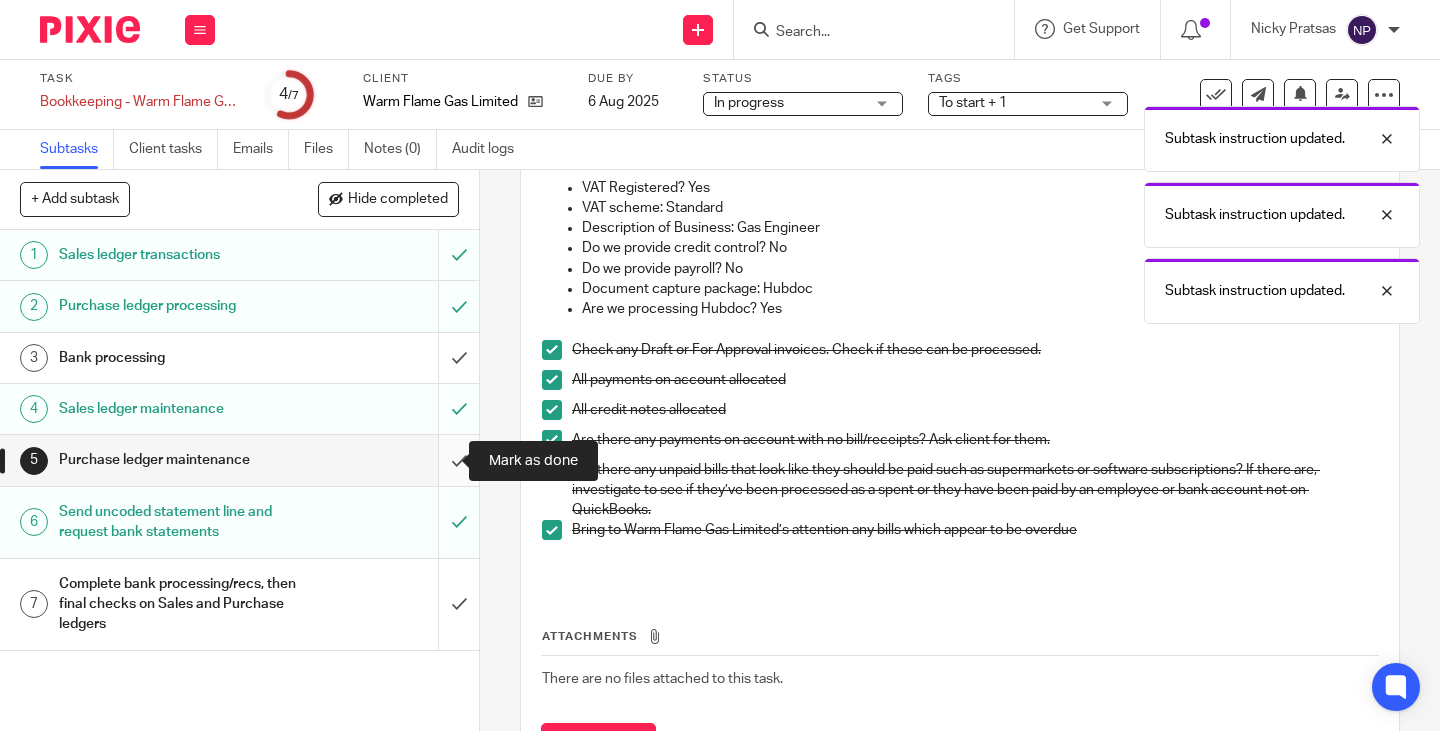click at bounding box center [239, 460] 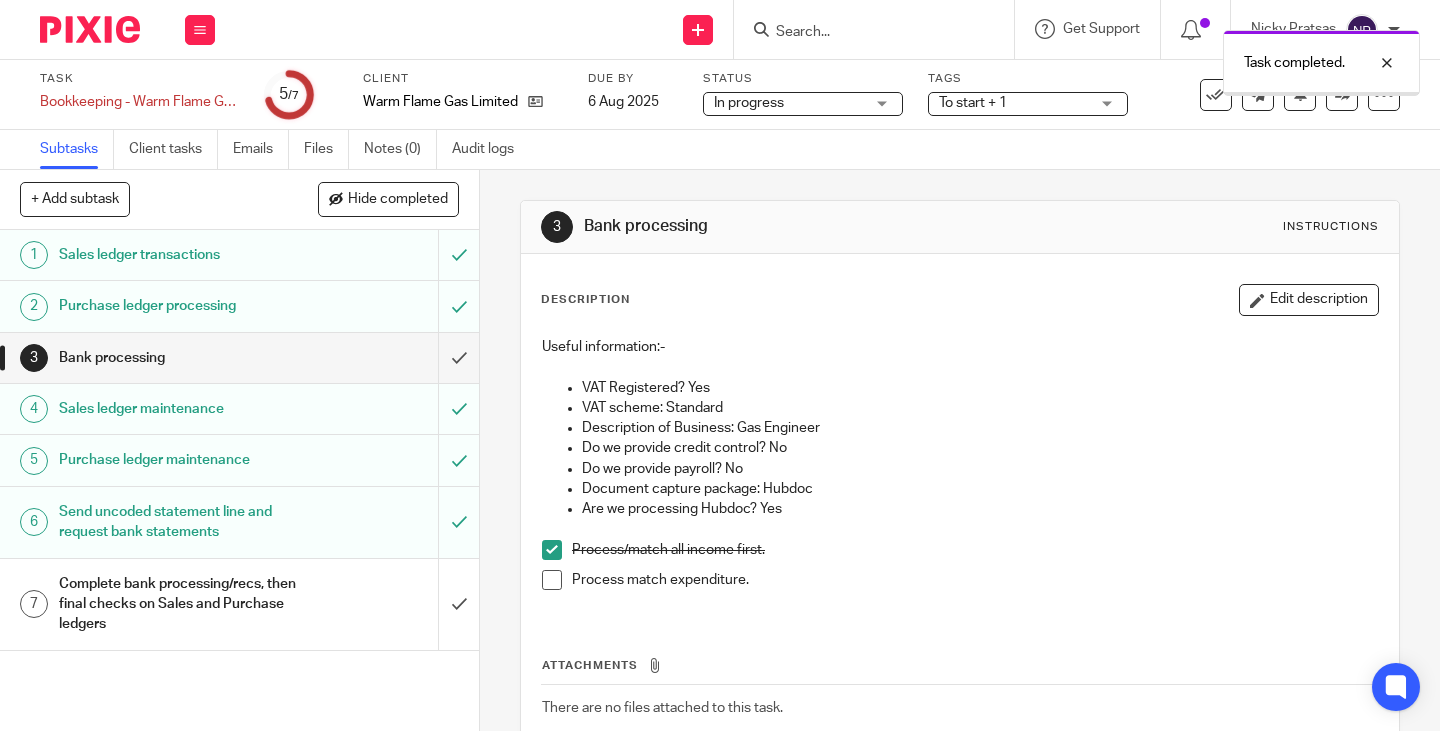 scroll, scrollTop: 0, scrollLeft: 0, axis: both 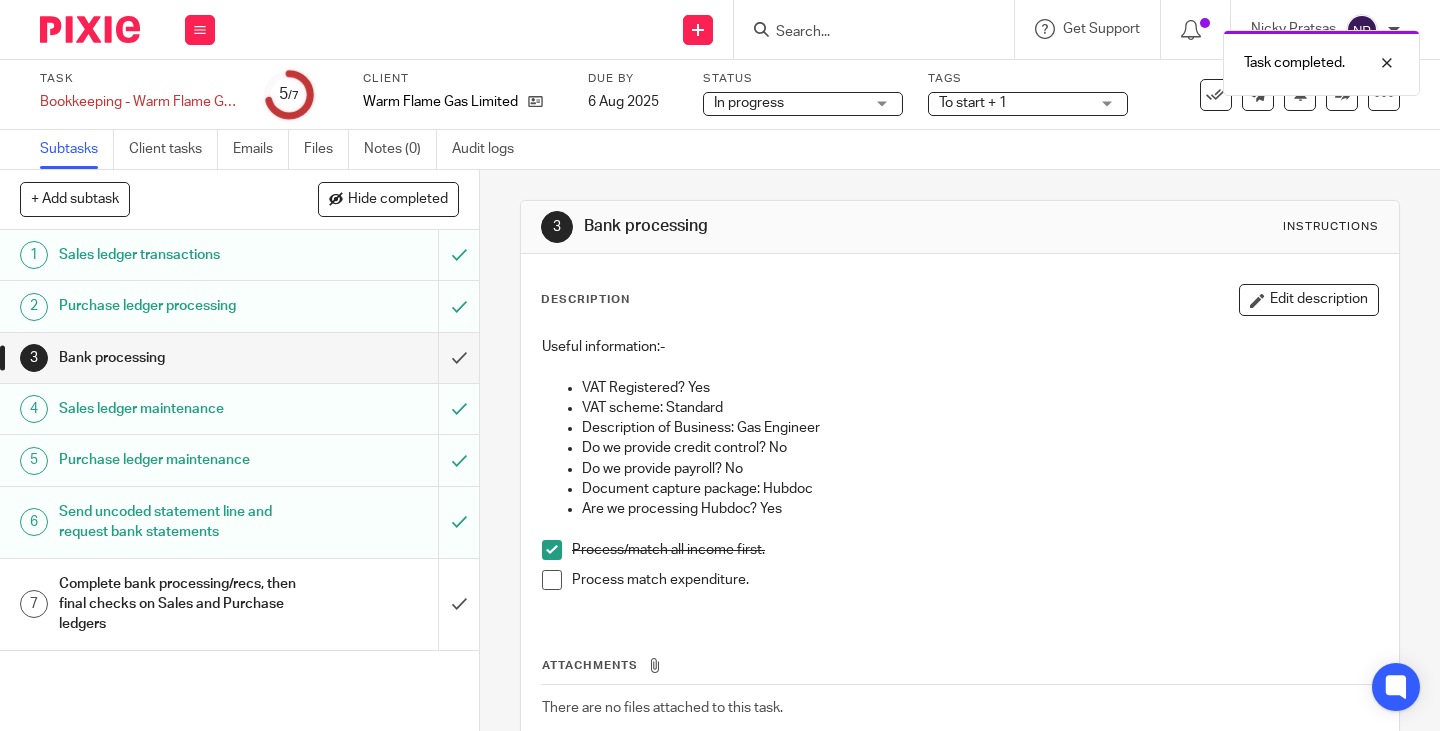 click on "Complete bank processing/recs, then final checks on Sales and Purchase ledgers" at bounding box center (179, 604) 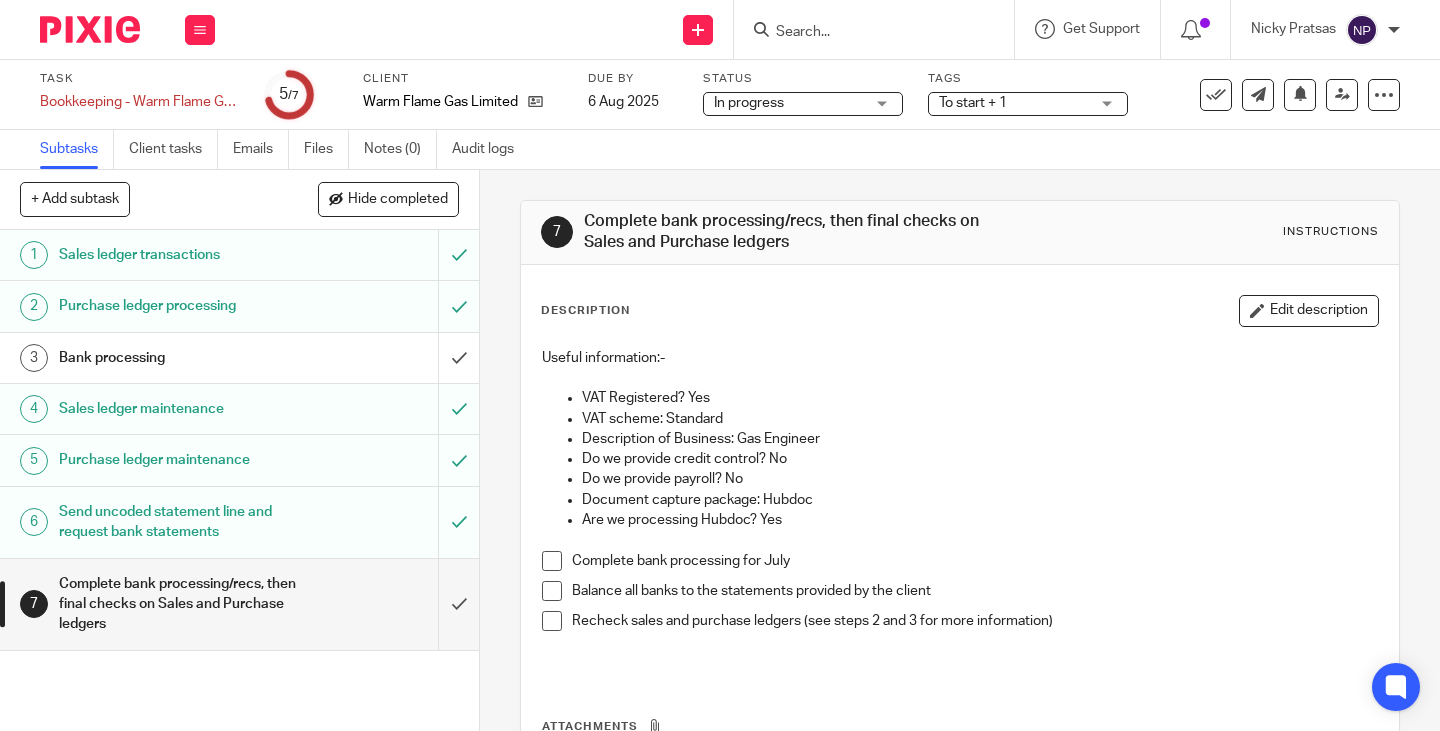 scroll, scrollTop: 0, scrollLeft: 0, axis: both 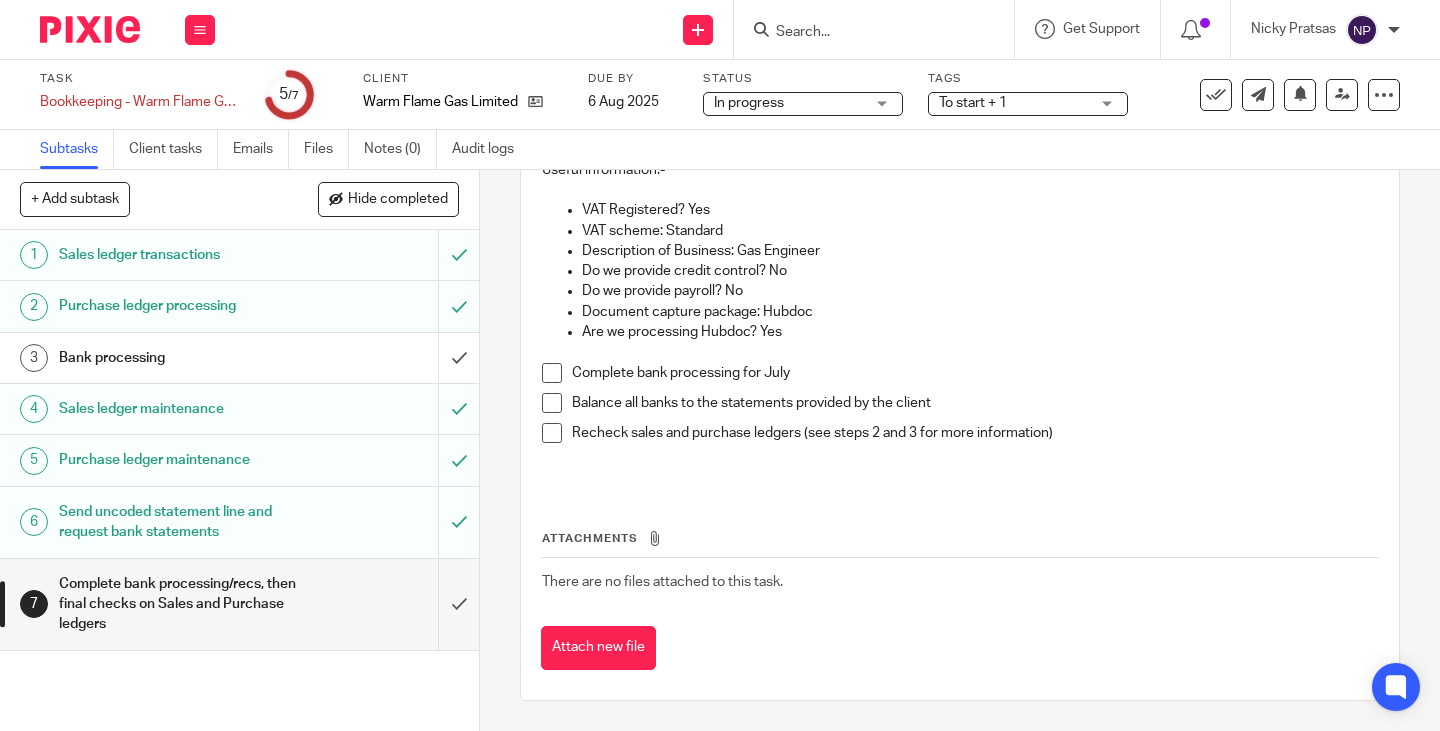 click at bounding box center (552, 403) 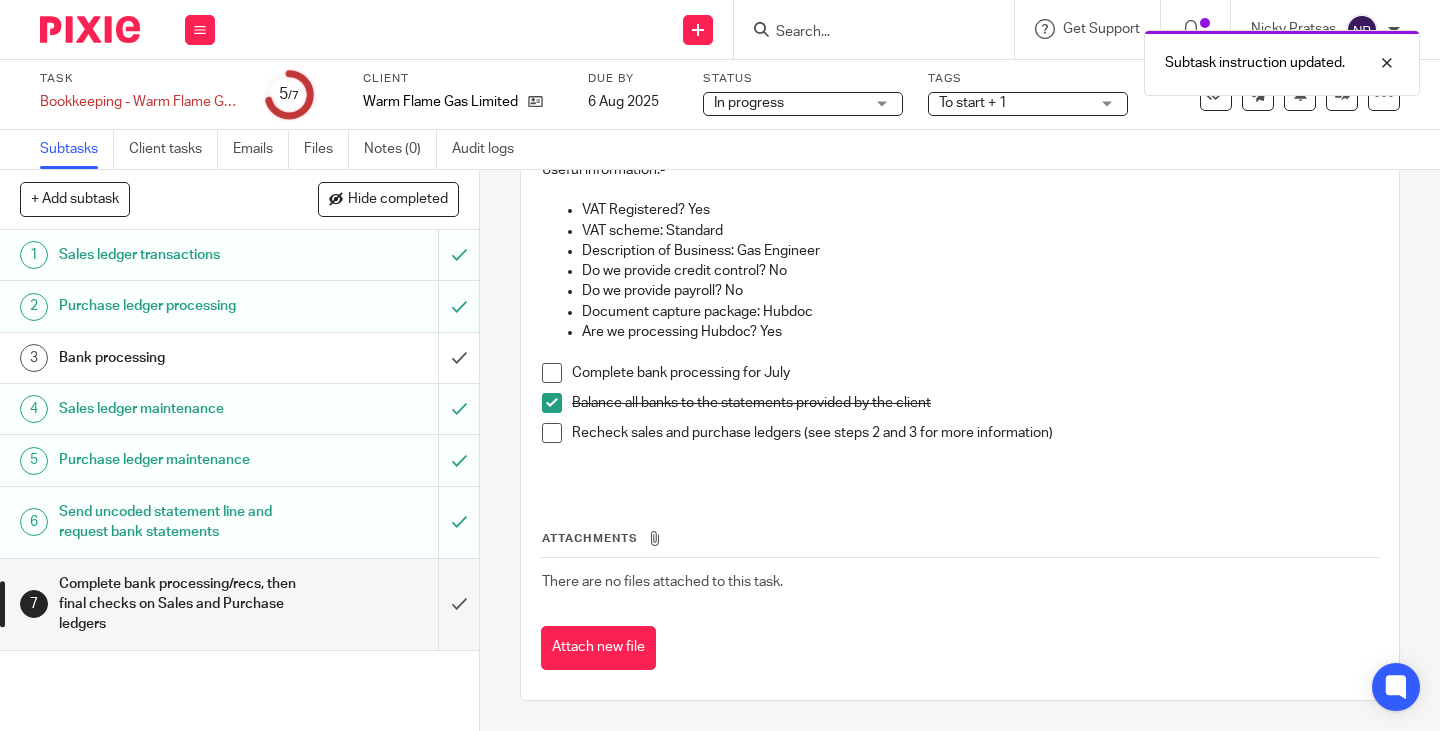 click at bounding box center [552, 433] 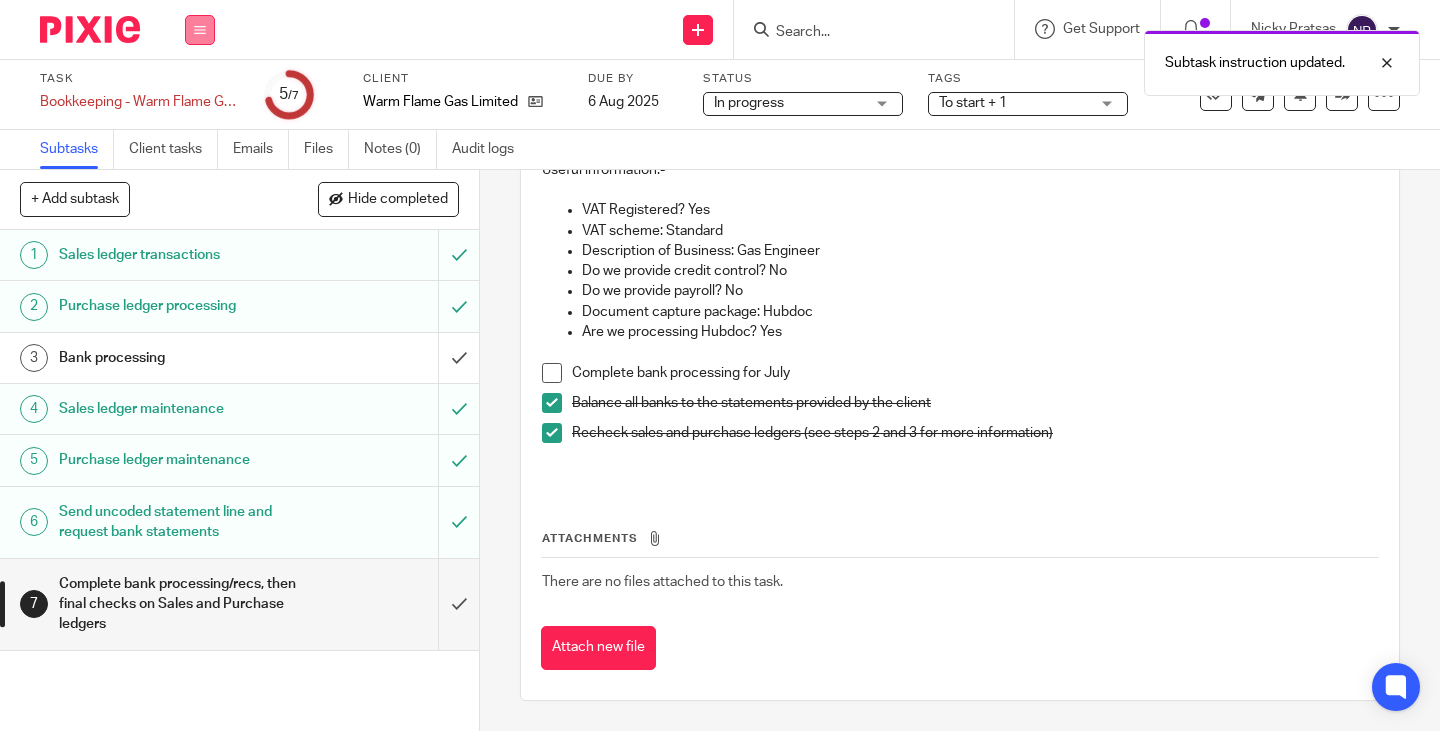 click at bounding box center [200, 30] 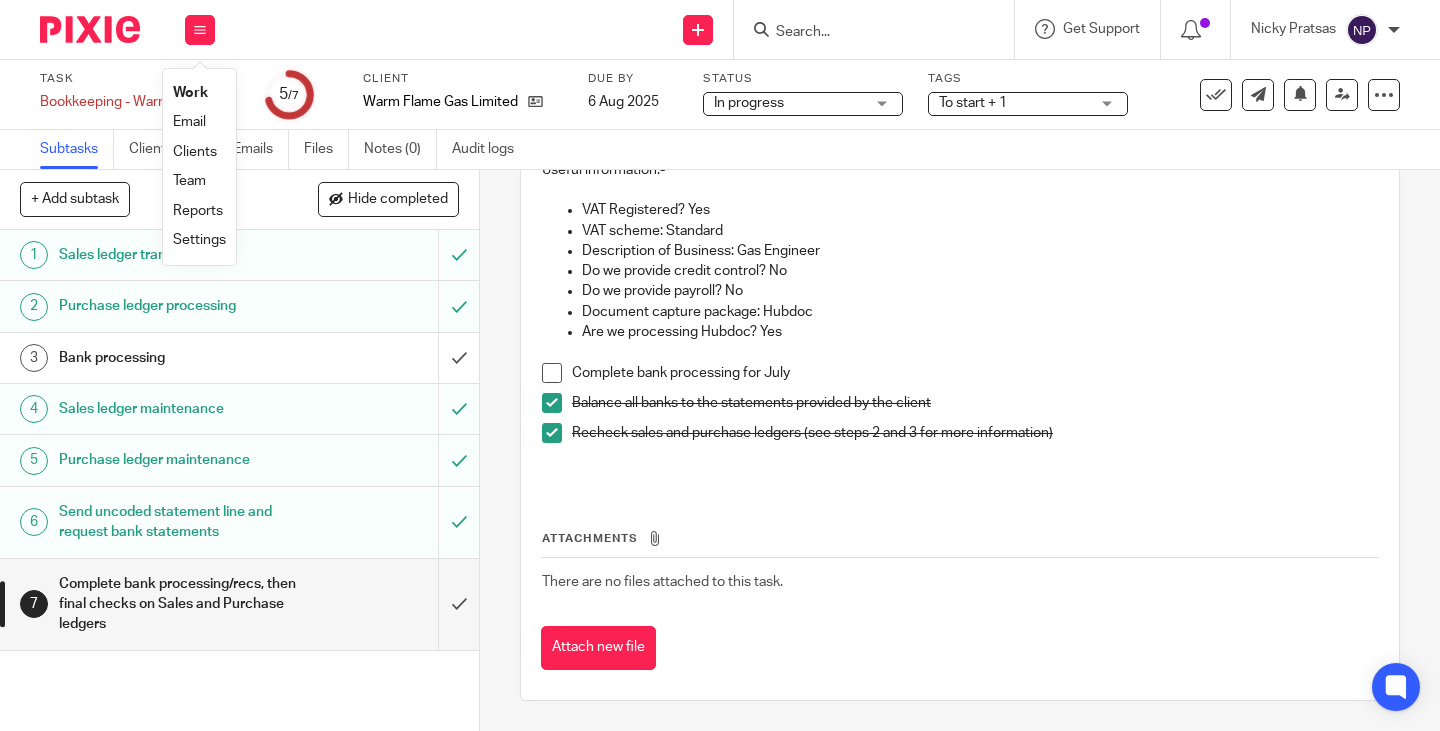 click on "Work" at bounding box center (190, 93) 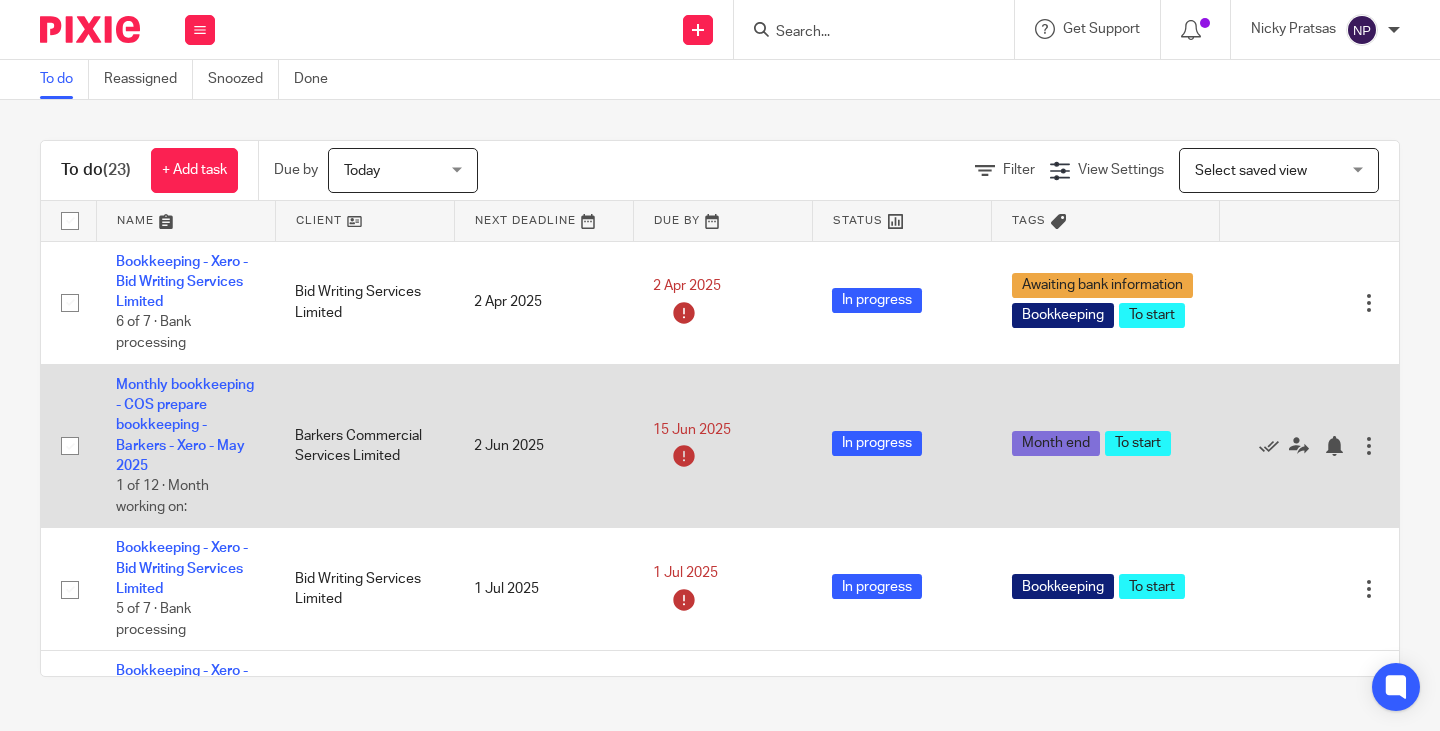 scroll, scrollTop: 0, scrollLeft: 0, axis: both 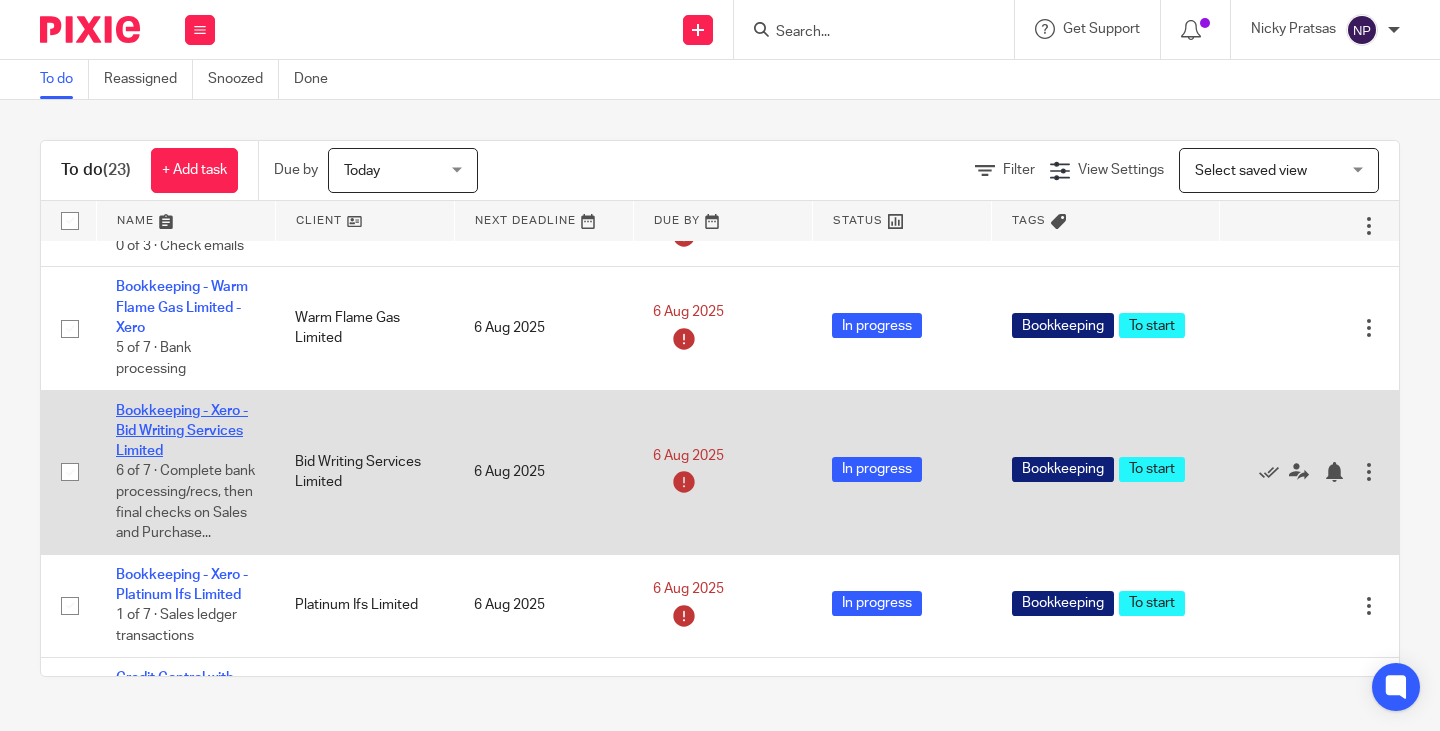 click on "Bookkeeping - Xero - Bid Writing Services Limited" at bounding box center (182, 431) 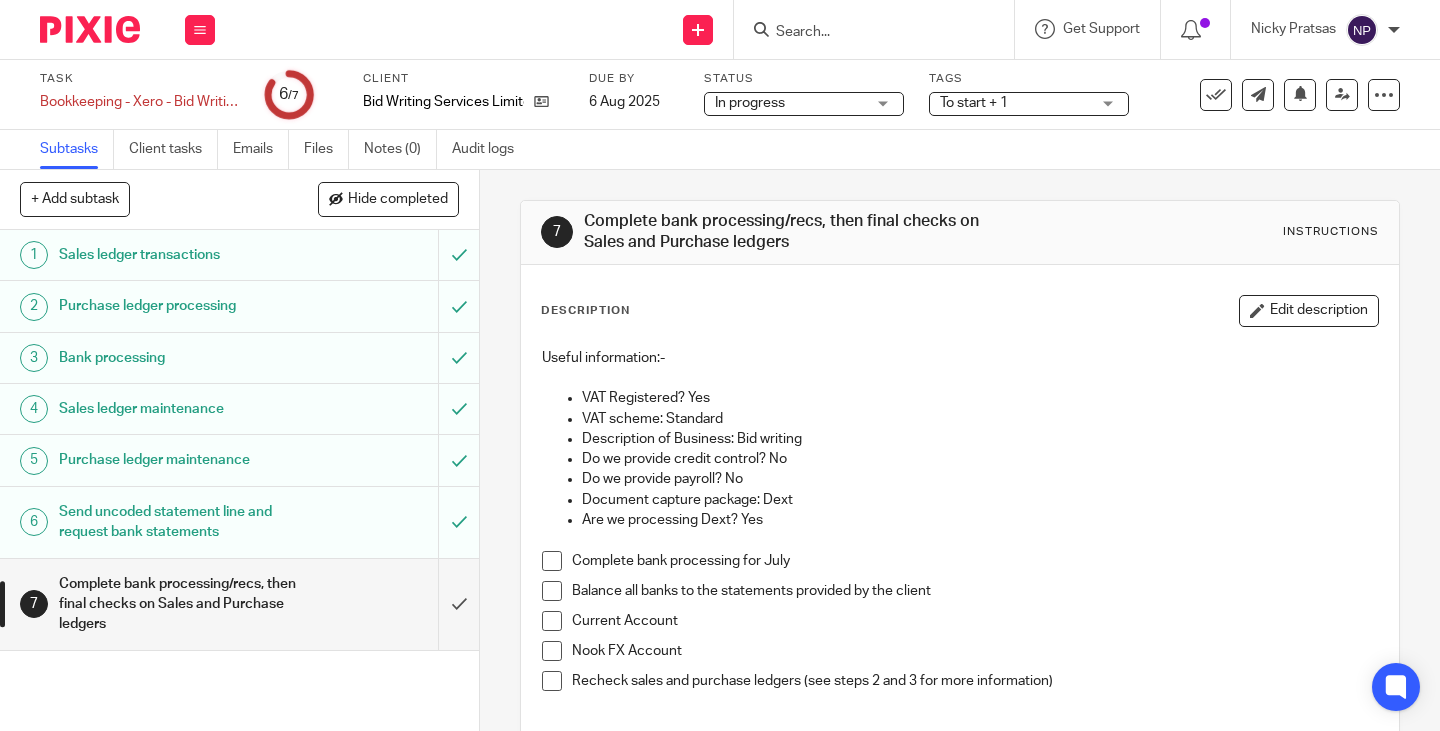 scroll, scrollTop: 0, scrollLeft: 0, axis: both 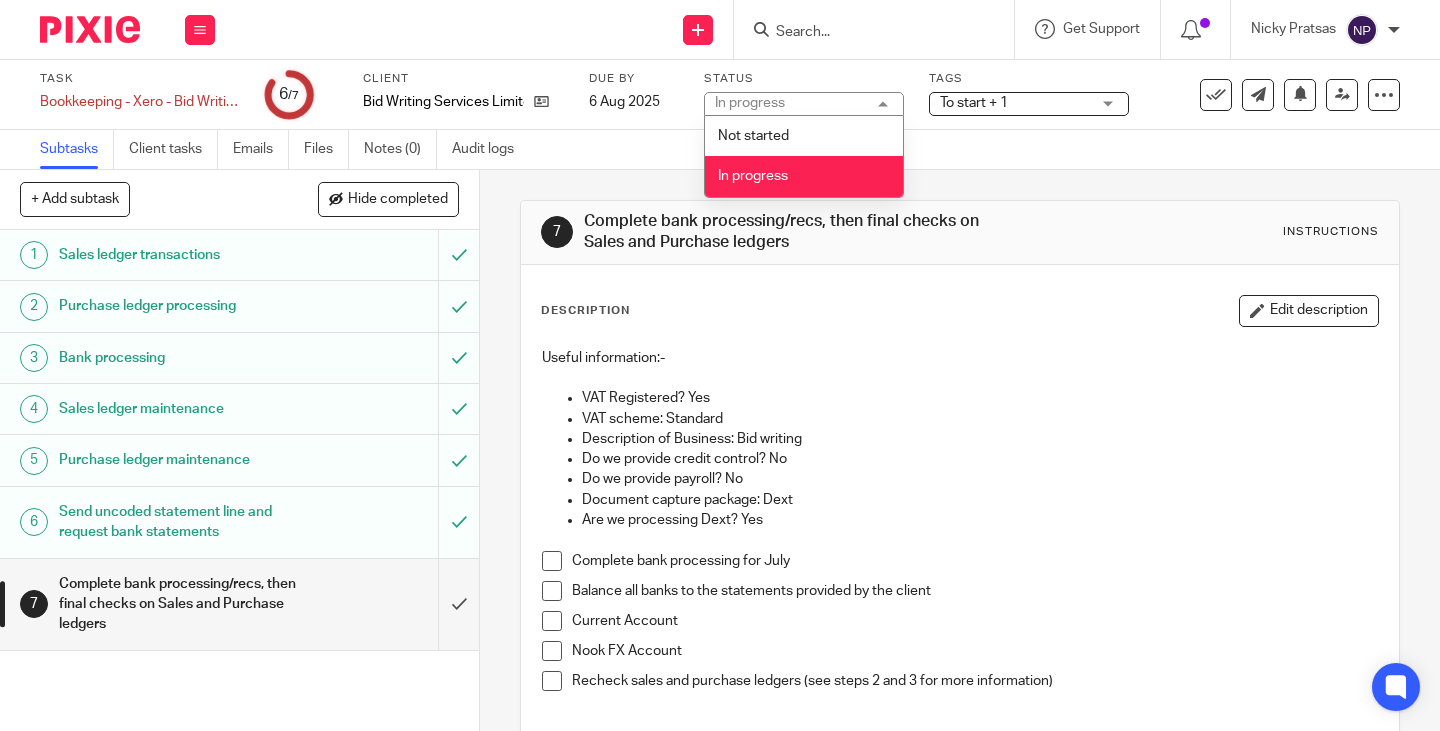 click on "In progress
In progress" at bounding box center [804, 104] 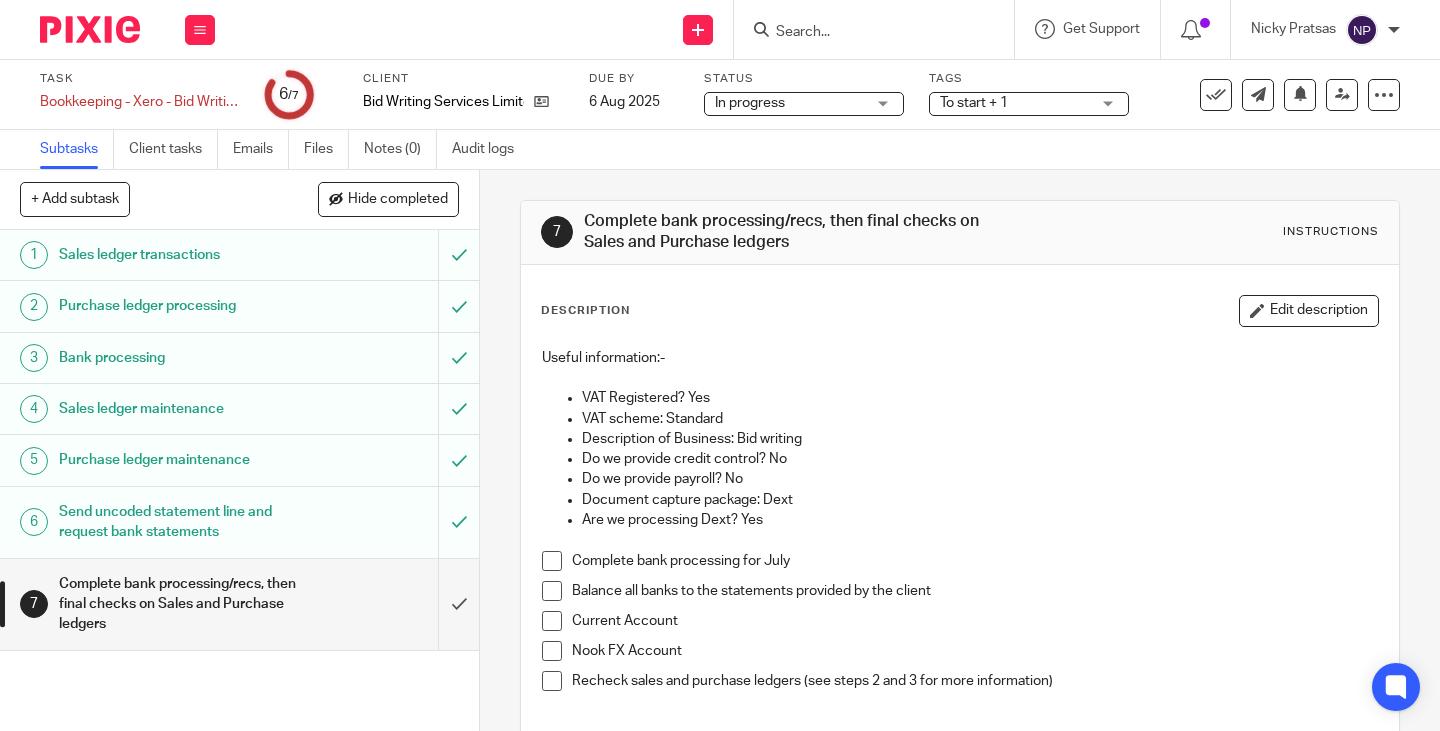 click on "To start + 1" at bounding box center (1029, 104) 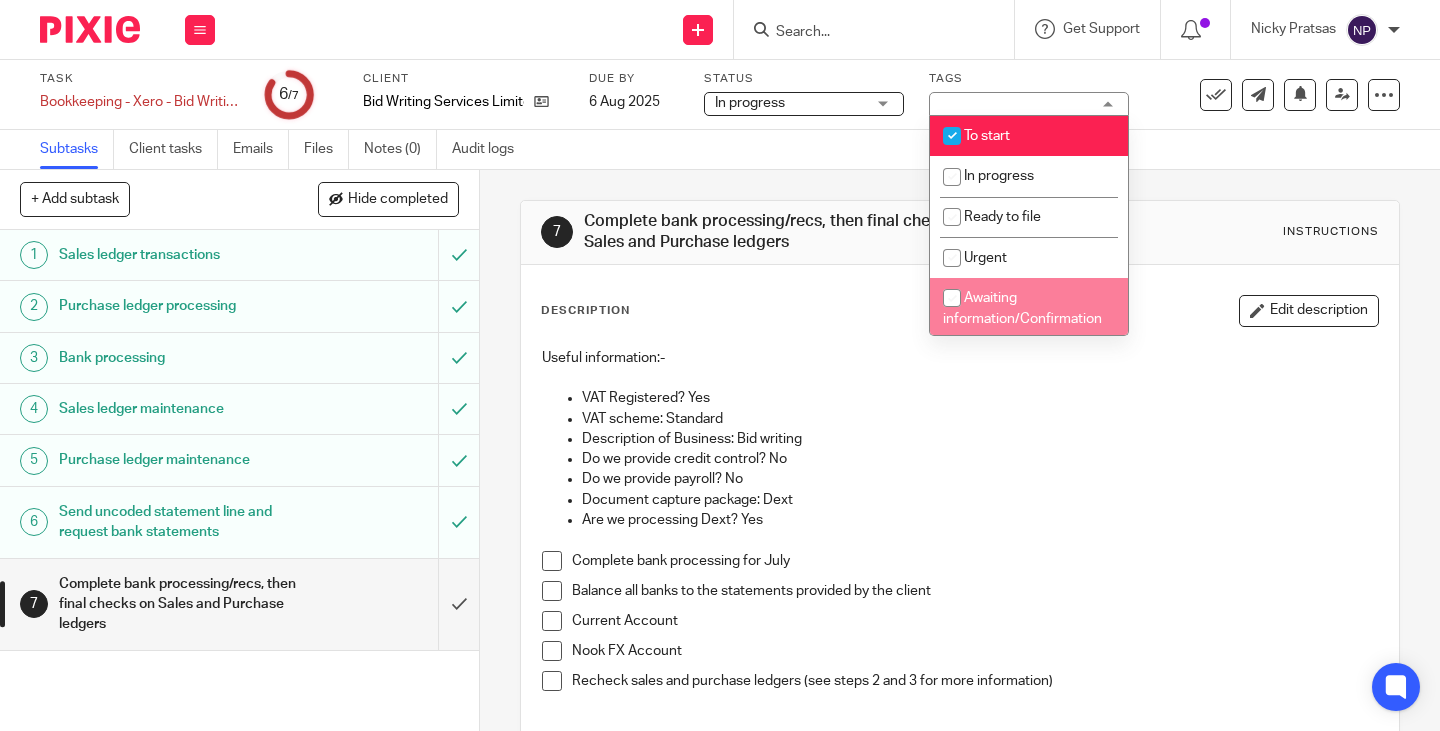 click at bounding box center (952, 298) 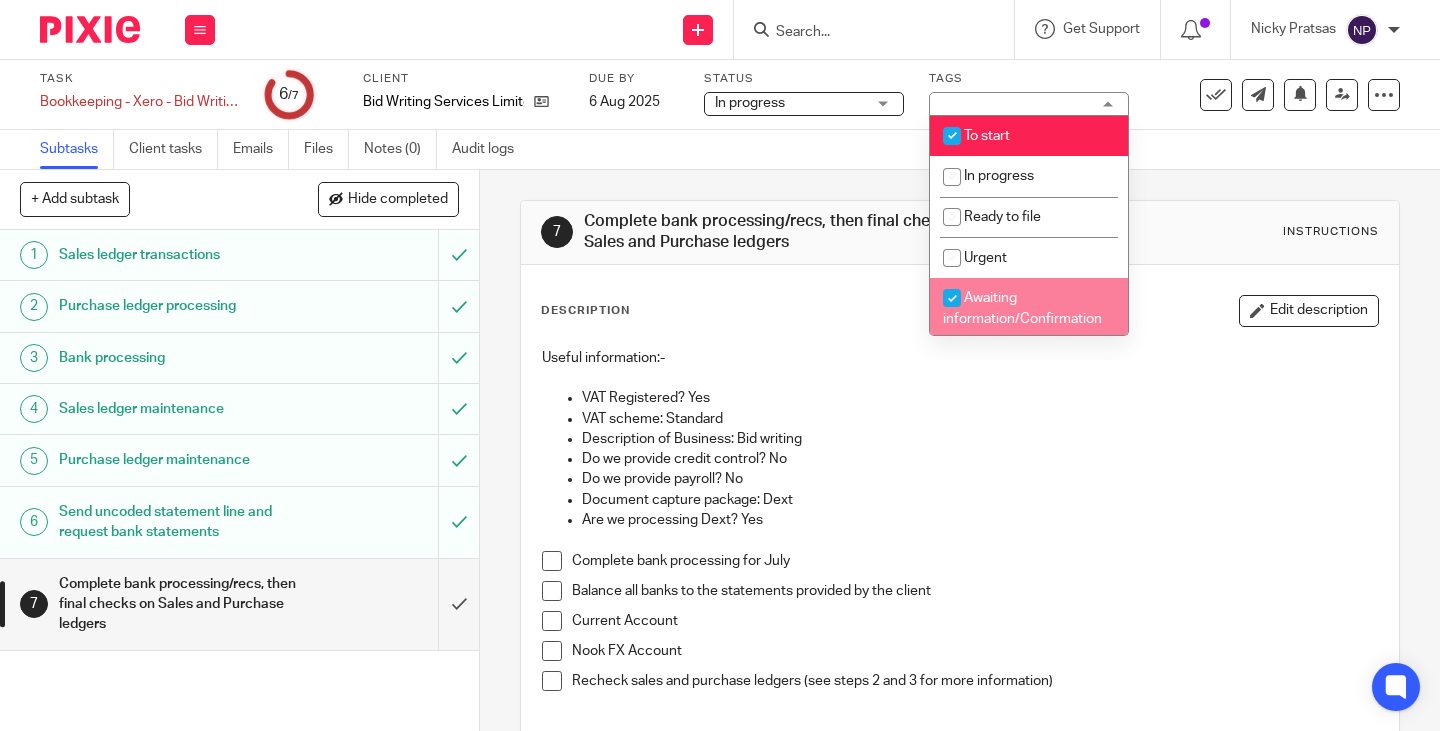 checkbox on "true" 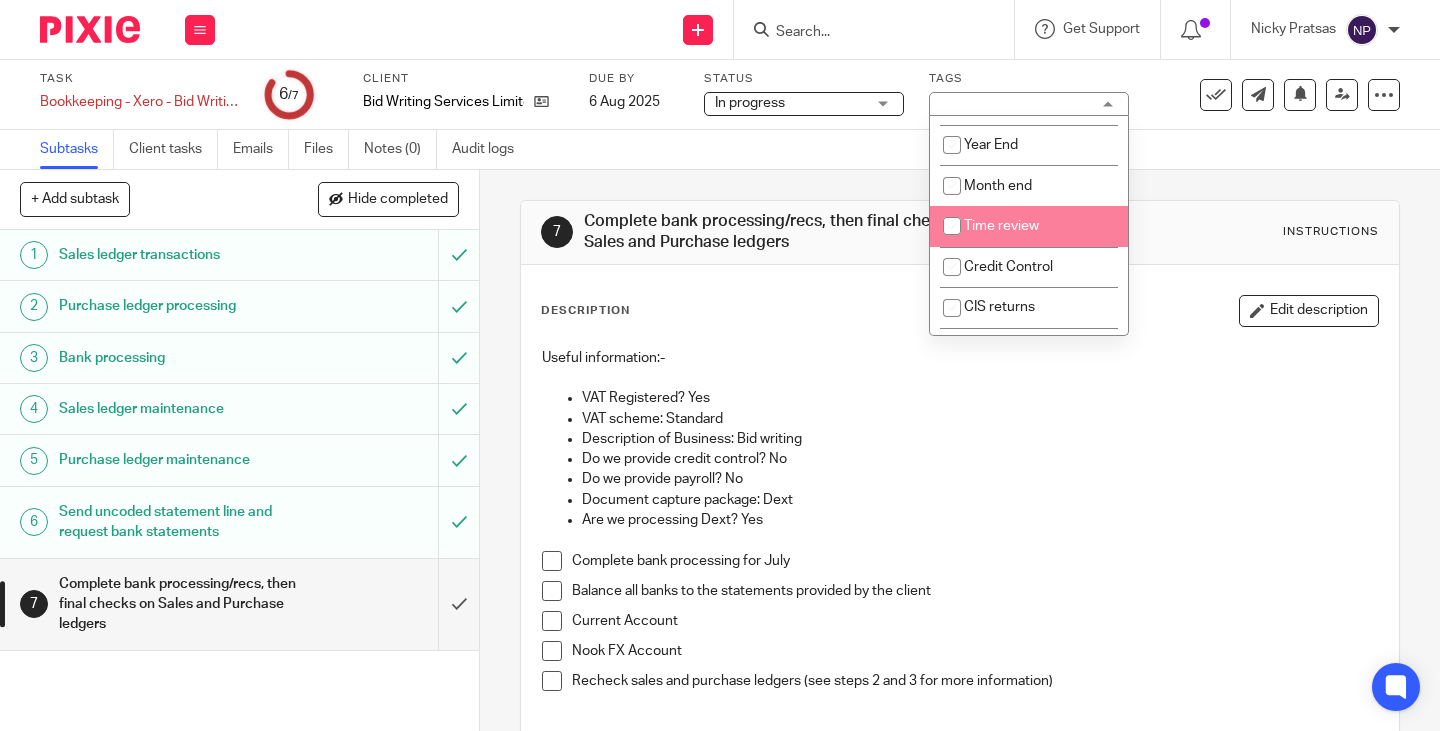 scroll, scrollTop: 800, scrollLeft: 0, axis: vertical 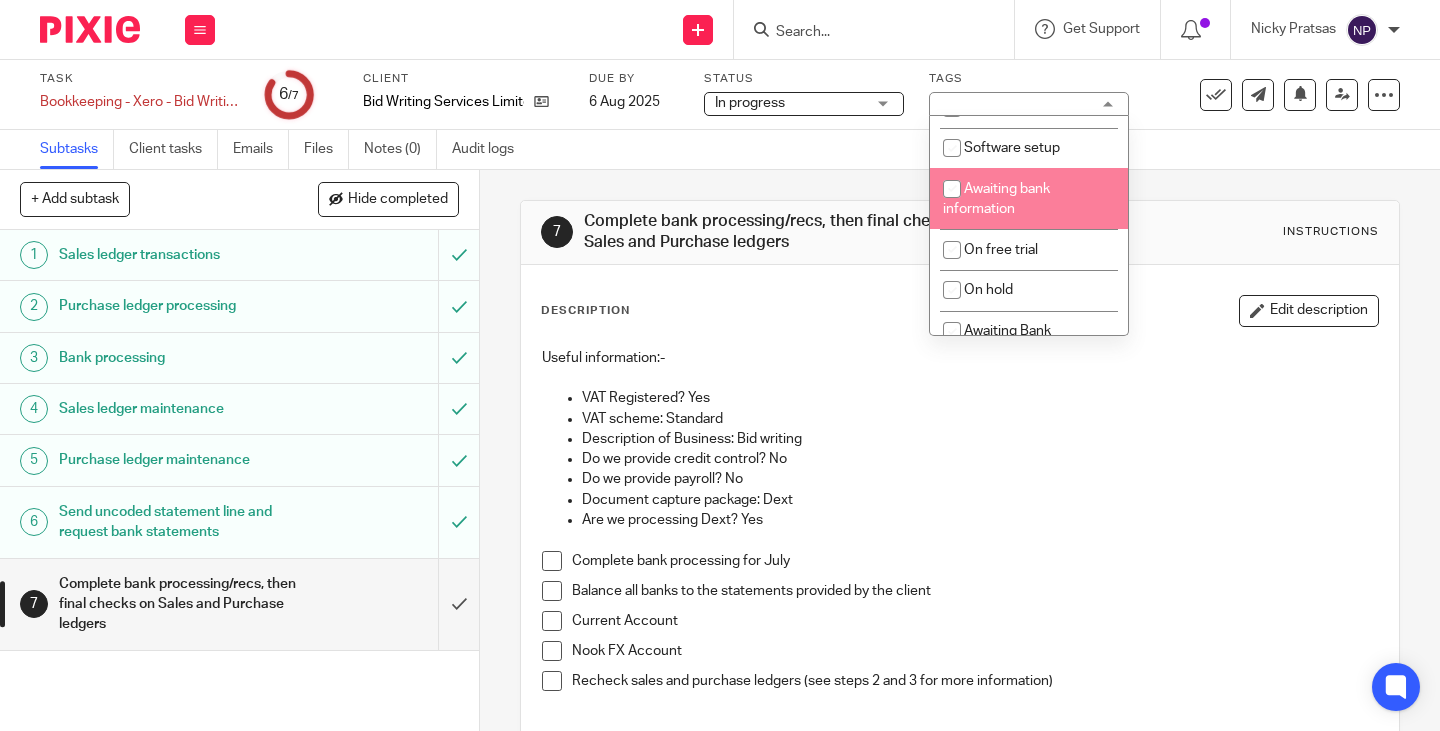 click at bounding box center [952, 189] 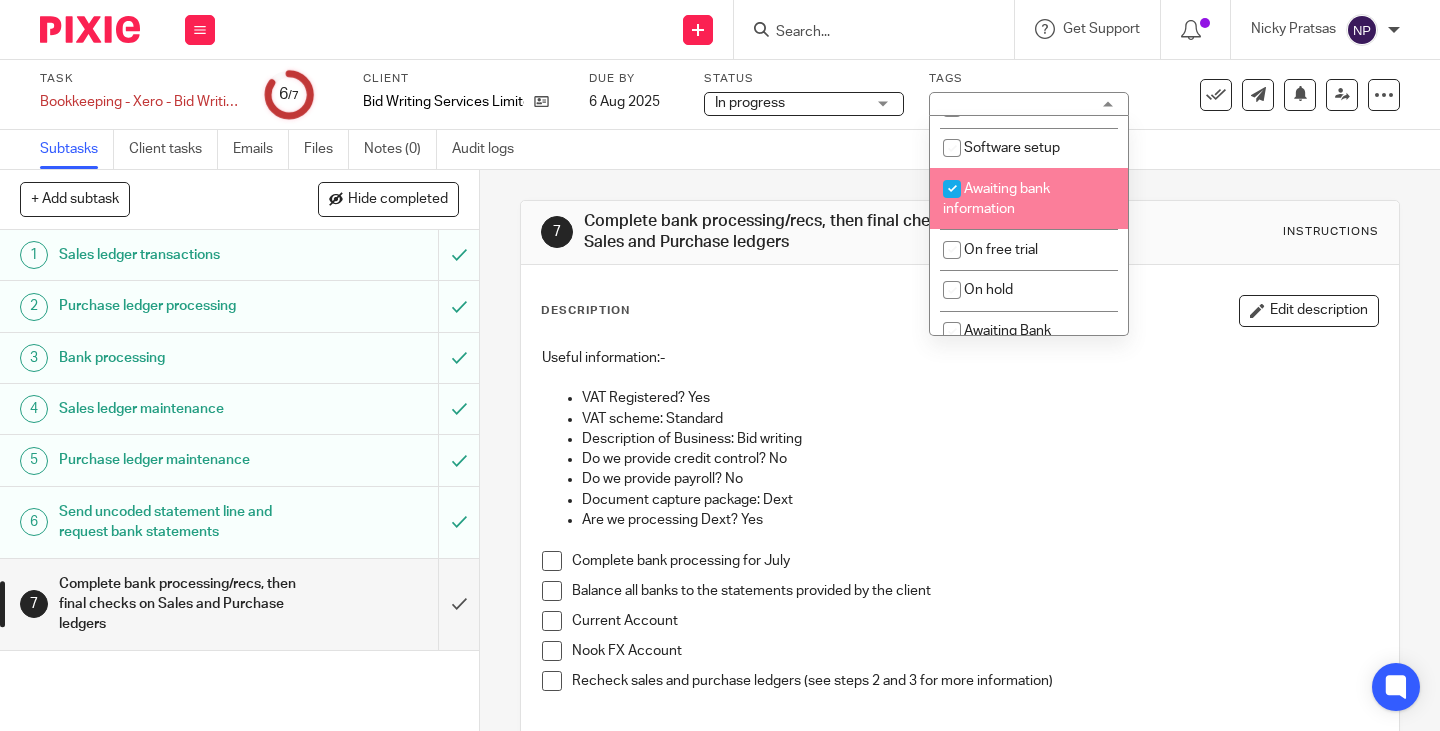 checkbox on "true" 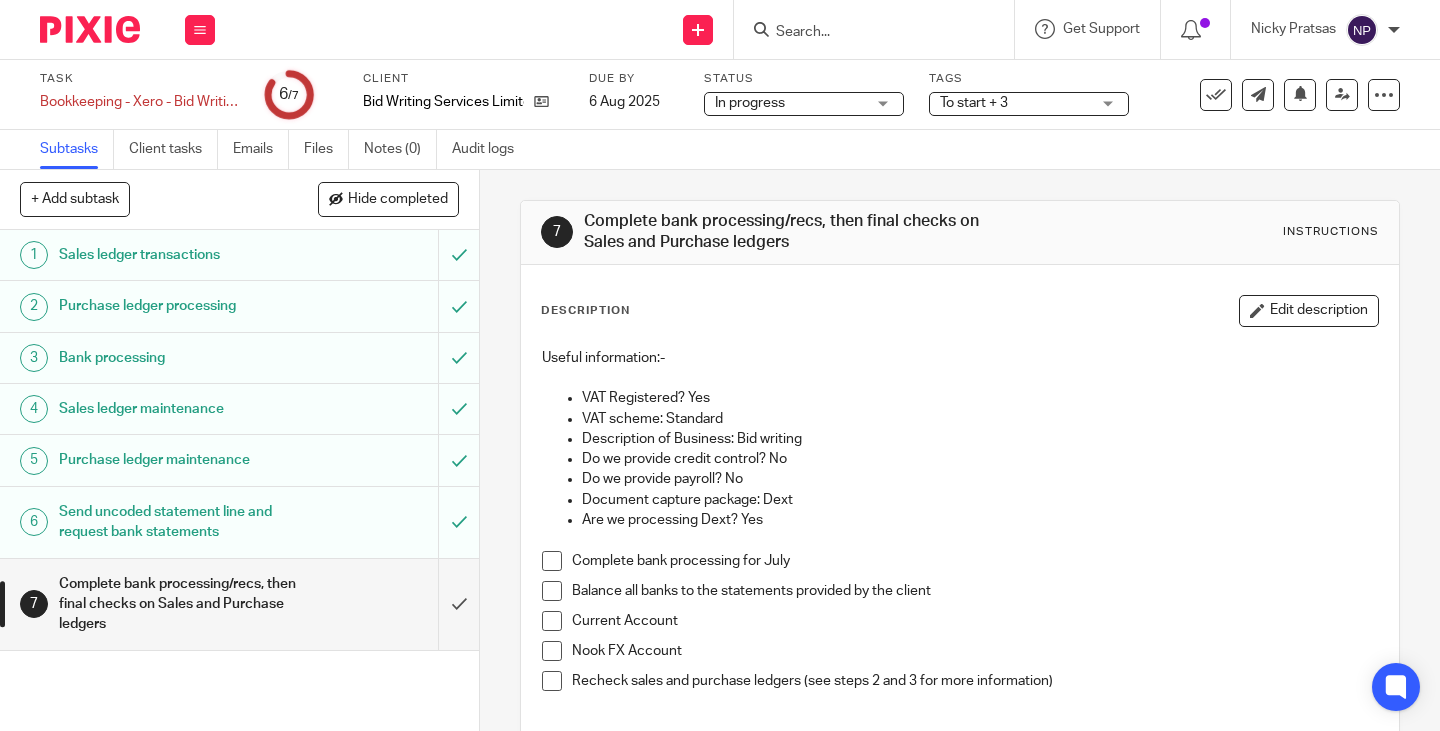click on "Subtasks
Client tasks
Emails
Files
Notes (0)
Audit logs" at bounding box center (720, 150) 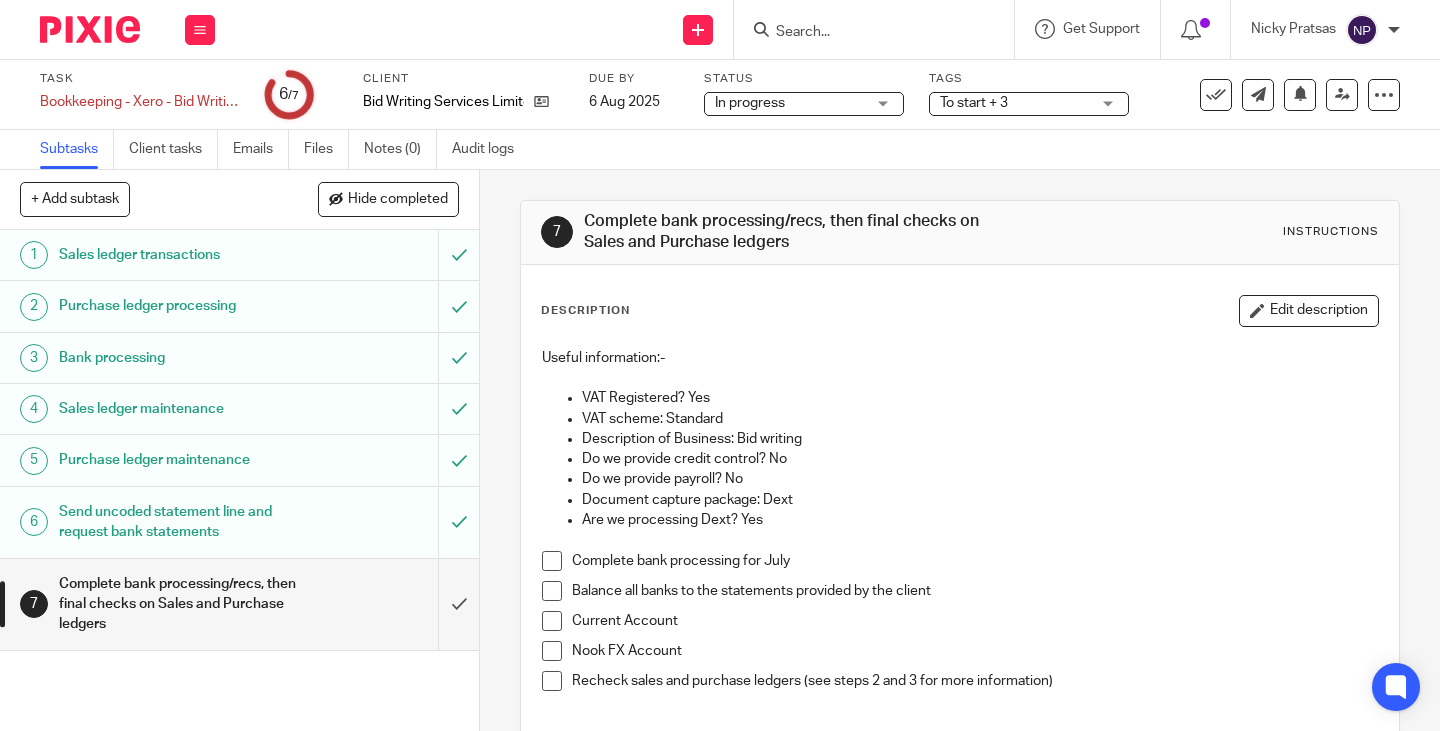 click on "To start + 3" at bounding box center (1029, 104) 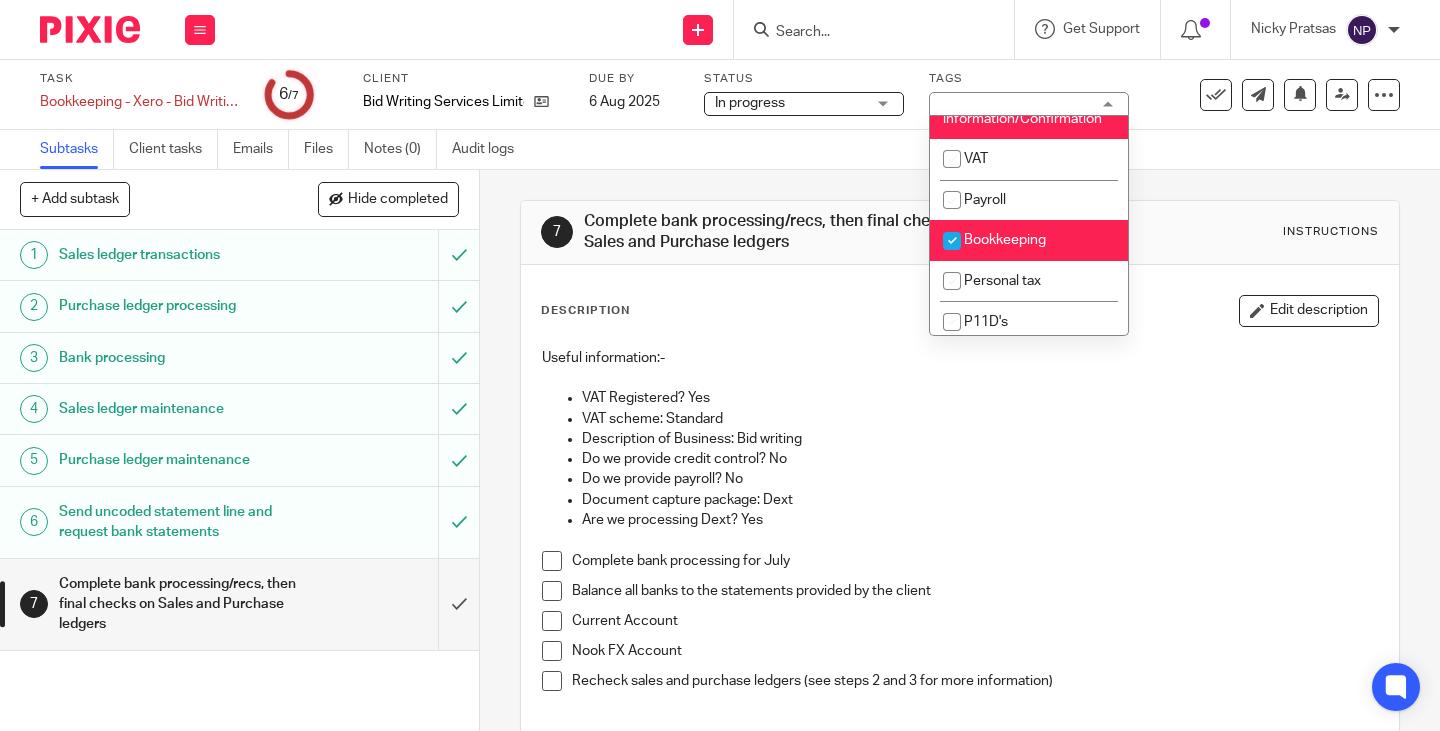 scroll, scrollTop: 0, scrollLeft: 0, axis: both 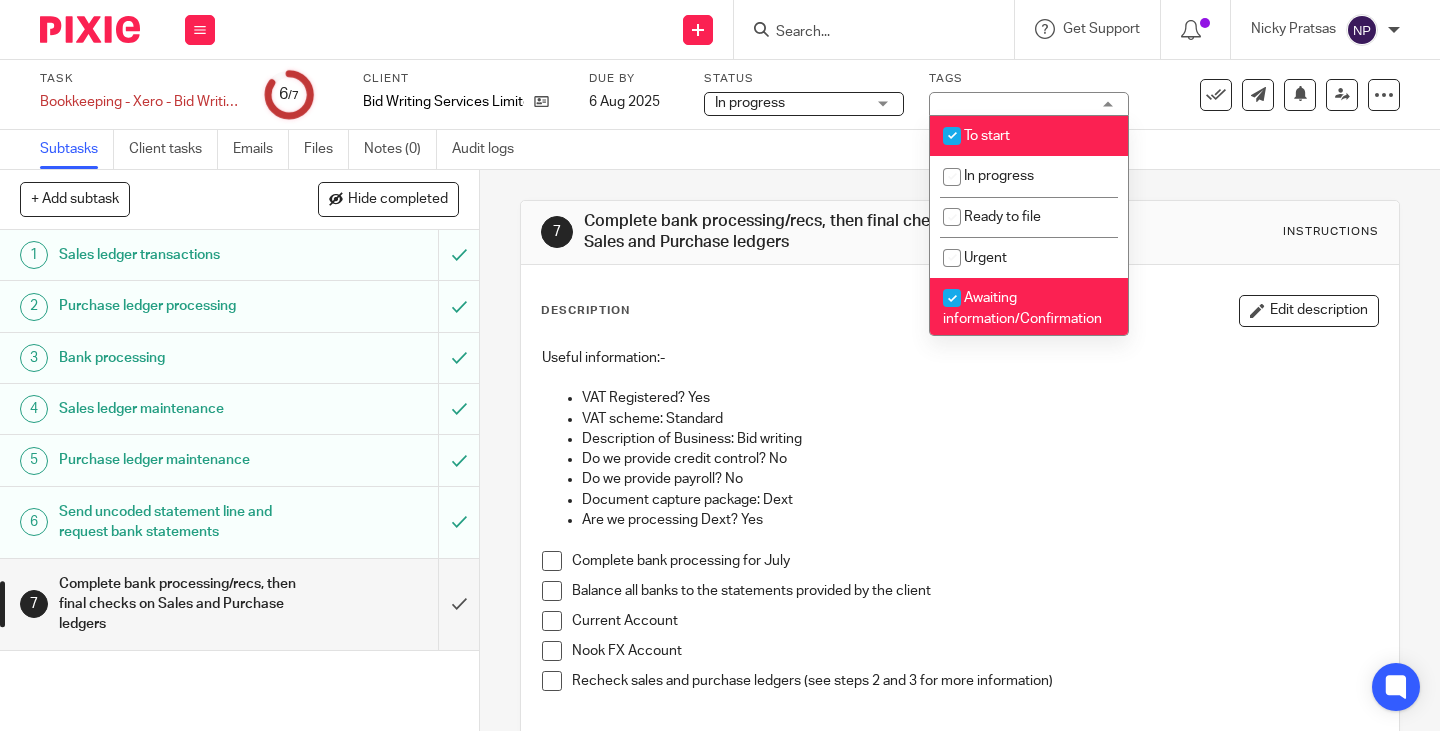 click at bounding box center (952, 136) 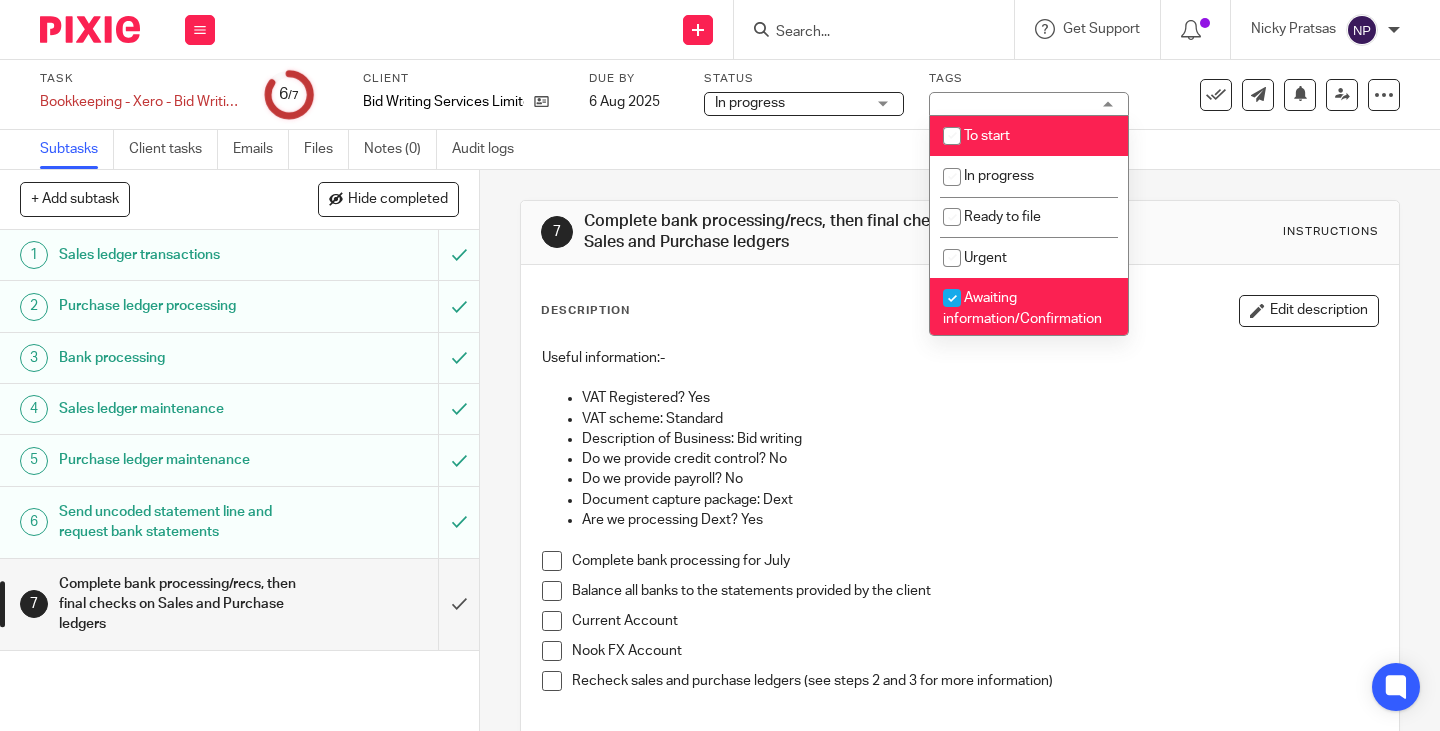 checkbox on "false" 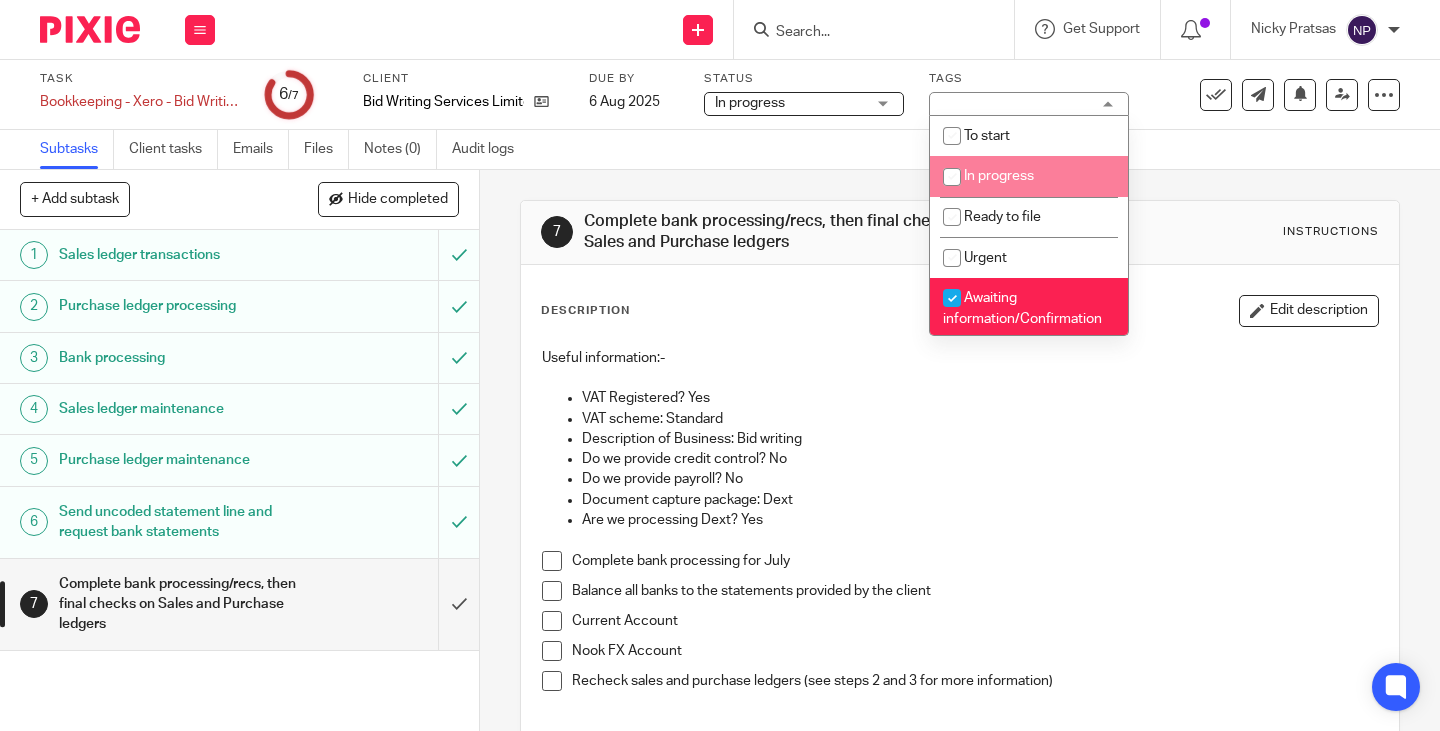 click at bounding box center [952, 177] 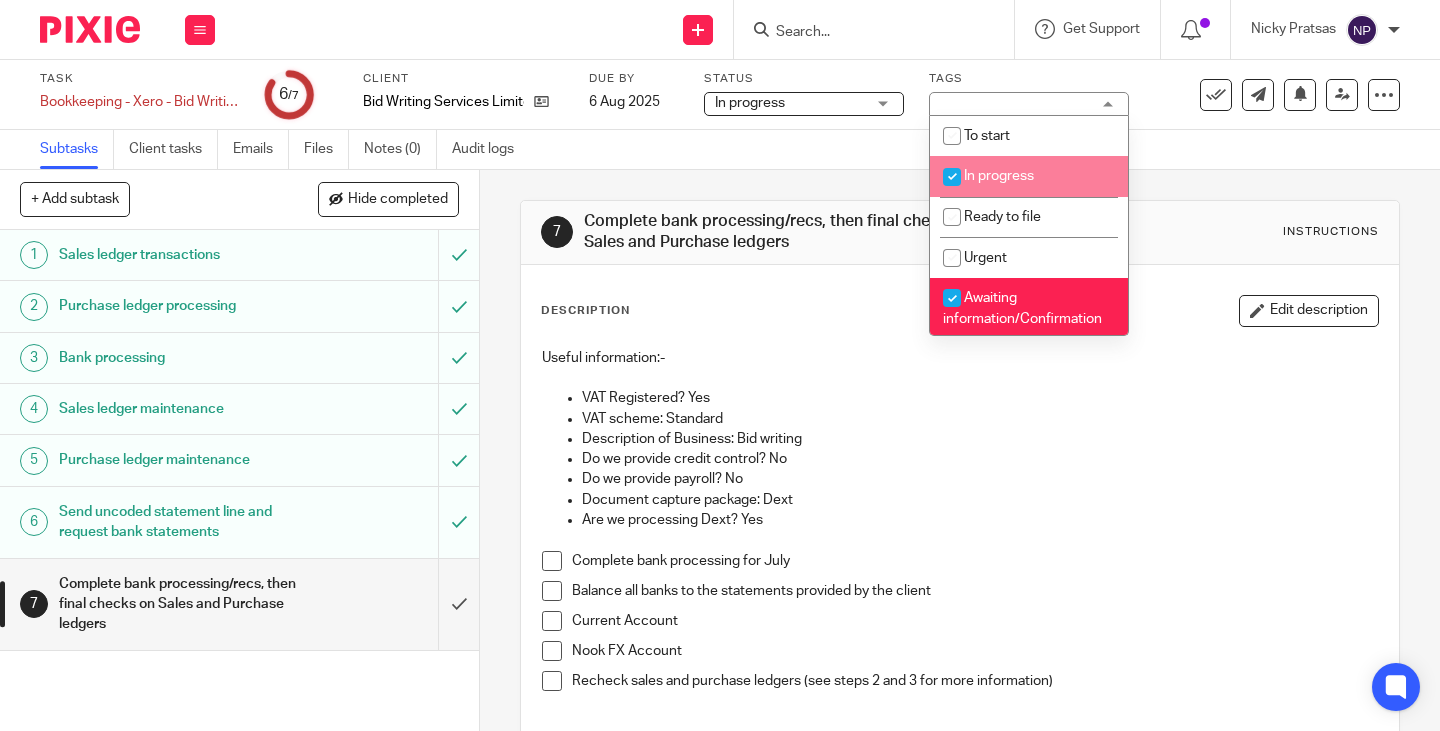 checkbox on "true" 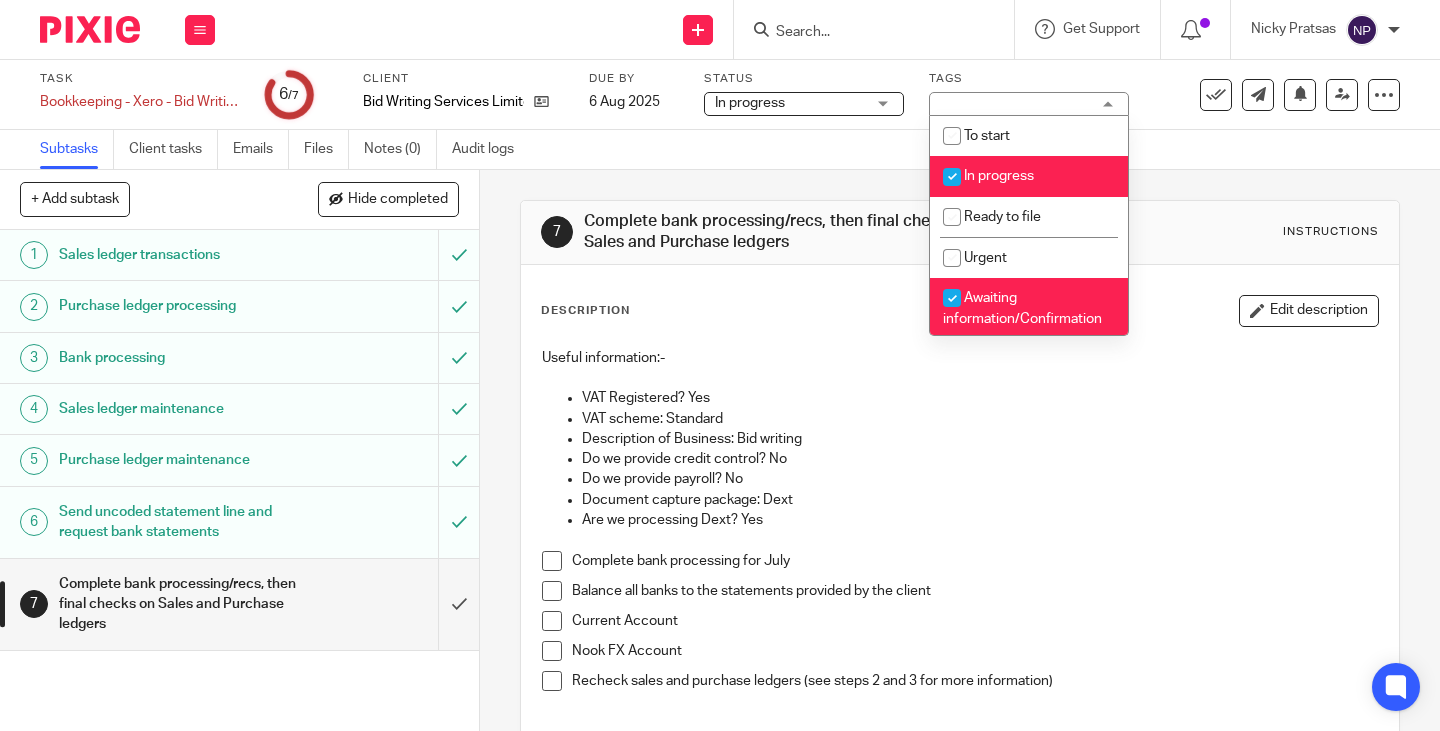 click on "7
Complete bank processing/recs, then final checks on Sales and Purchase ledgers
Instructions
Description
Edit description
Useful information:- VAT Registered? Yes VAT scheme: Standard Description of Business: Bid writing Do we provide credit control? No Do we provide payroll? No Document capture package: Dext Are we processing Dext? Yes   Complete bank processing for July   Balance all banks to the statements provided by the client   Current Account   Nook FX Account   Recheck sales and purchase ledgers (see steps 2 and 3 for more information)           Attachments     There are no files attached to this task.   Attach new file" at bounding box center (960, 574) 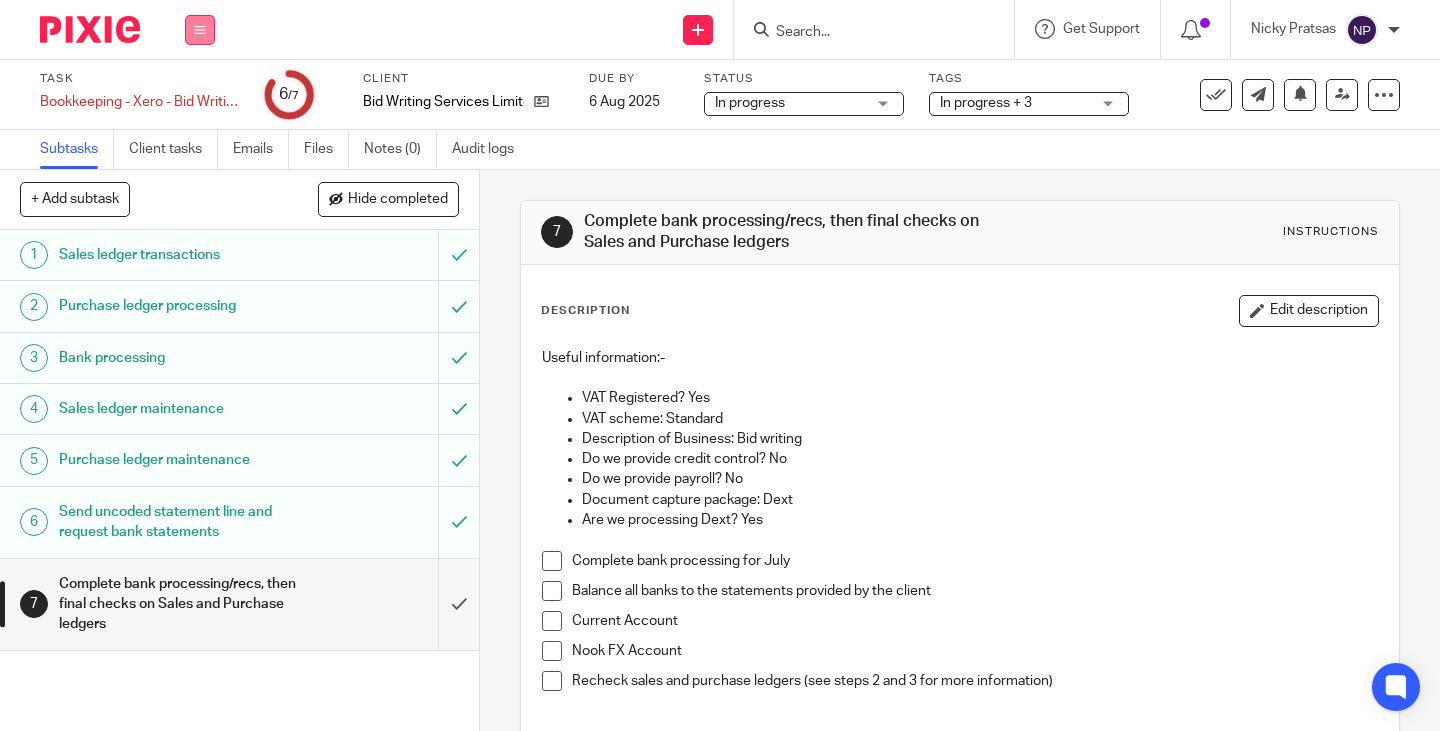 click at bounding box center (200, 30) 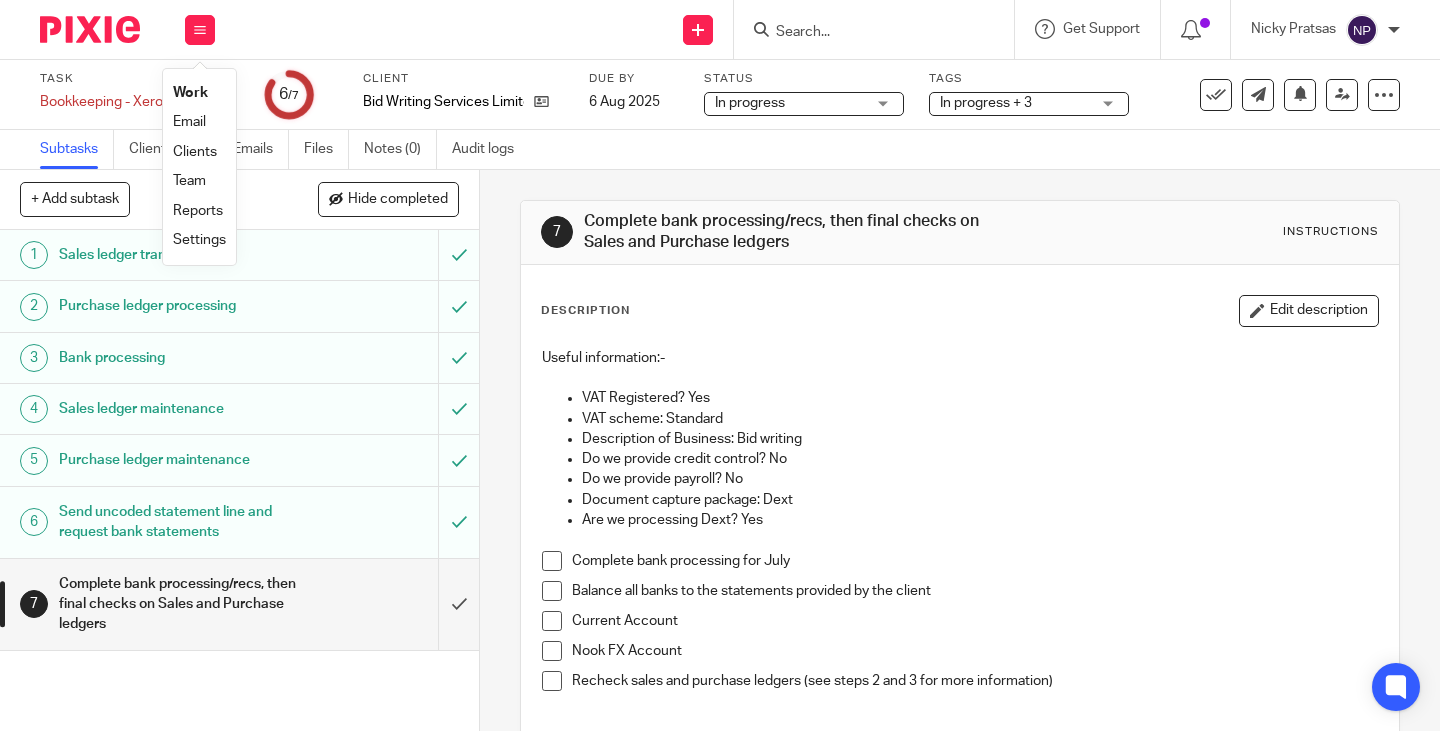 click on "Work" at bounding box center [190, 93] 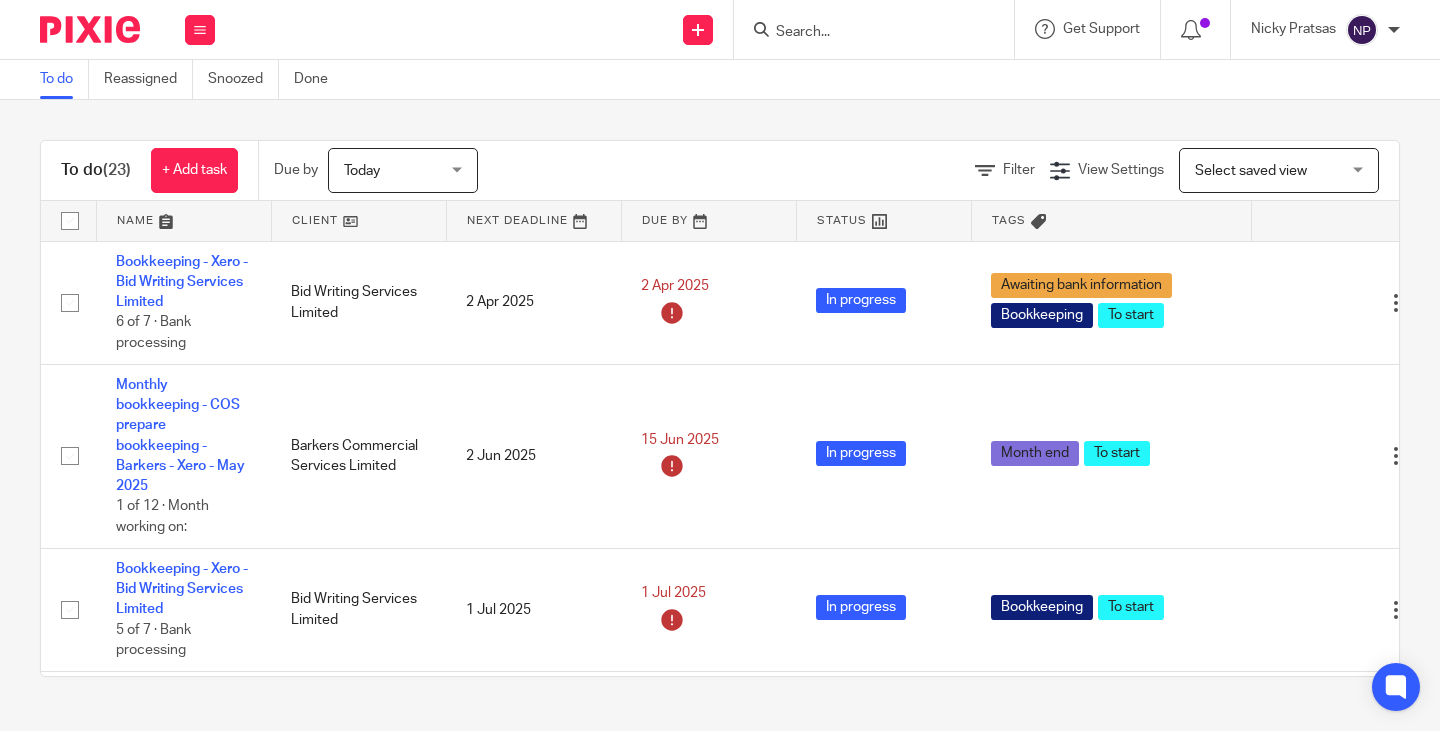 scroll, scrollTop: 0, scrollLeft: 0, axis: both 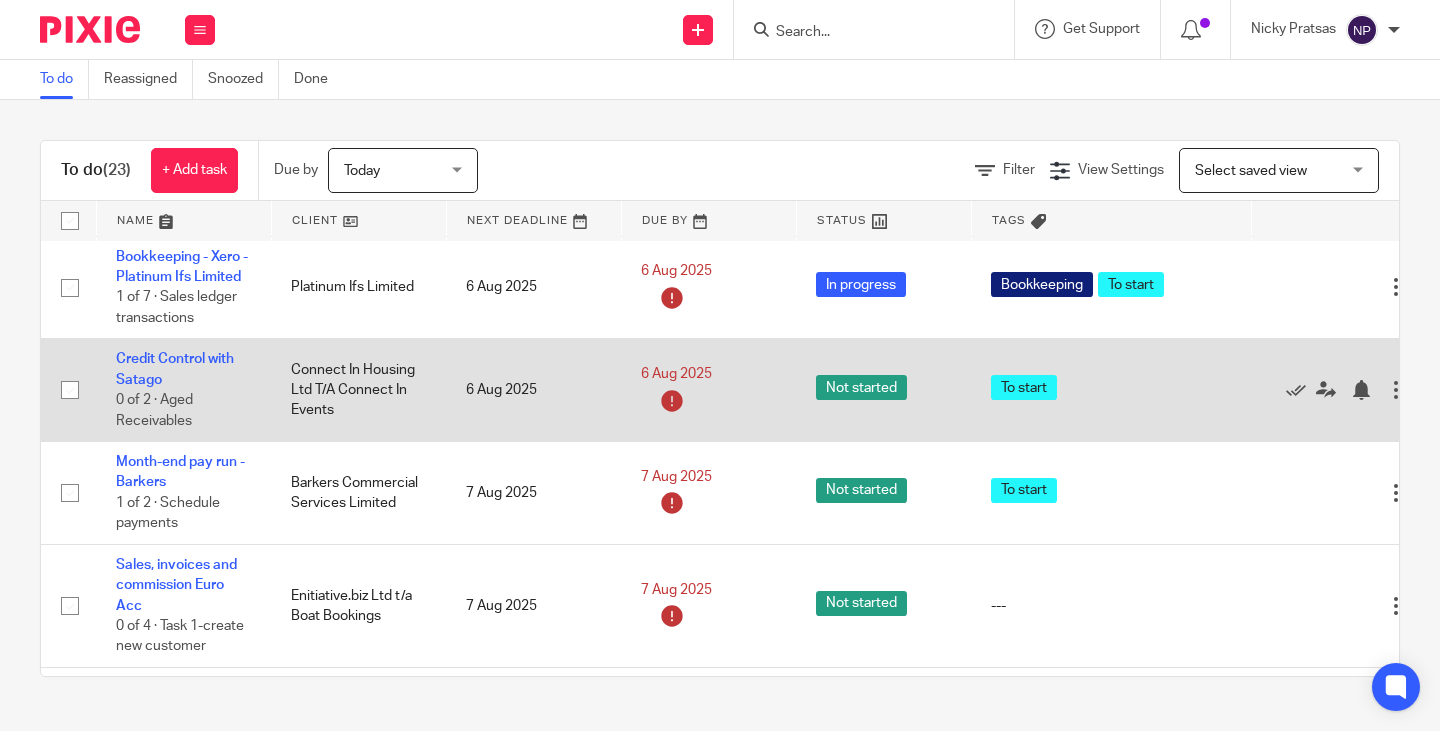 click at bounding box center (70, 390) 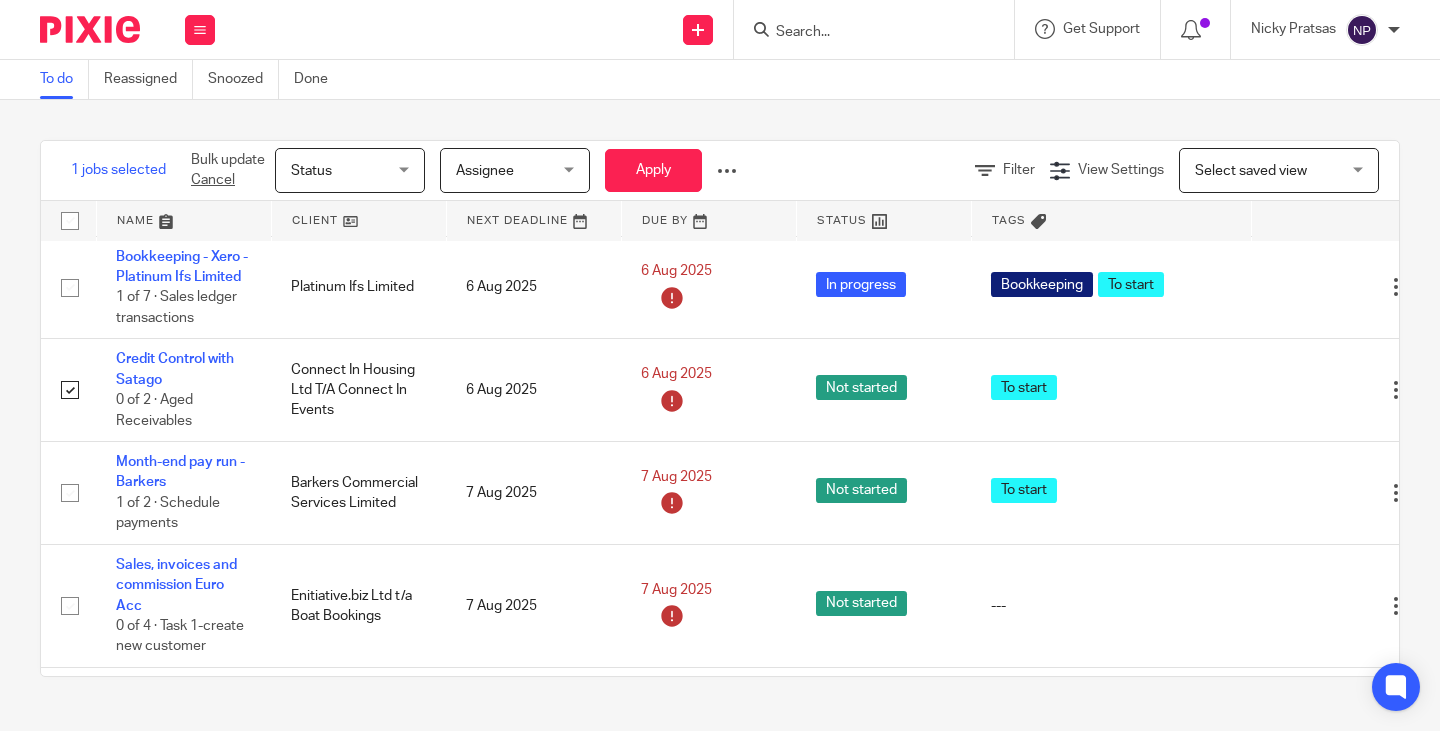 click on "Status
Status" at bounding box center (350, 170) 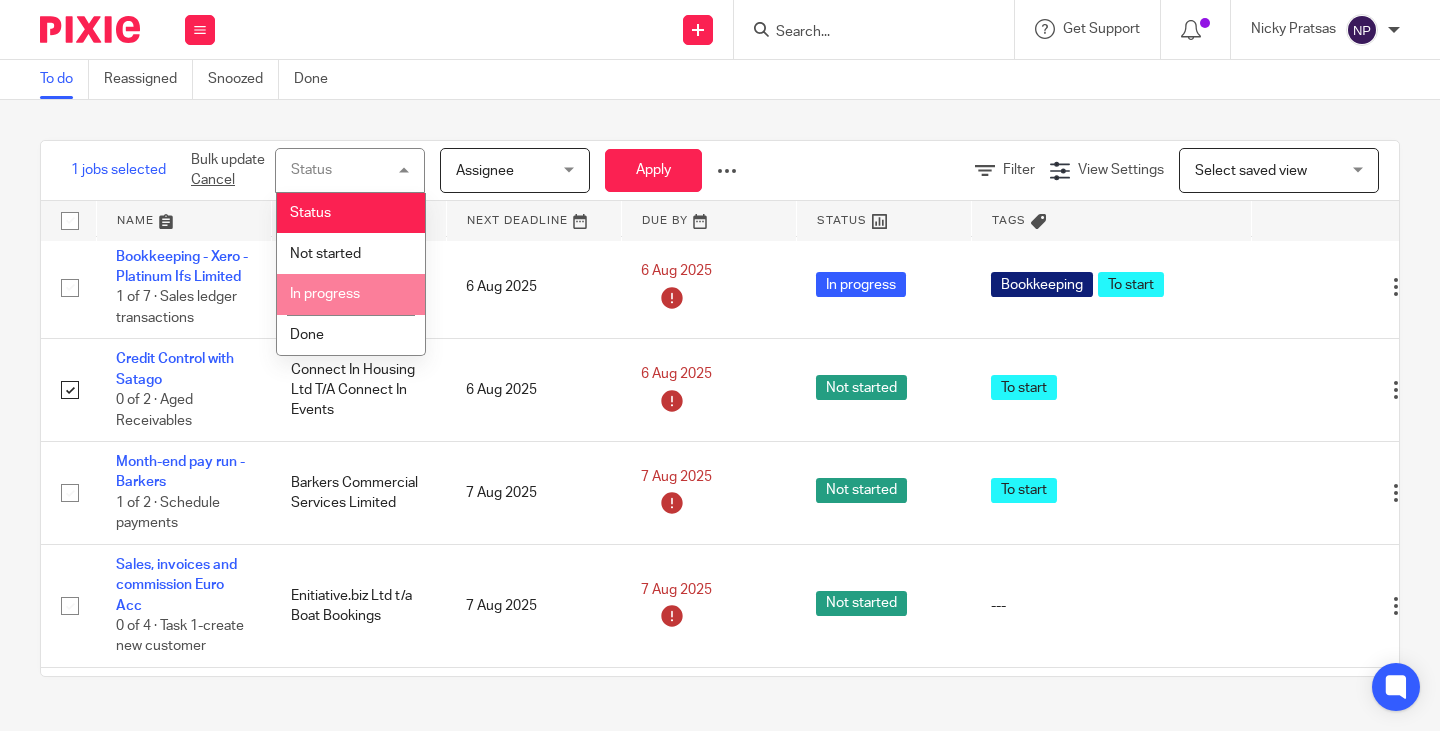 click on "In progress" at bounding box center [325, 294] 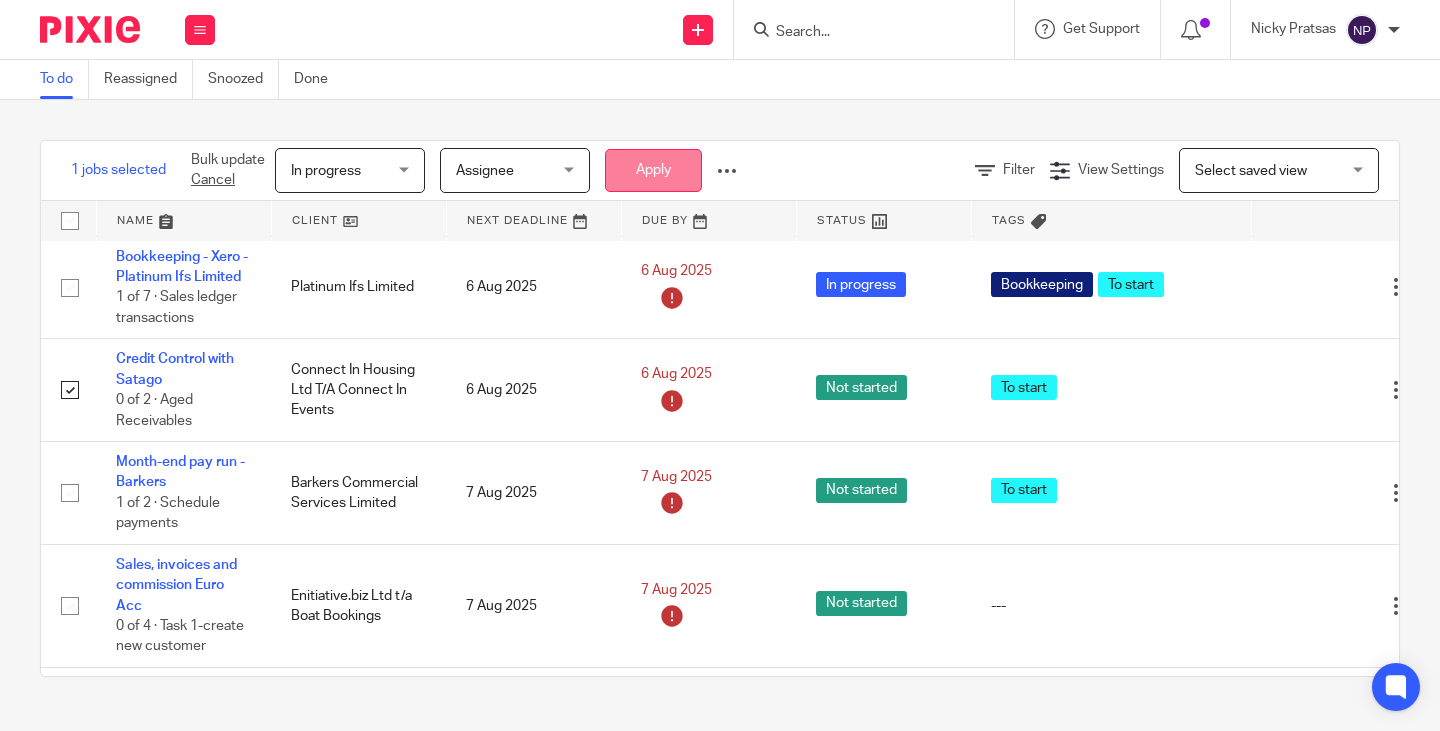 click on "Apply" at bounding box center [653, 170] 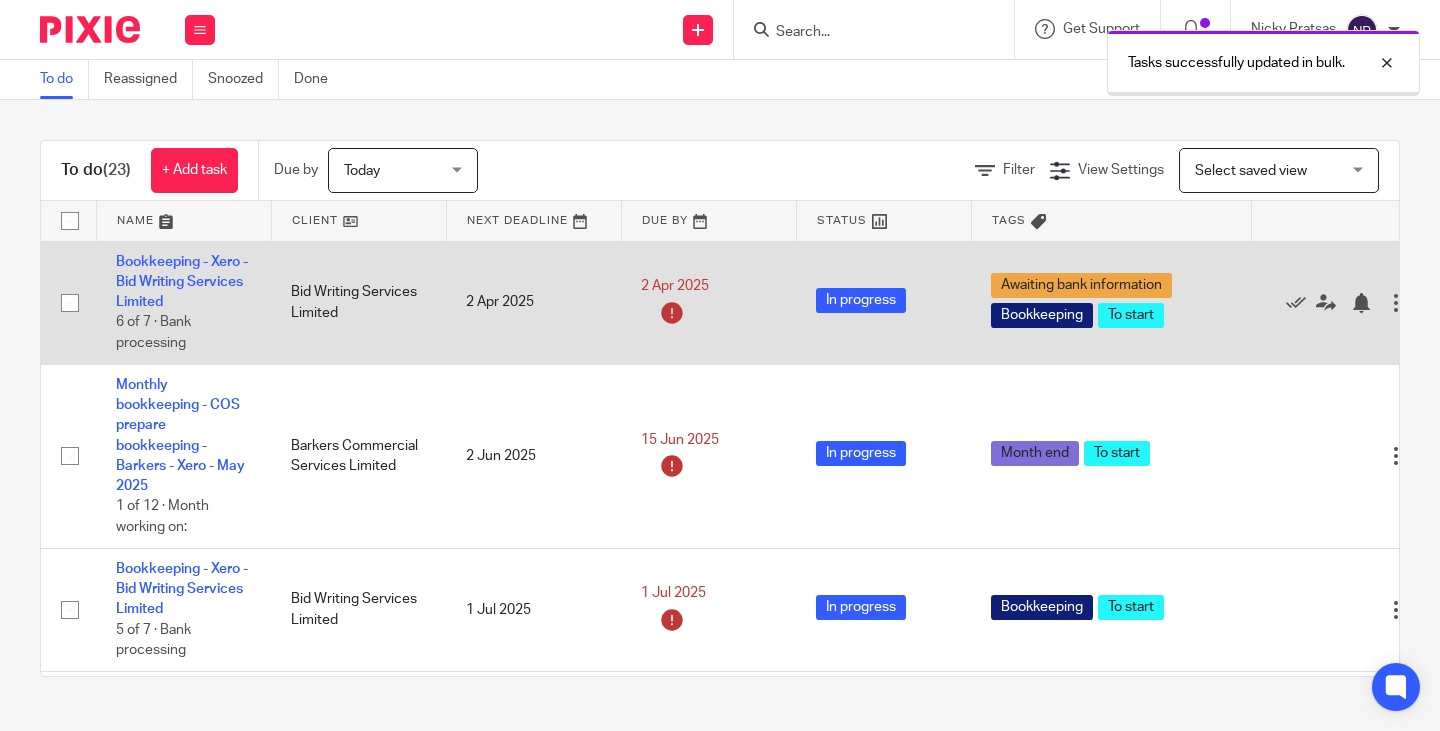 scroll, scrollTop: 0, scrollLeft: 0, axis: both 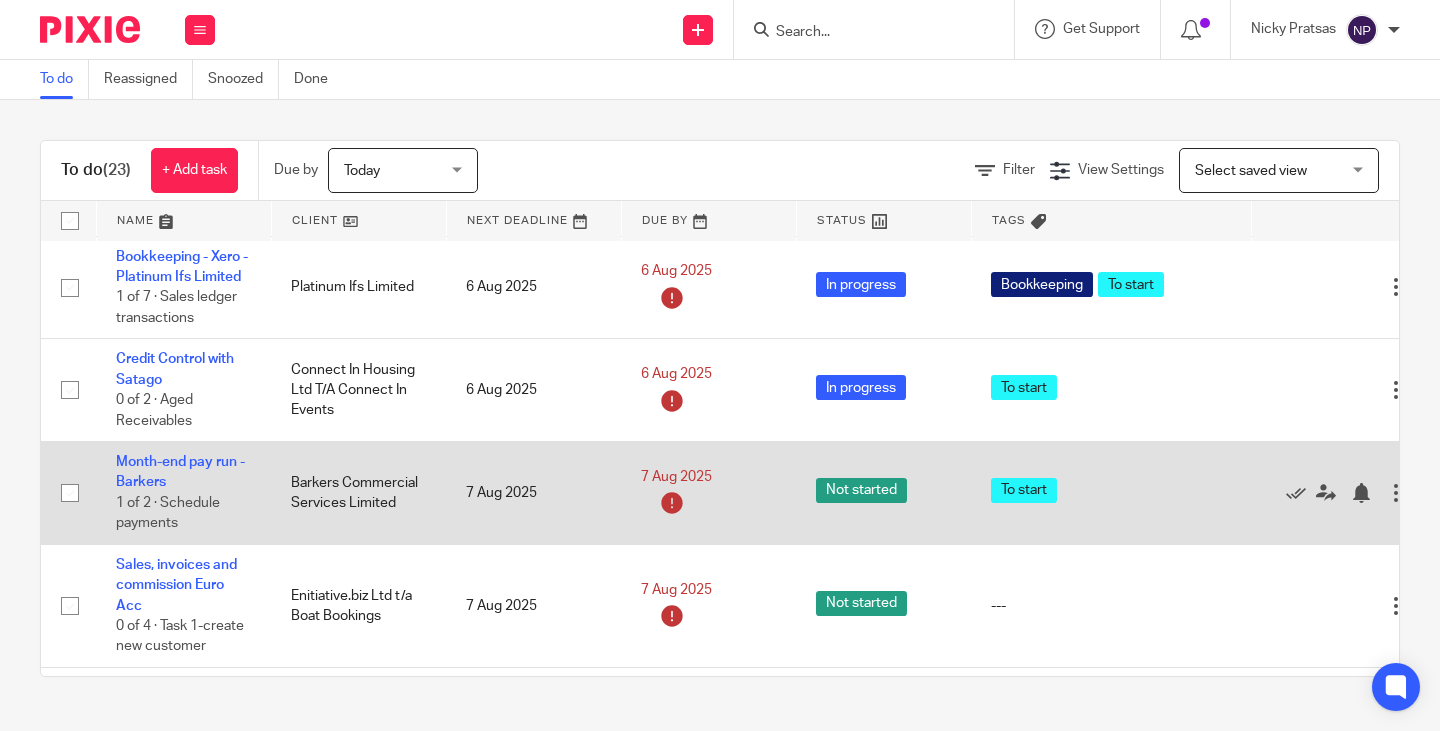 click at bounding box center [70, 493] 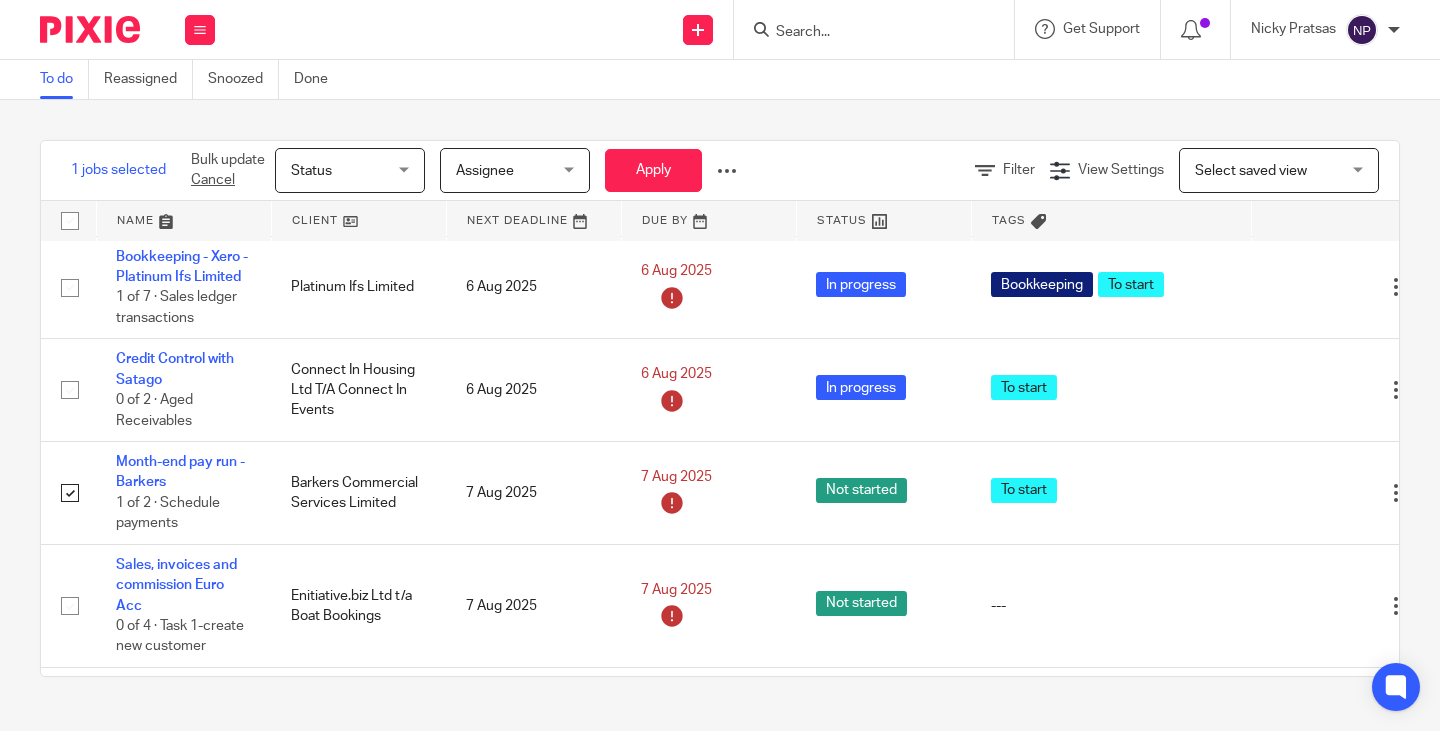 click at bounding box center (727, 171) 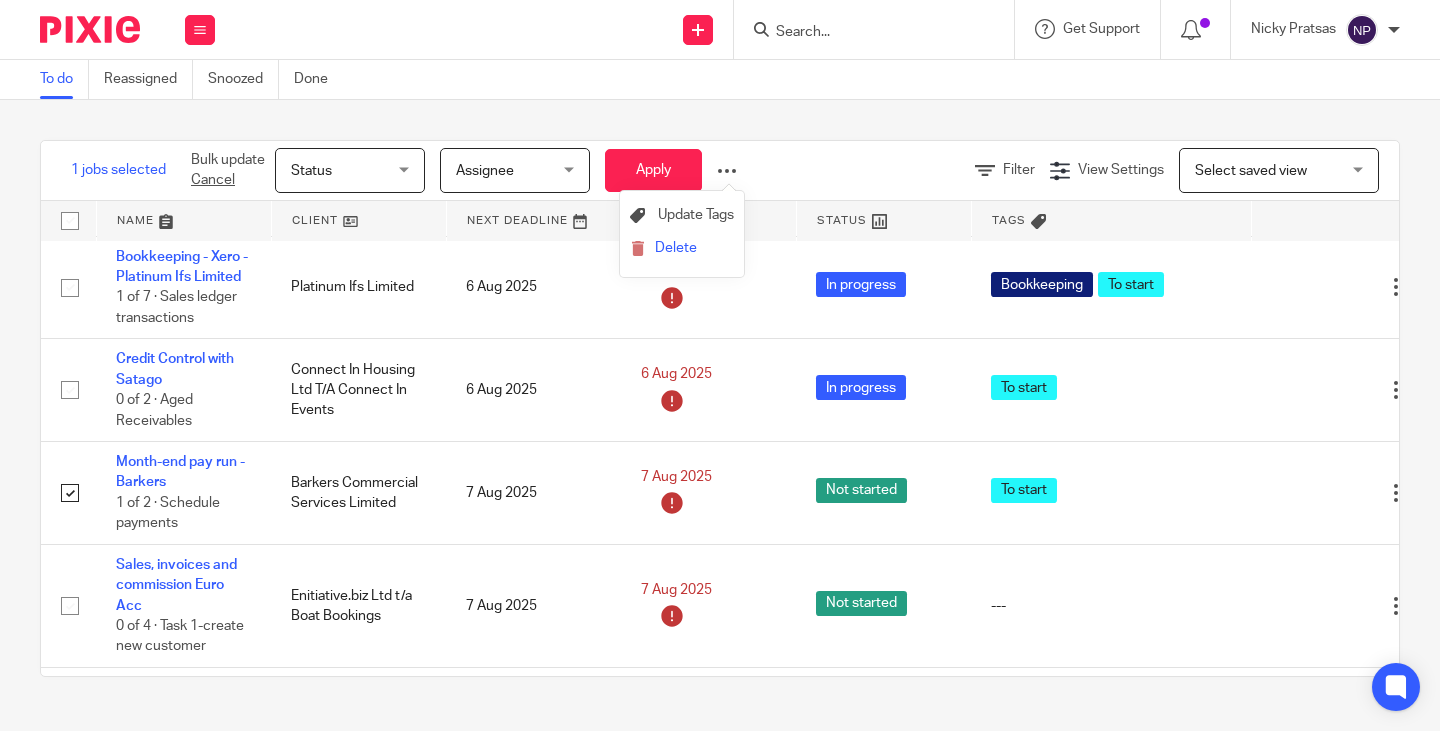click on "Delete" at bounding box center (682, 249) 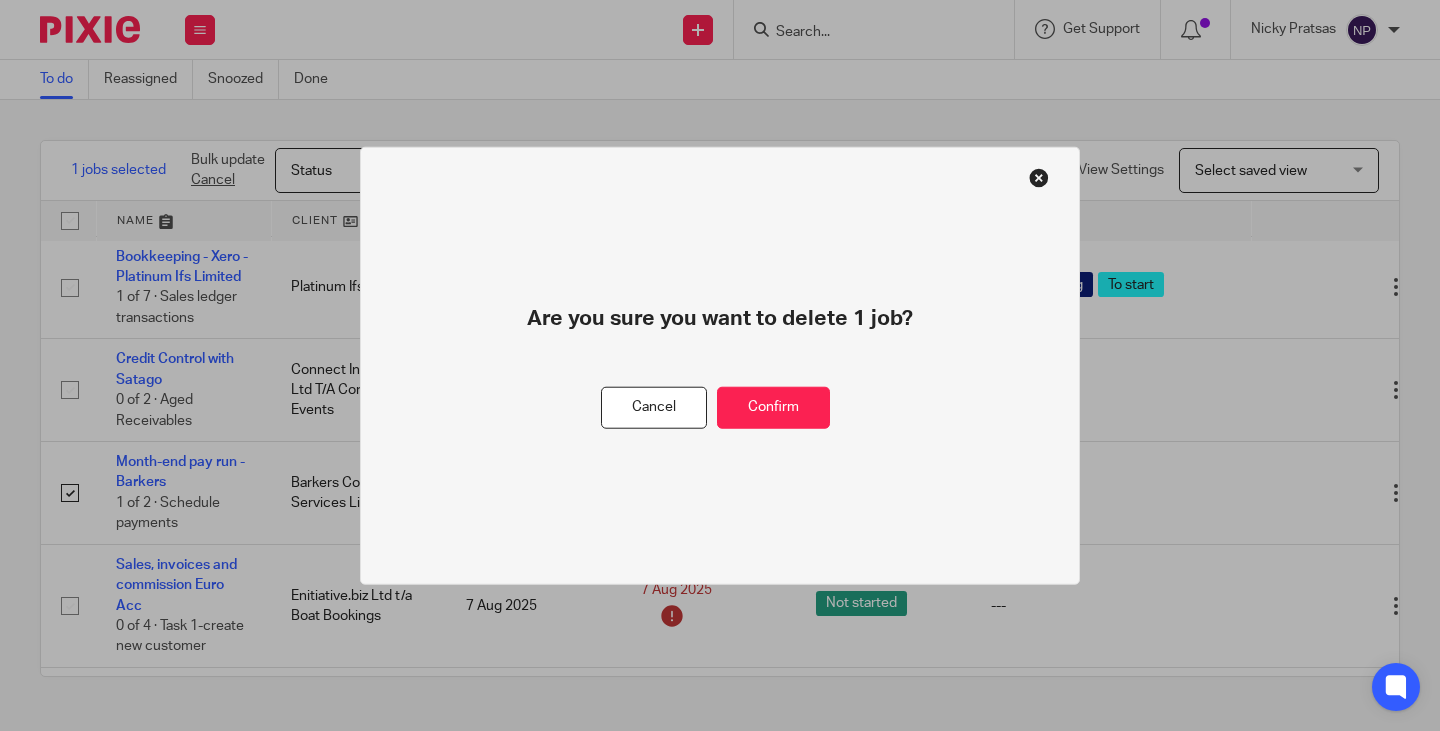 click at bounding box center (1039, 177) 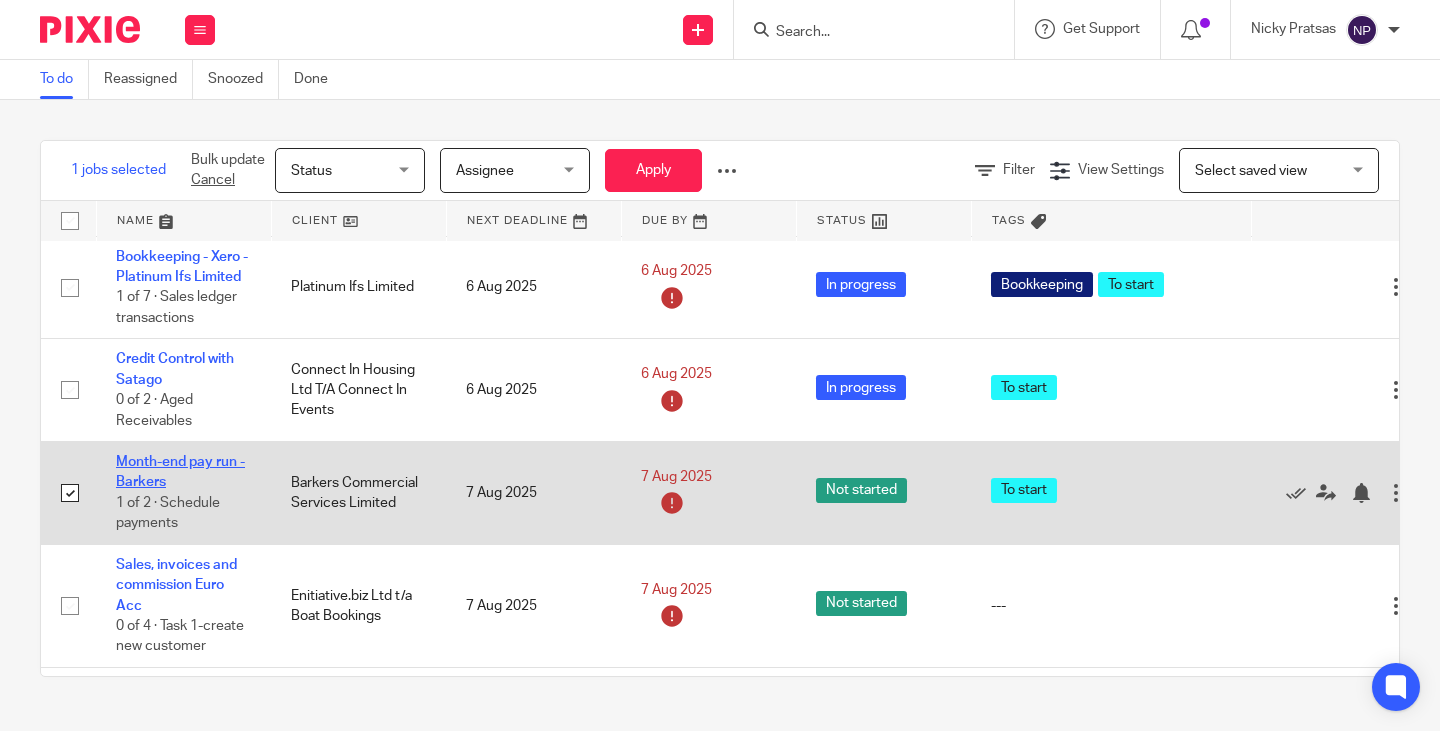 click on "Month-end pay run - Barkers" at bounding box center (180, 472) 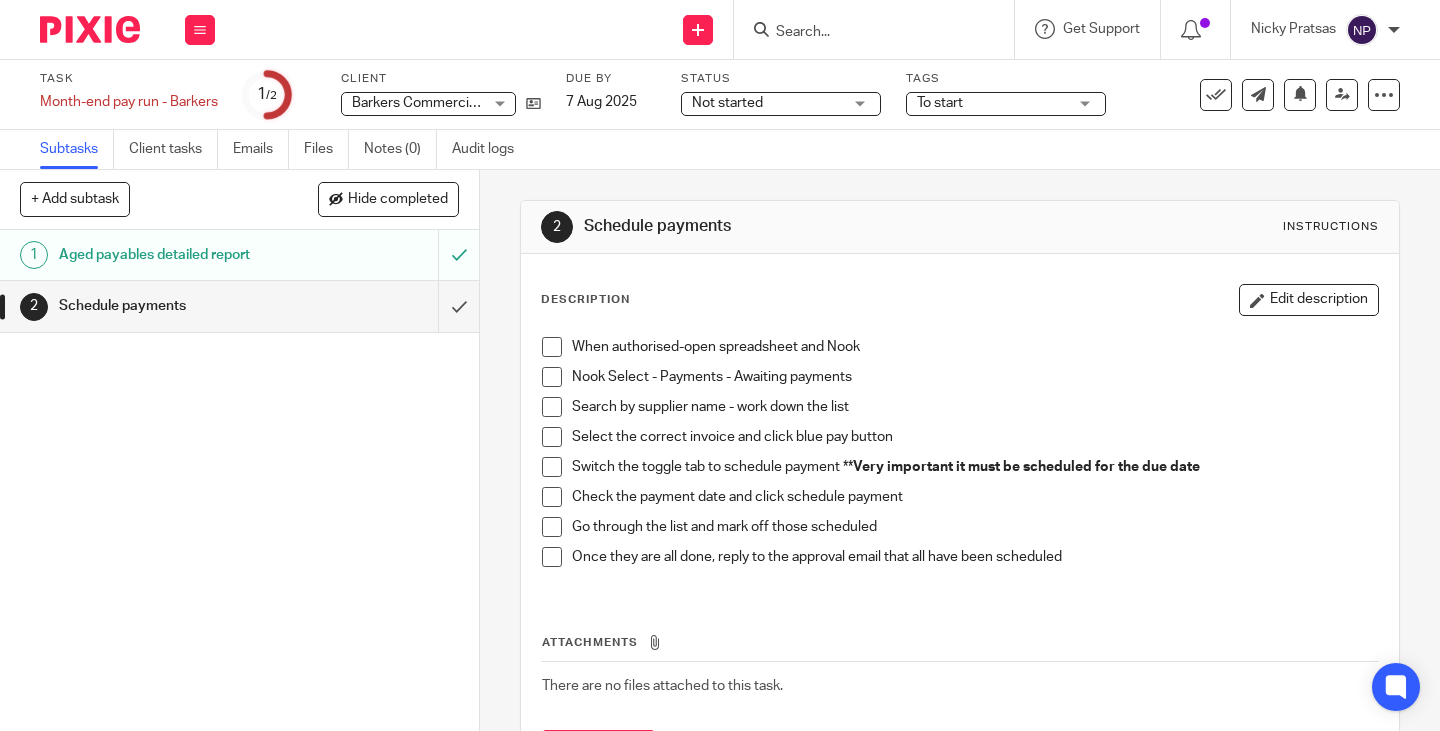 scroll, scrollTop: 0, scrollLeft: 0, axis: both 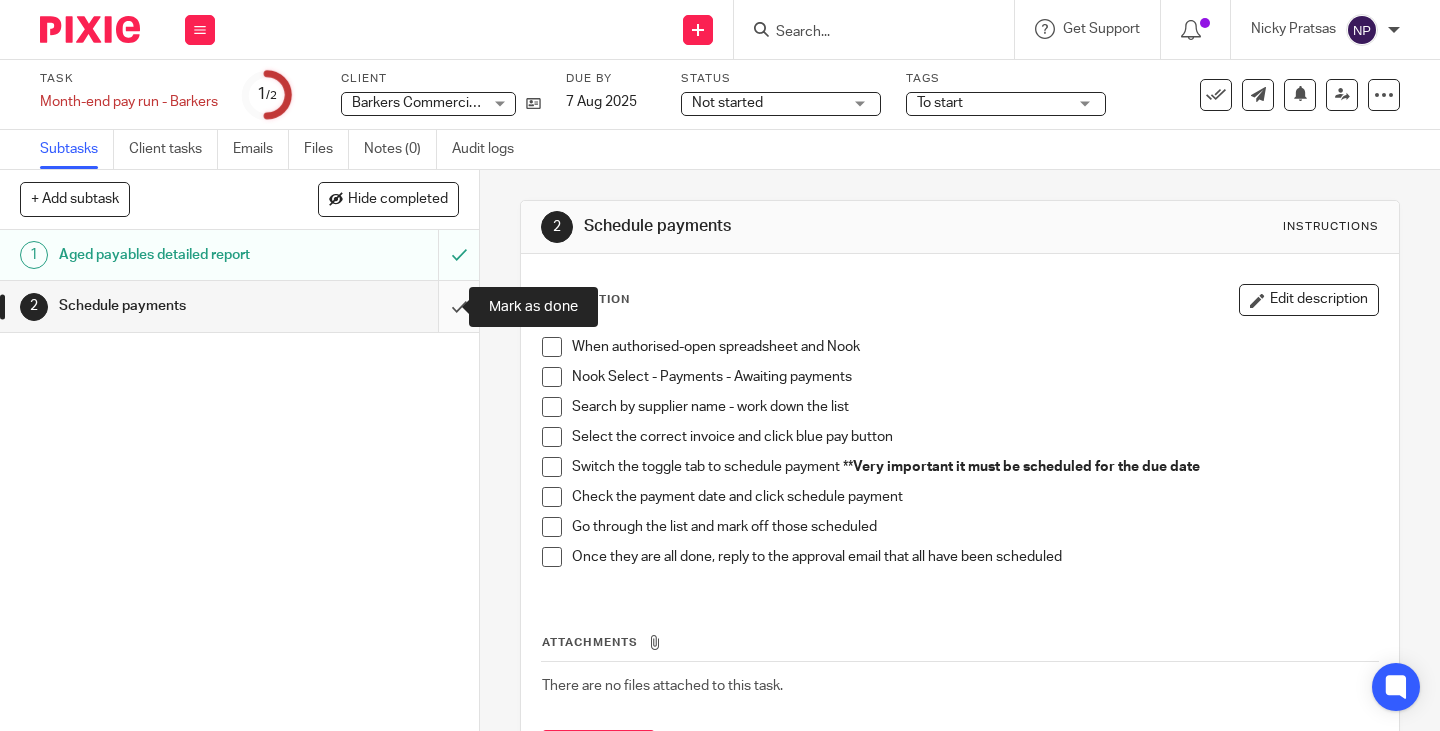 click at bounding box center [239, 306] 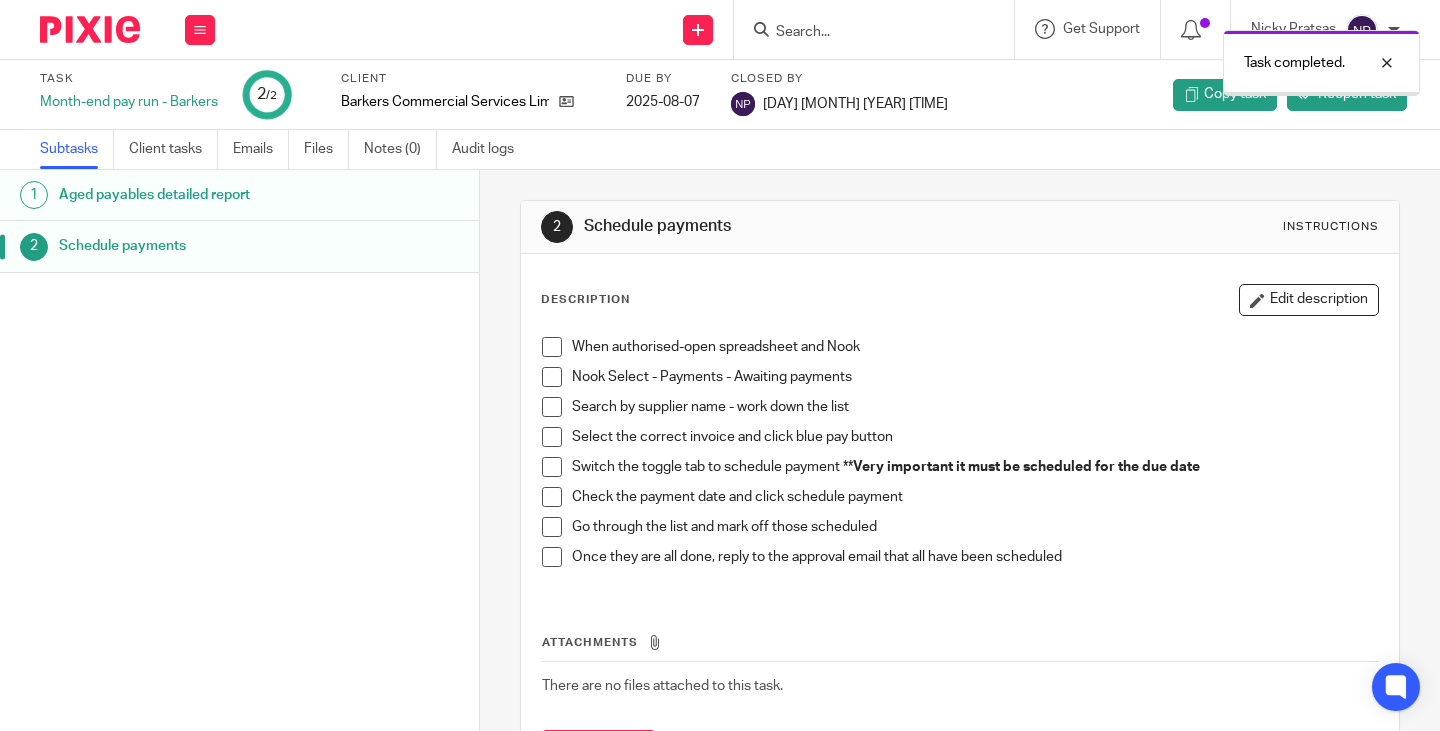 scroll, scrollTop: 0, scrollLeft: 0, axis: both 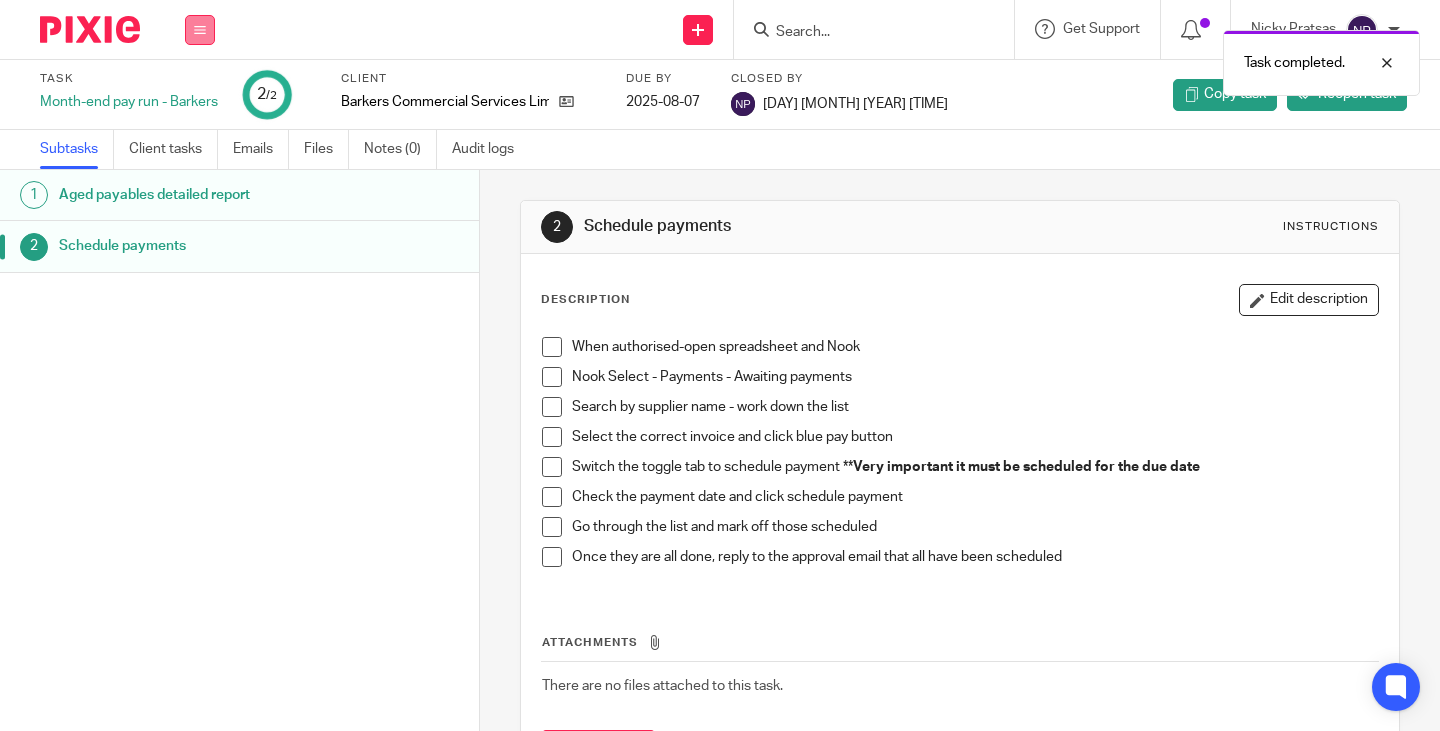 click at bounding box center (200, 30) 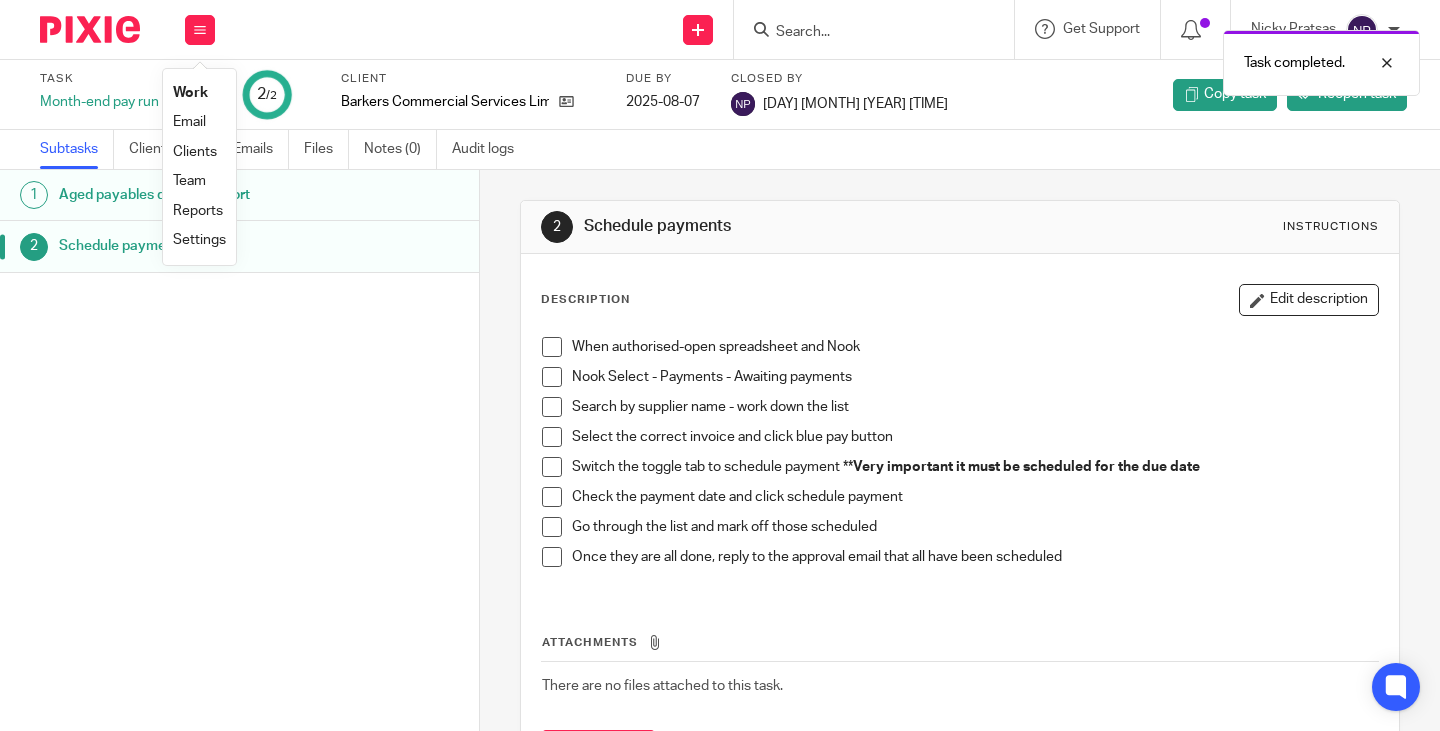click on "Work" at bounding box center (190, 93) 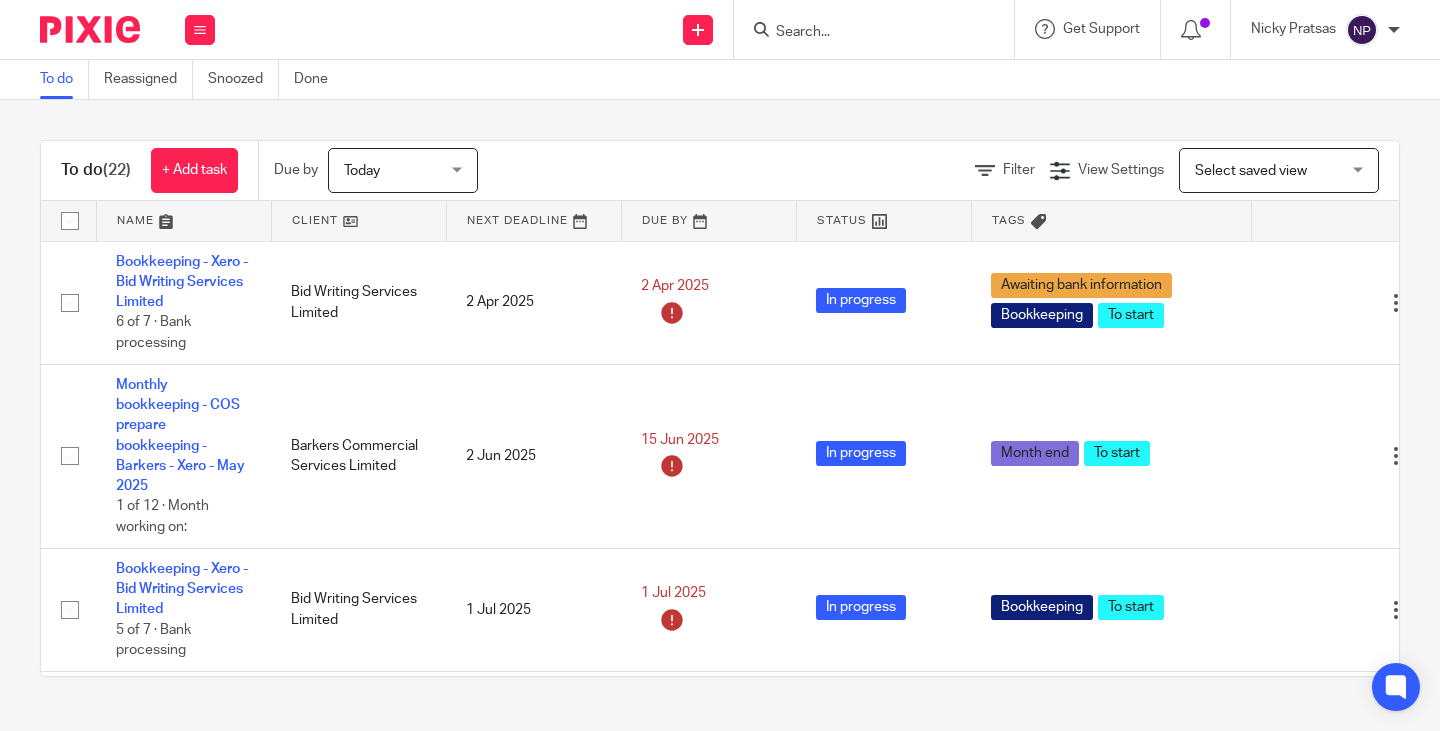 scroll, scrollTop: 0, scrollLeft: 0, axis: both 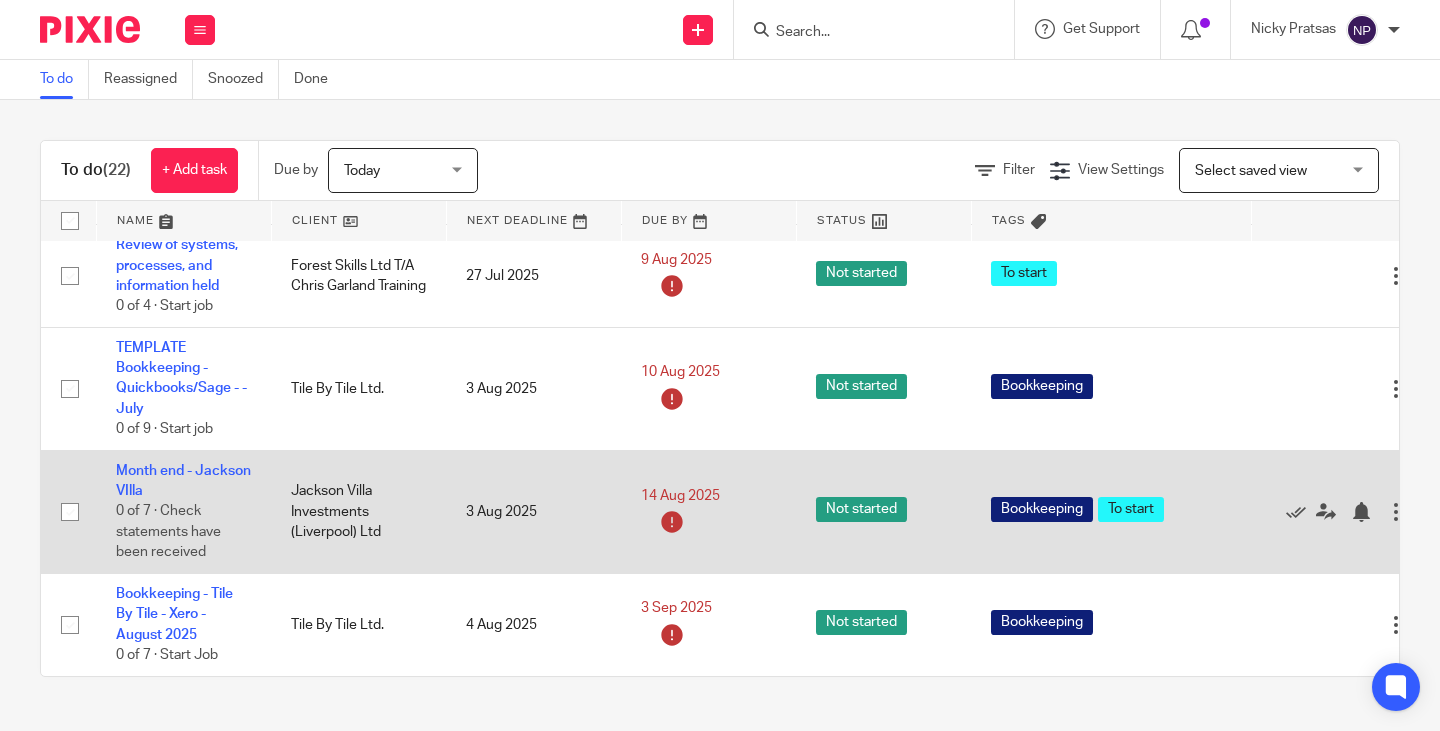 click at bounding box center (70, 512) 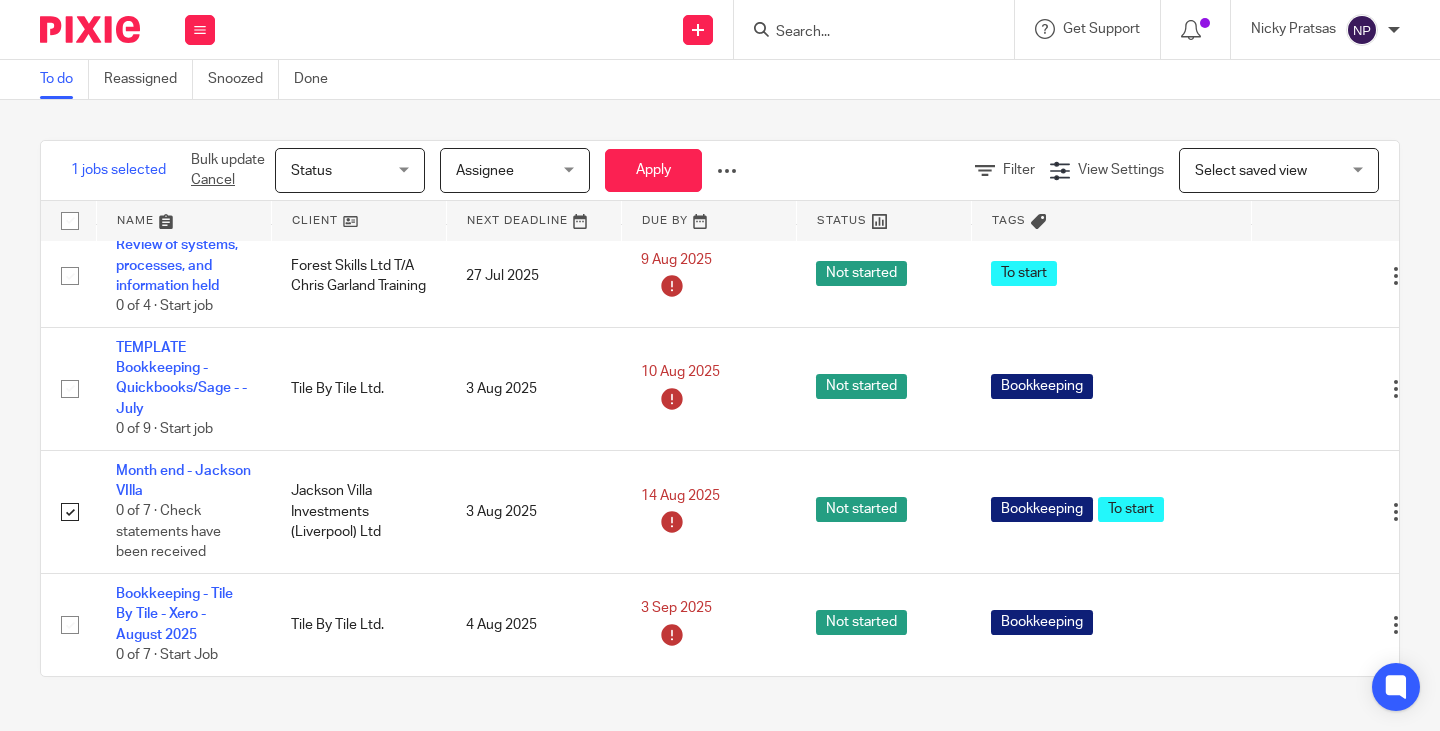 click on "Status
Status" at bounding box center [350, 170] 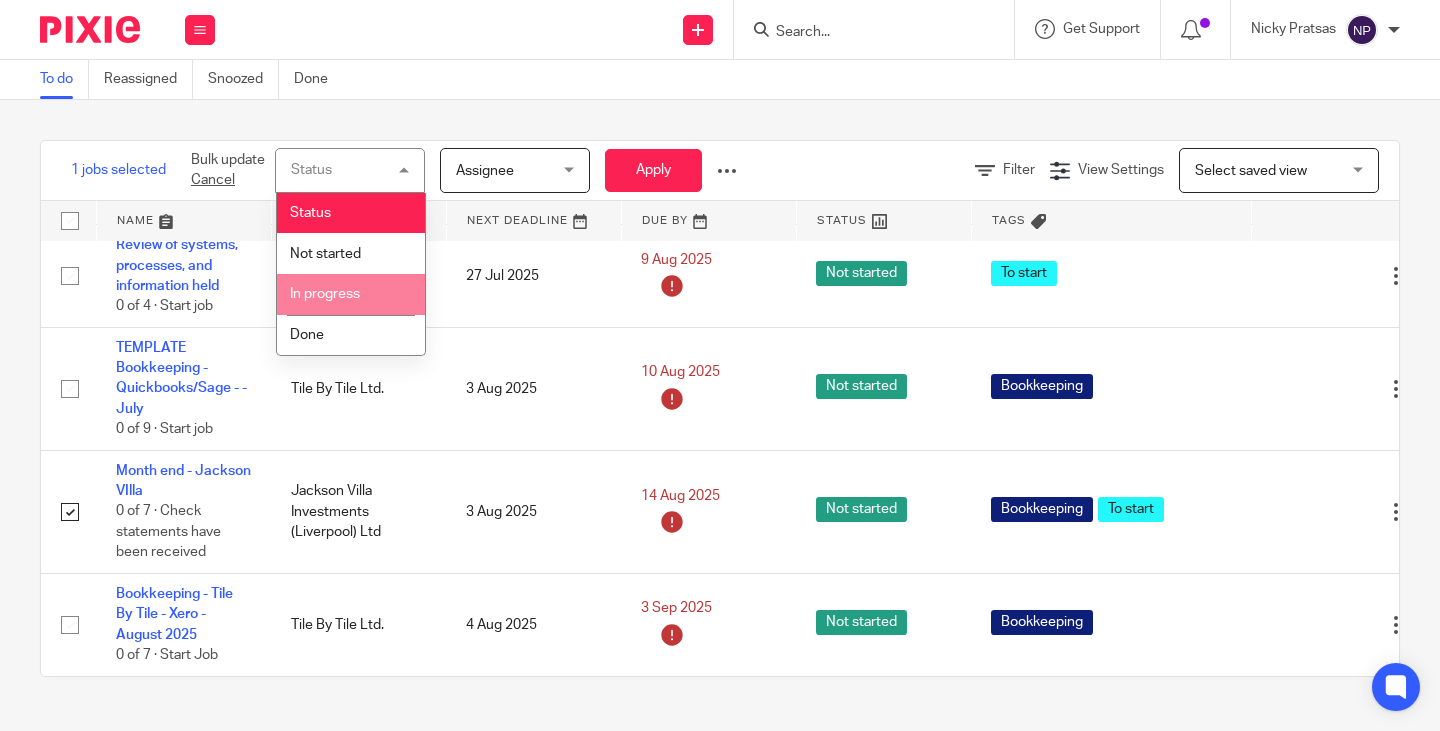 click on "In progress" at bounding box center (325, 294) 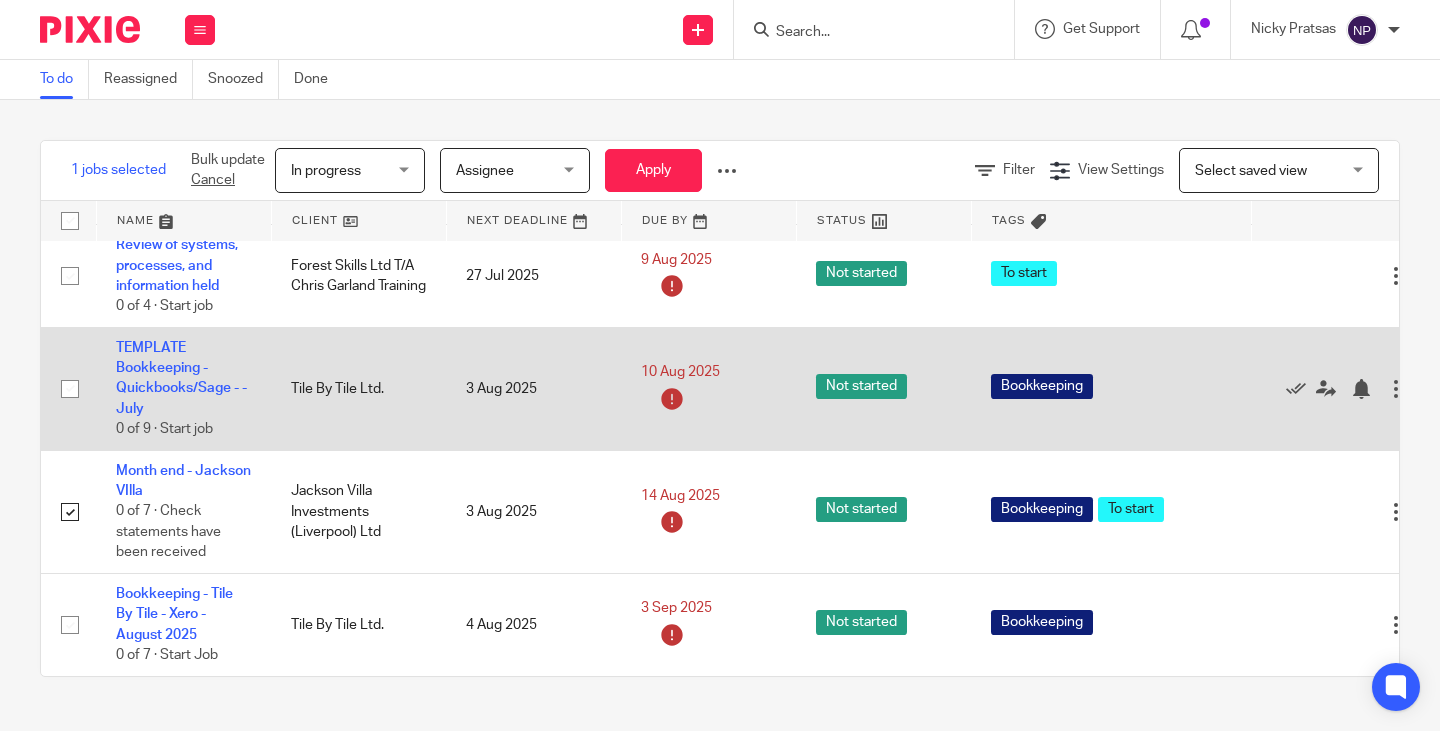 scroll, scrollTop: 2453, scrollLeft: 0, axis: vertical 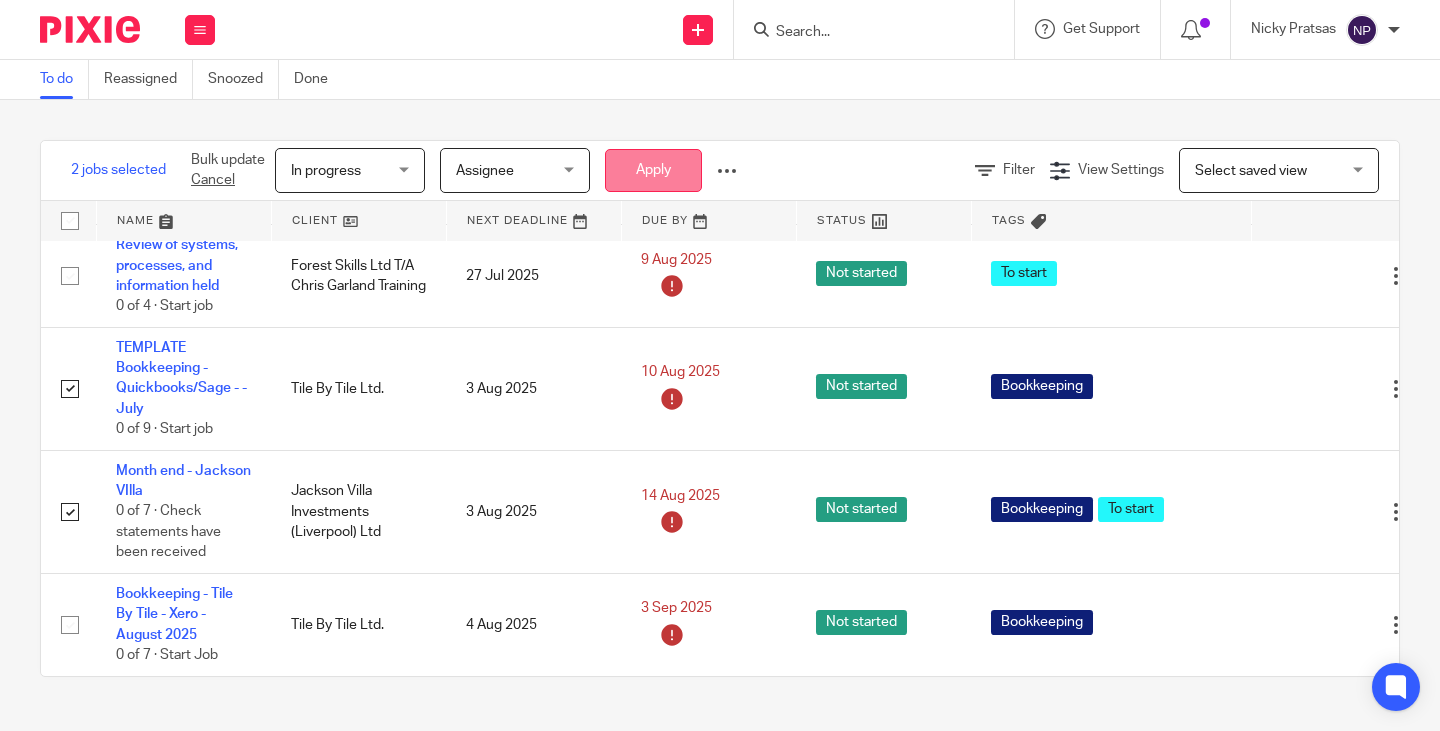 click on "Apply" at bounding box center [653, 170] 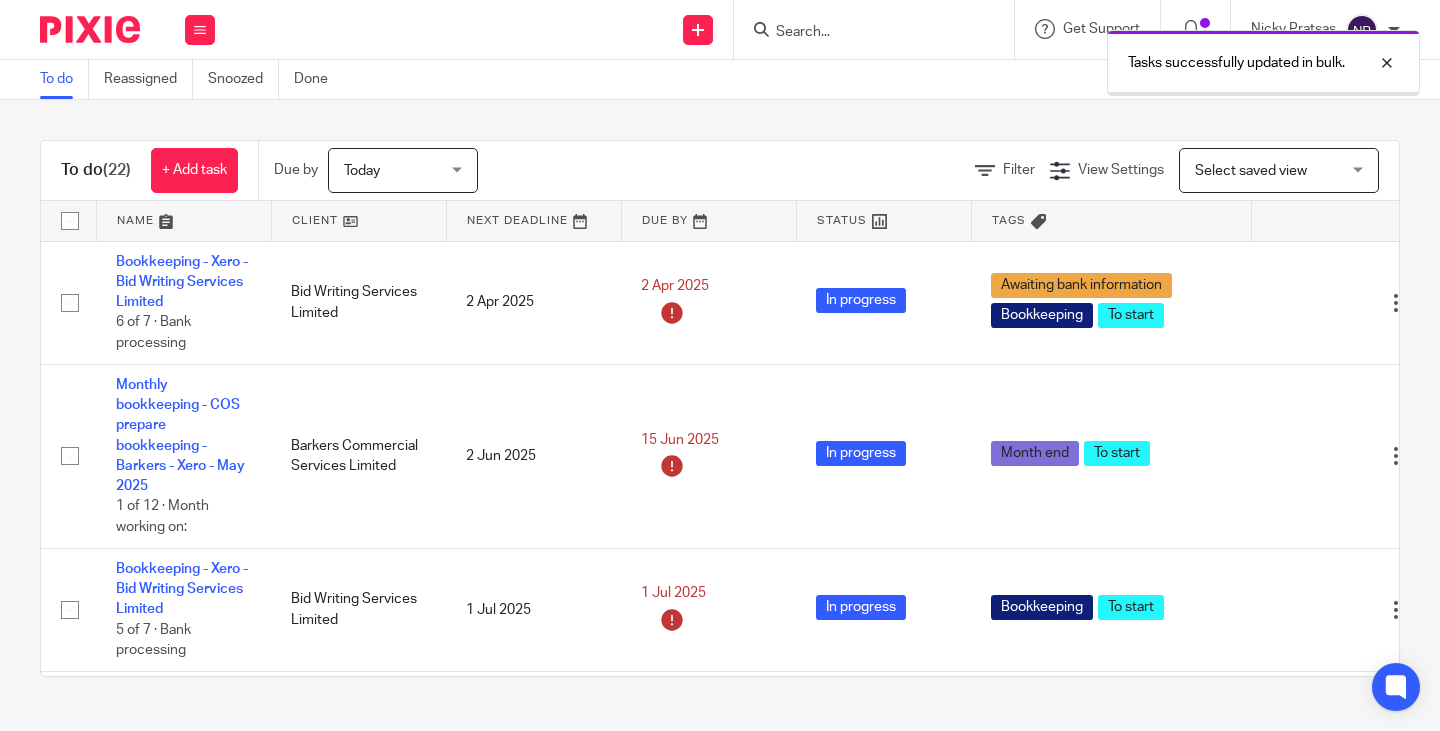 scroll, scrollTop: 0, scrollLeft: 0, axis: both 